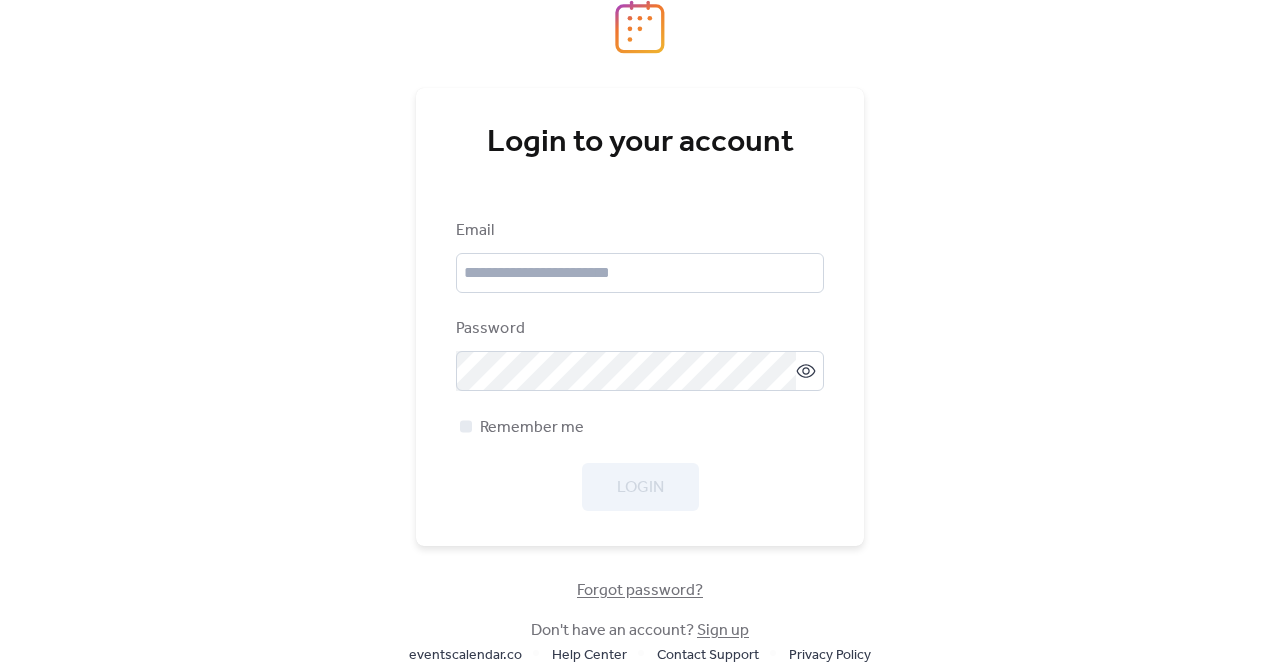 scroll, scrollTop: 0, scrollLeft: 0, axis: both 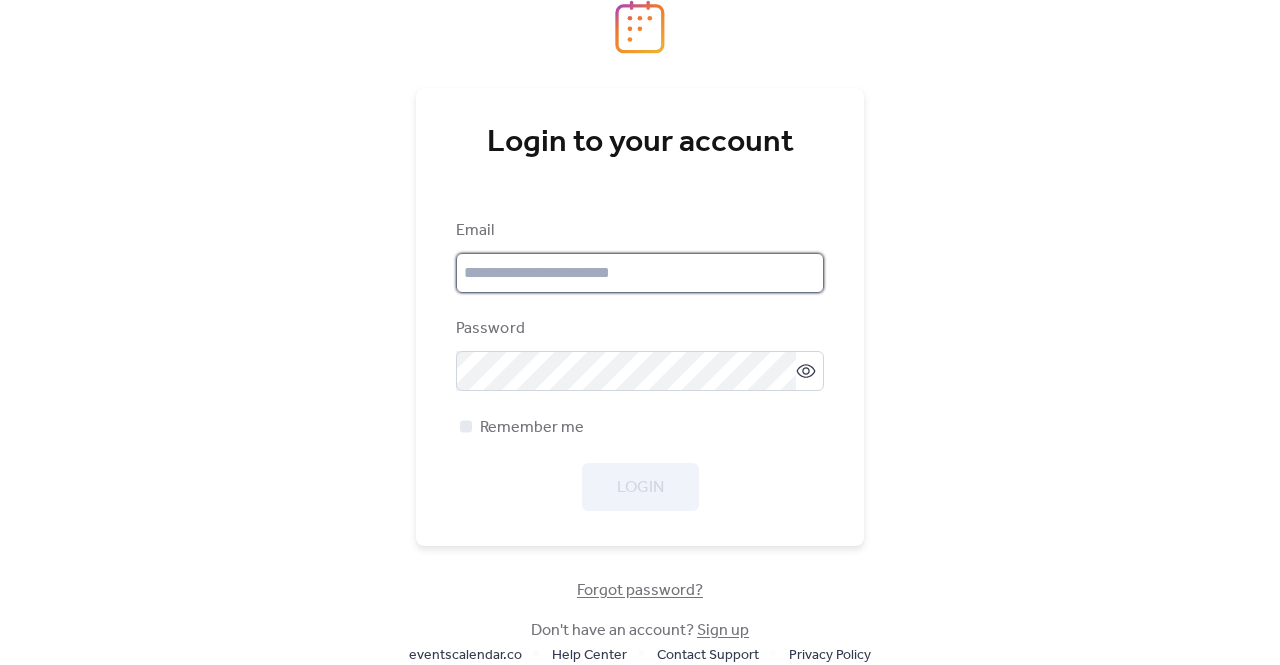 click at bounding box center (640, 273) 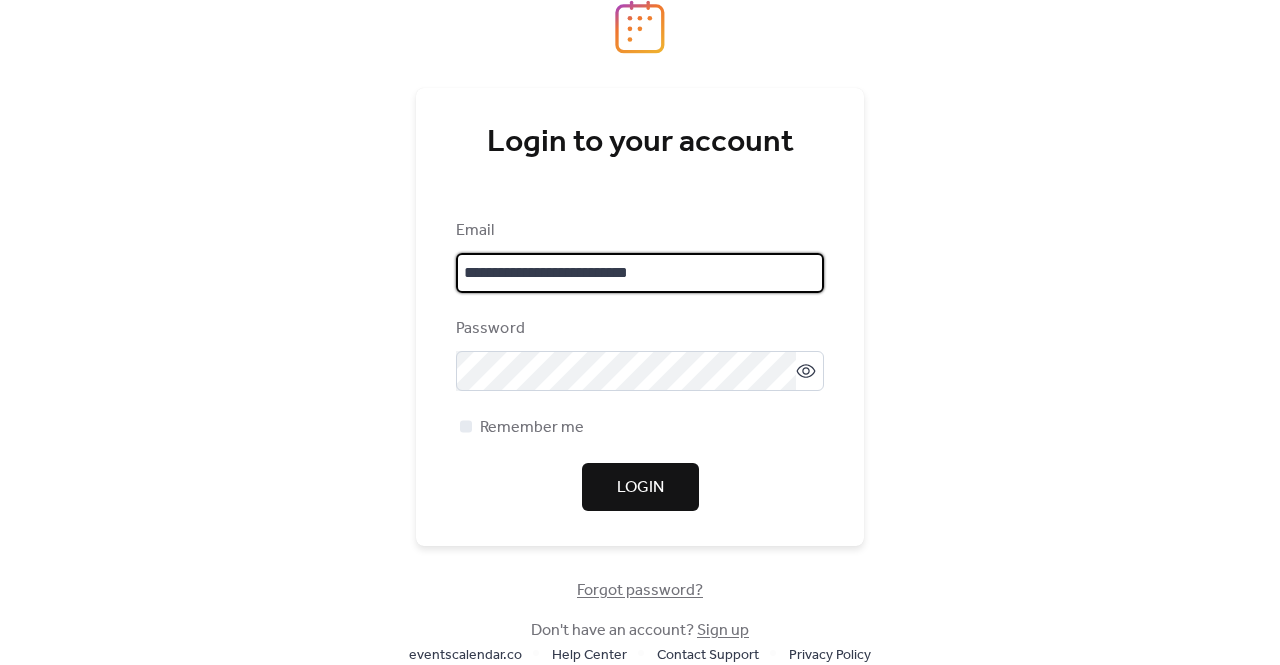 type on "**********" 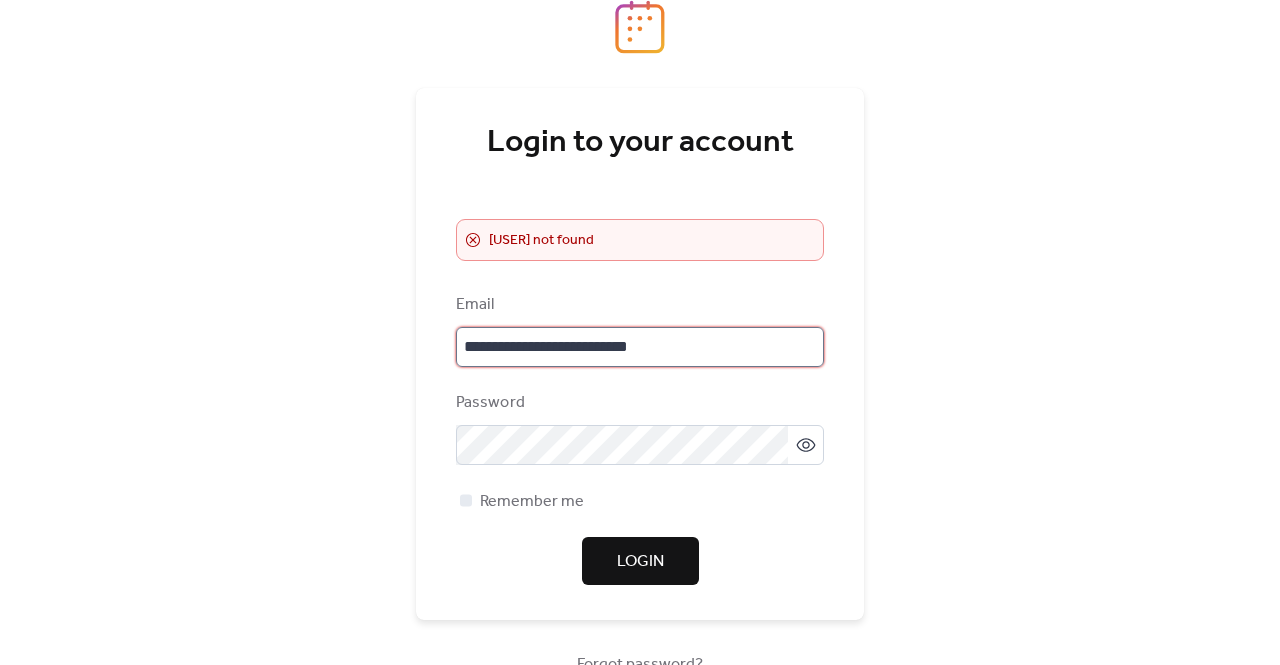 click on "**********" at bounding box center (640, 347) 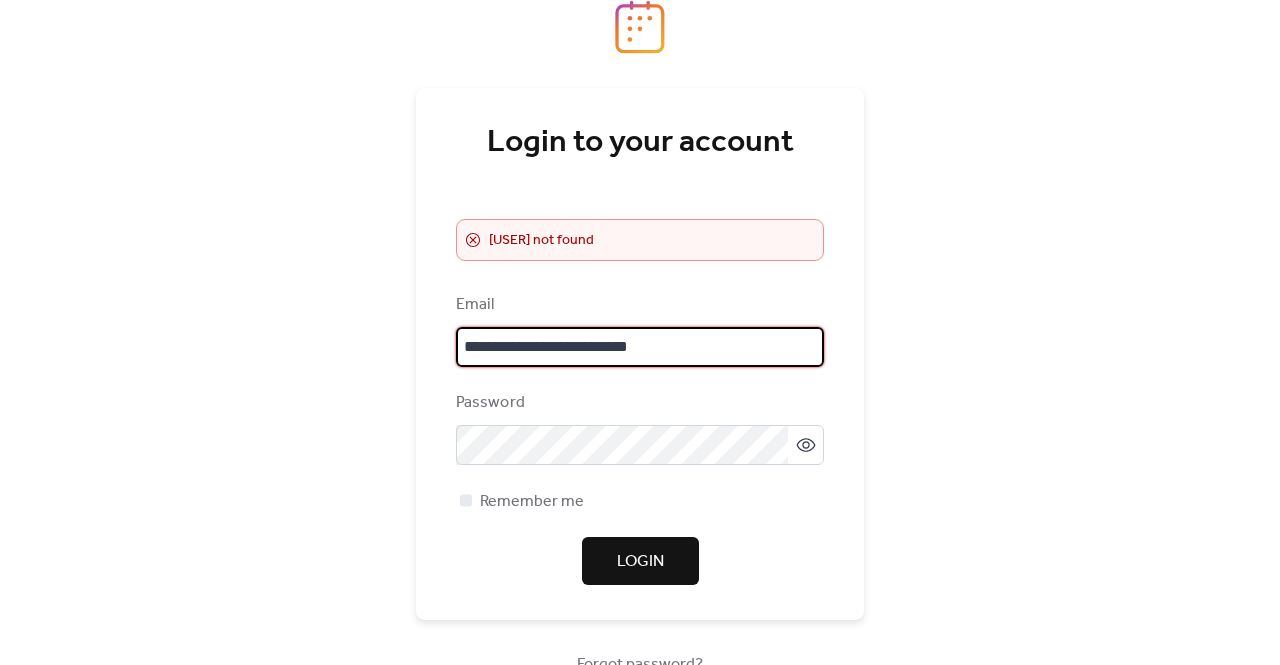 drag, startPoint x: 727, startPoint y: 343, endPoint x: 316, endPoint y: 337, distance: 411.0438 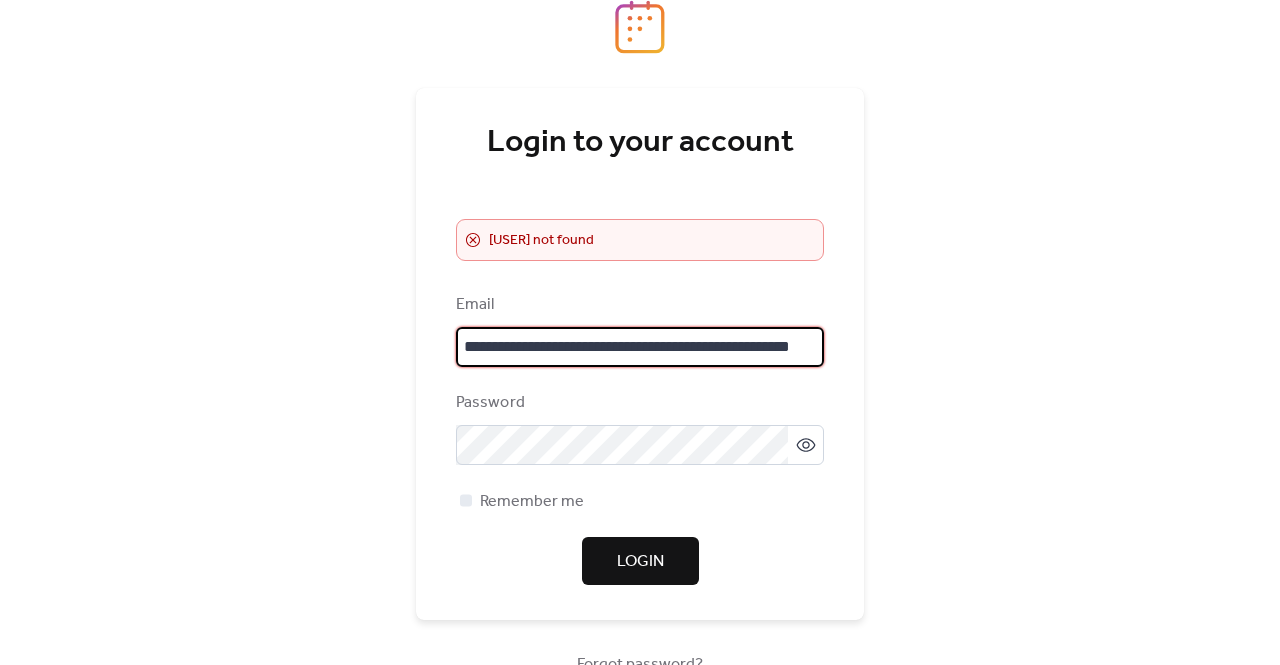 scroll, scrollTop: 0, scrollLeft: 95, axis: horizontal 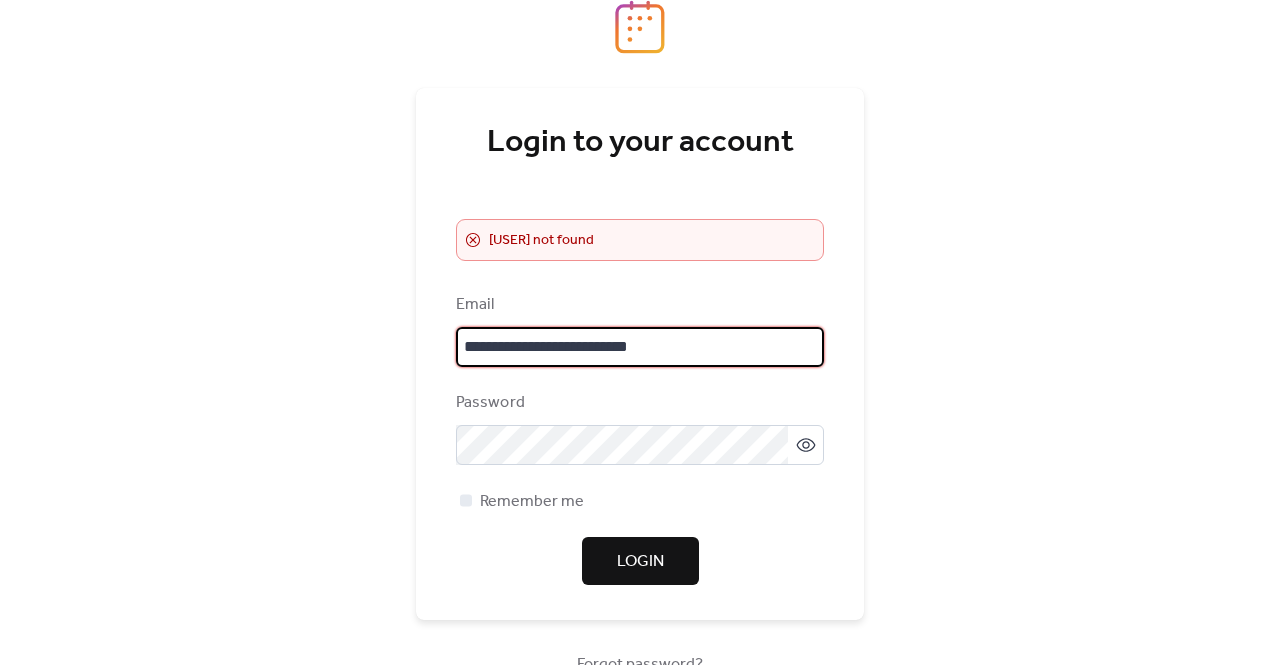 type on "**********" 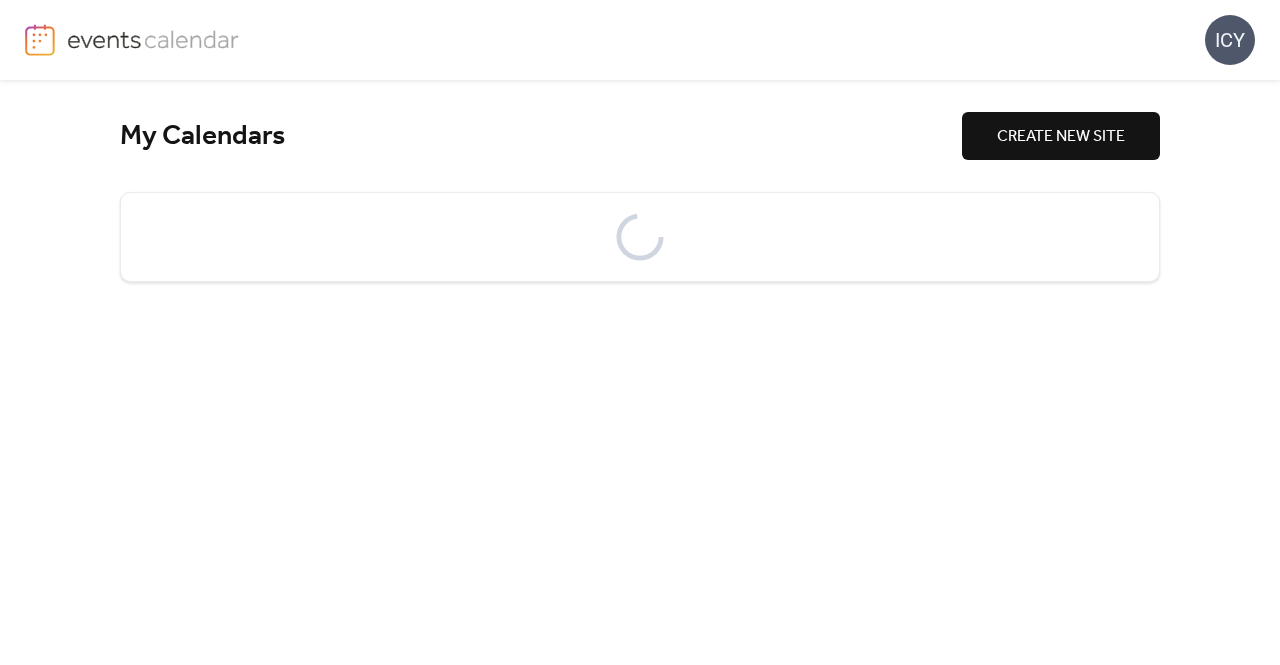 scroll, scrollTop: 0, scrollLeft: 0, axis: both 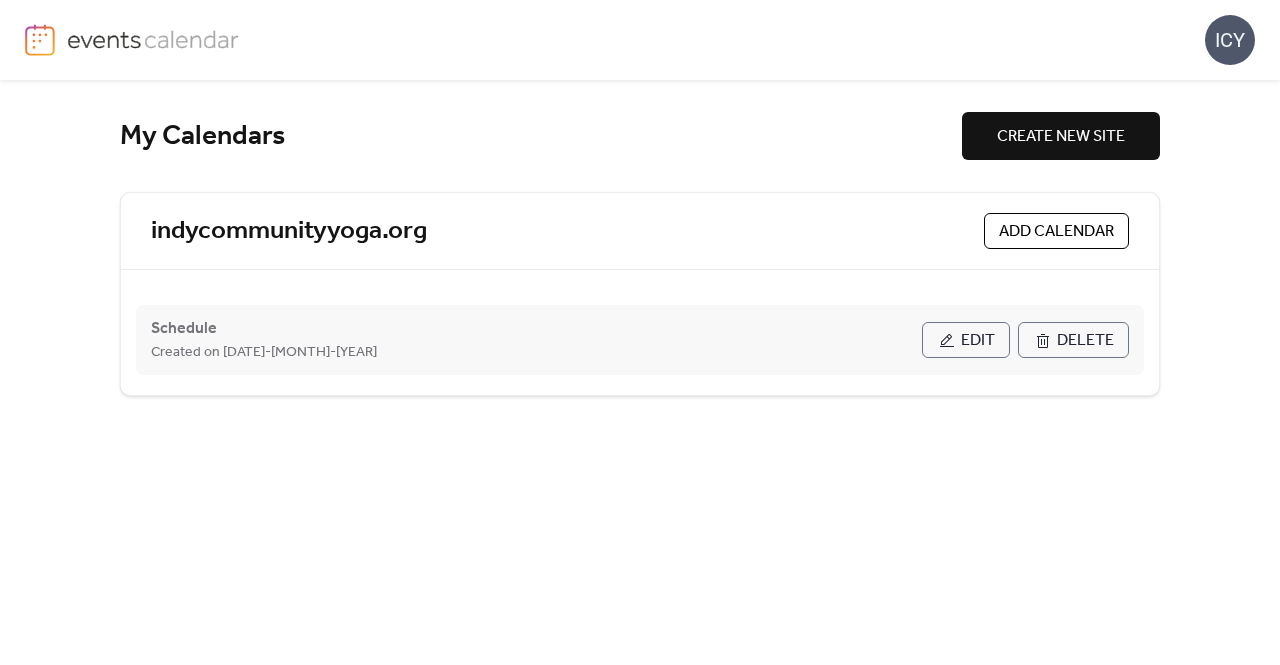 click on "Edit" at bounding box center [966, 340] 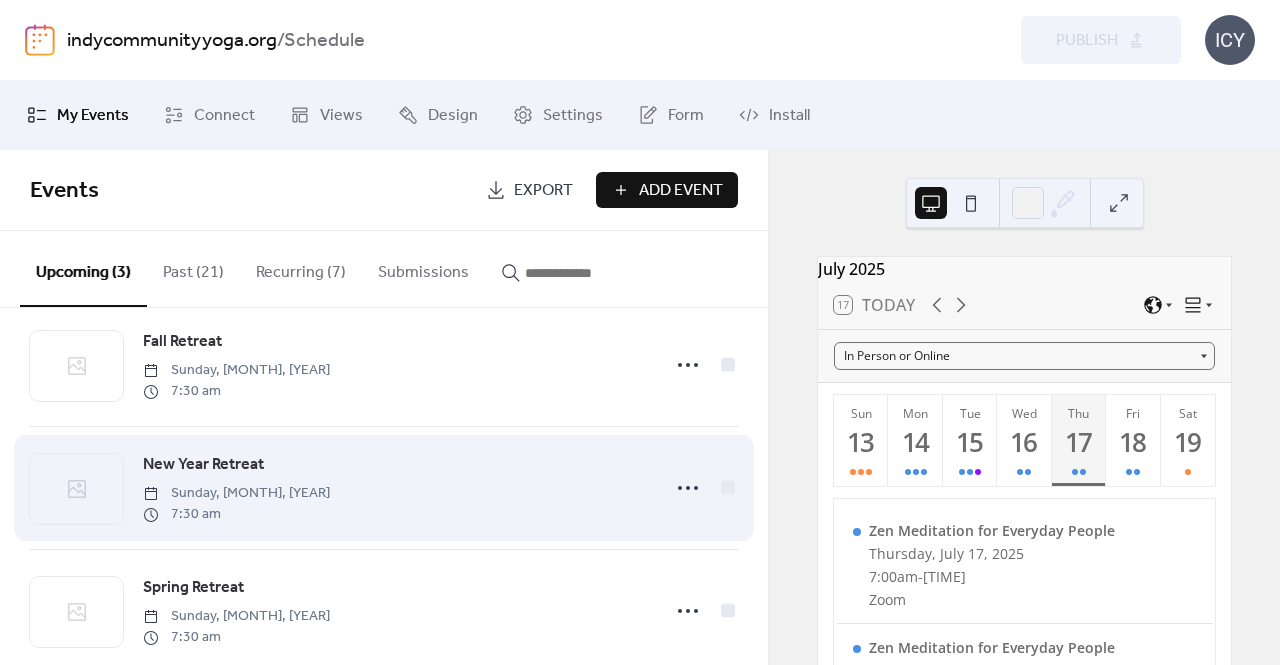 scroll, scrollTop: 0, scrollLeft: 0, axis: both 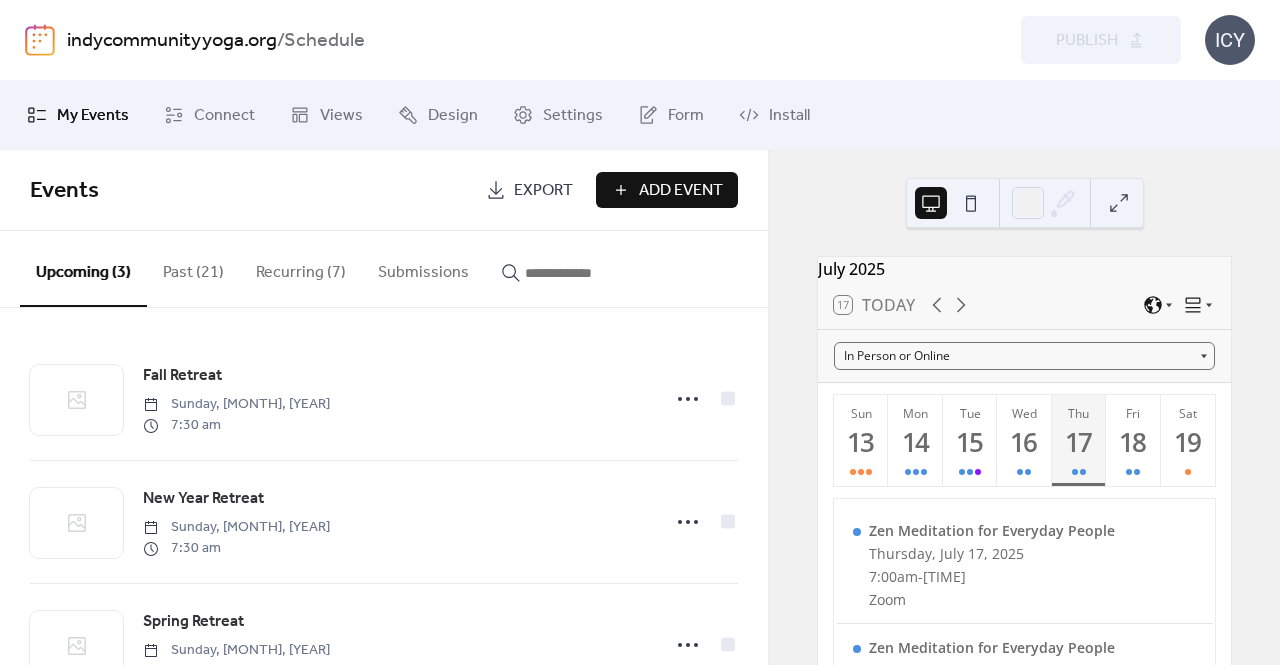click on "Recurring (7)" at bounding box center (301, 268) 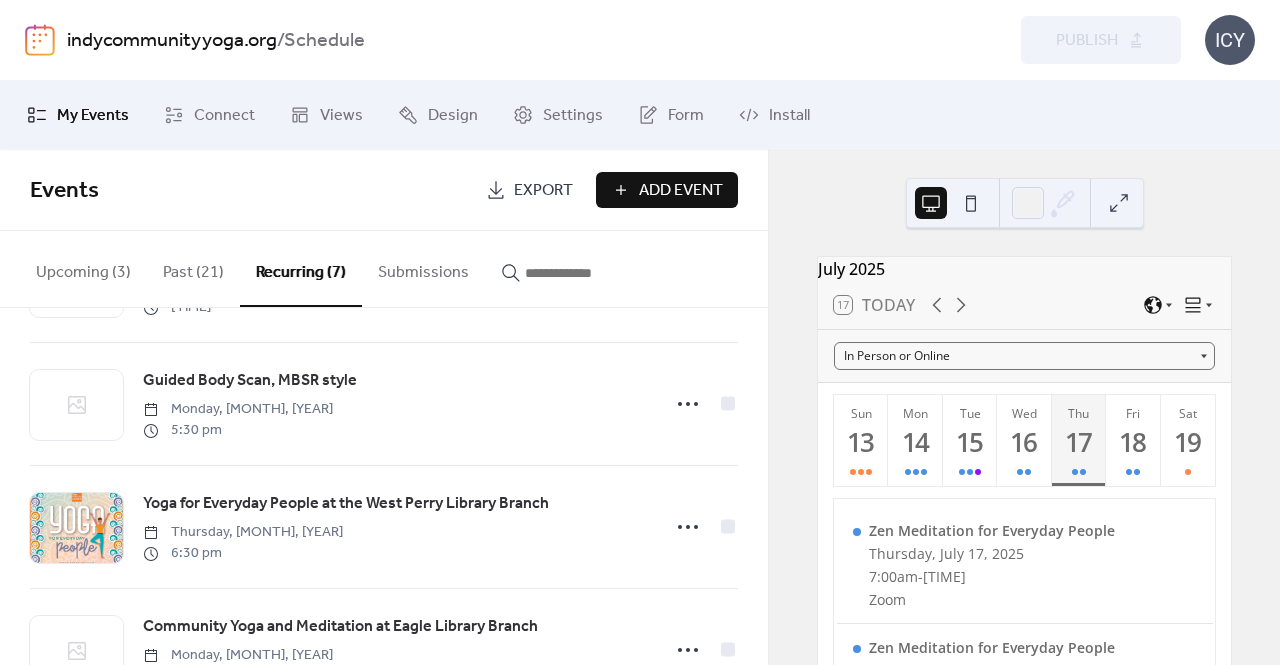 scroll, scrollTop: 564, scrollLeft: 0, axis: vertical 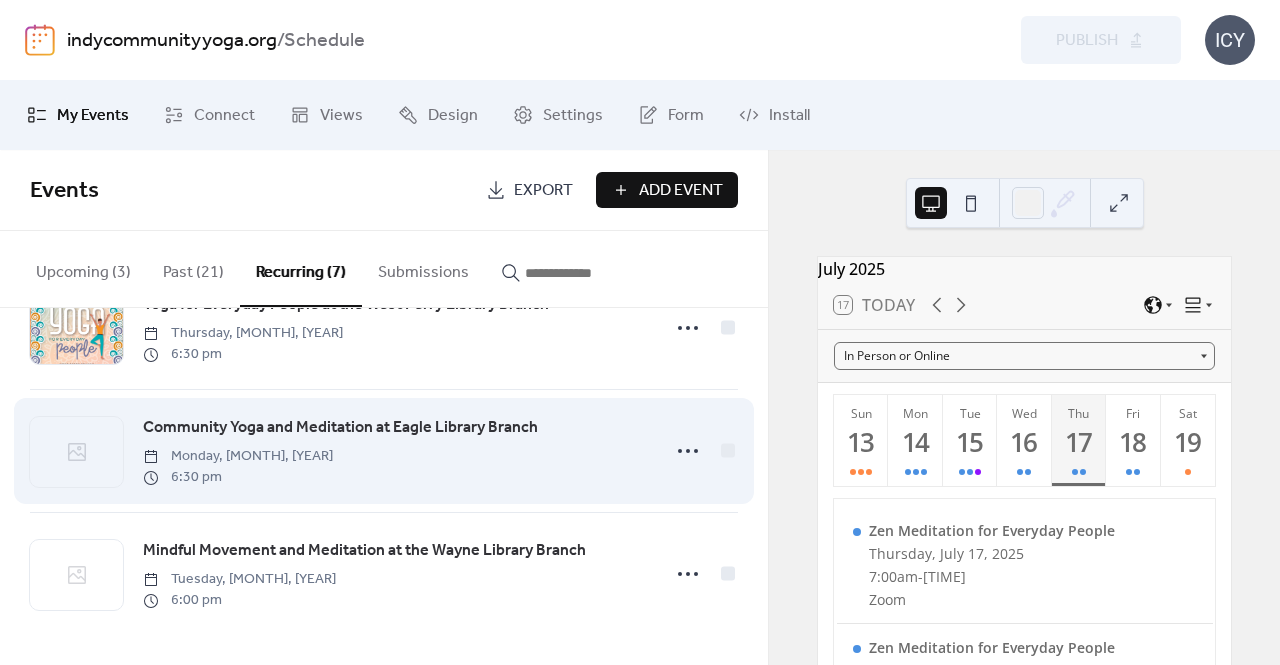 click on "Community Yoga and Meditation at Eagle Library Branch" at bounding box center (340, 428) 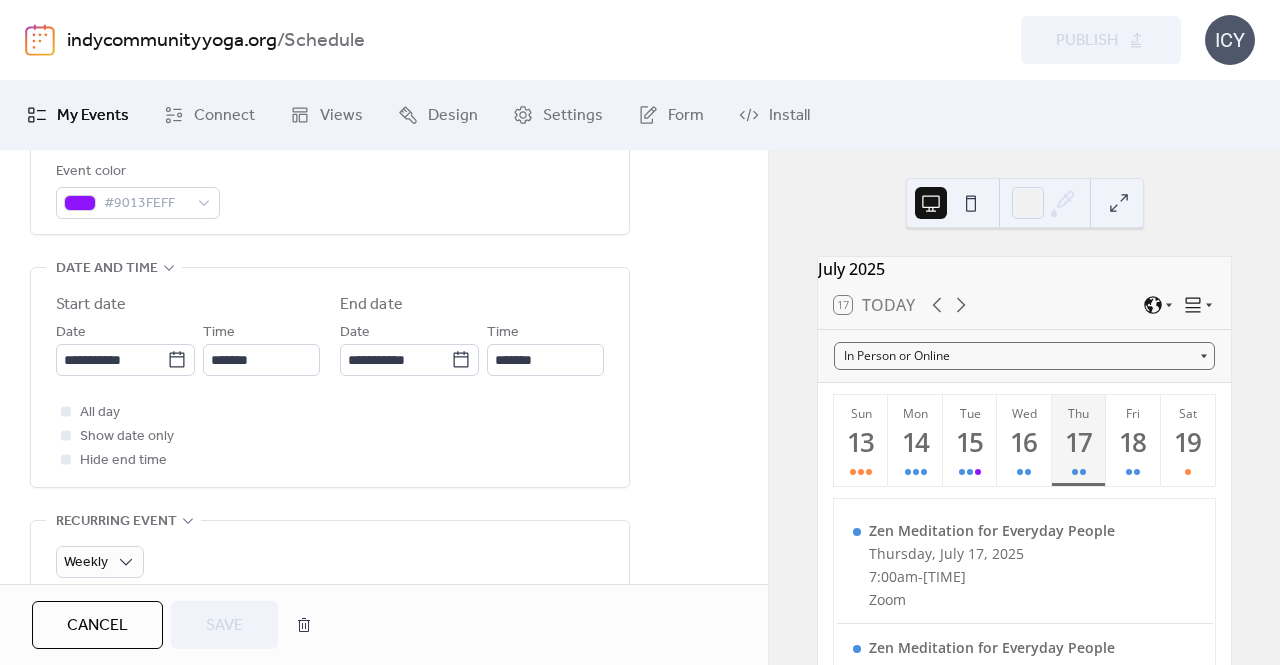 scroll, scrollTop: 400, scrollLeft: 0, axis: vertical 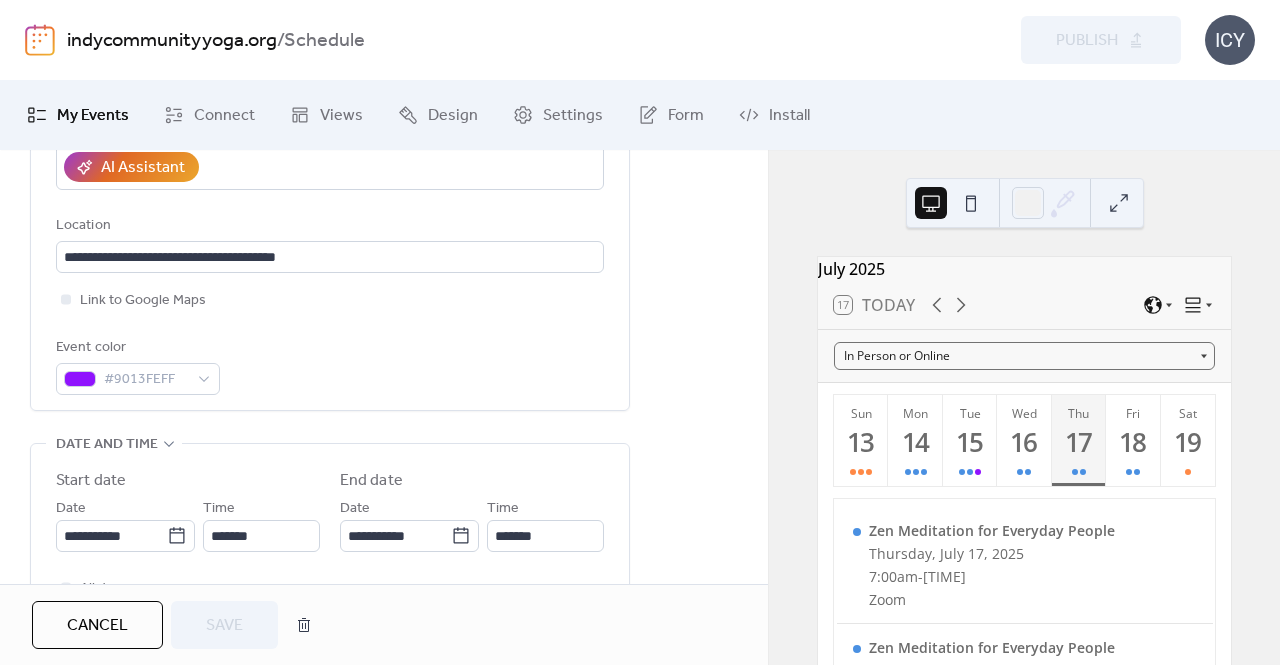 click on "Cancel" at bounding box center [97, 625] 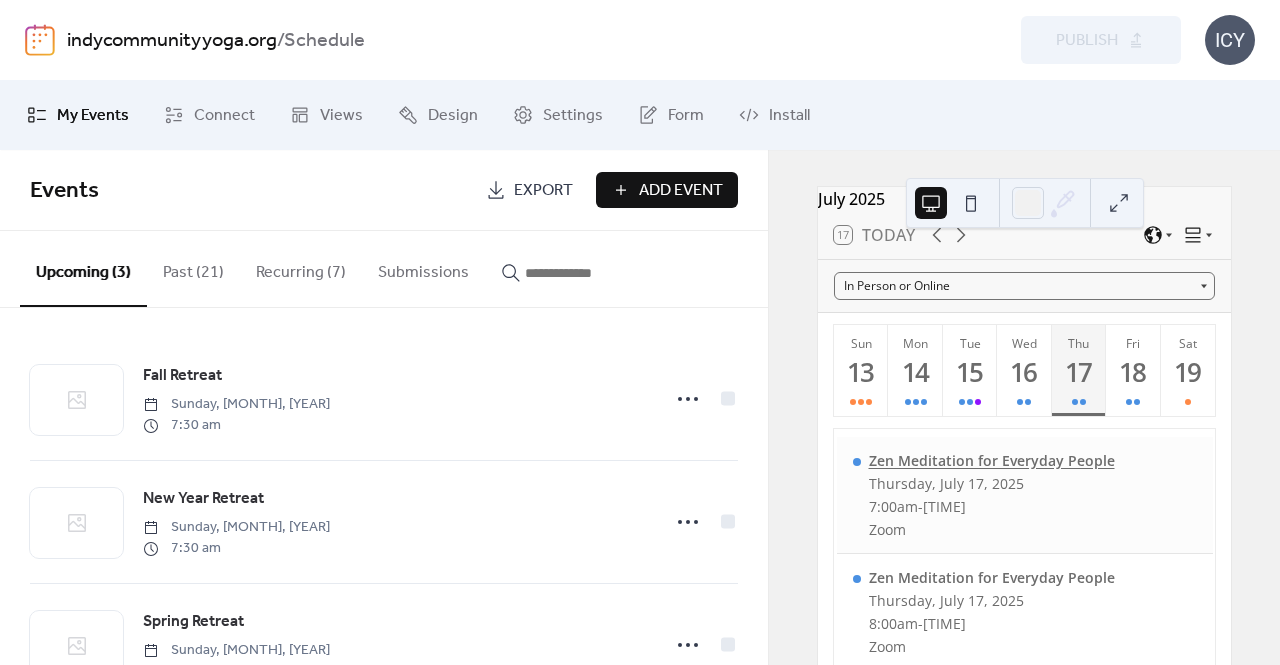 scroll, scrollTop: 193, scrollLeft: 0, axis: vertical 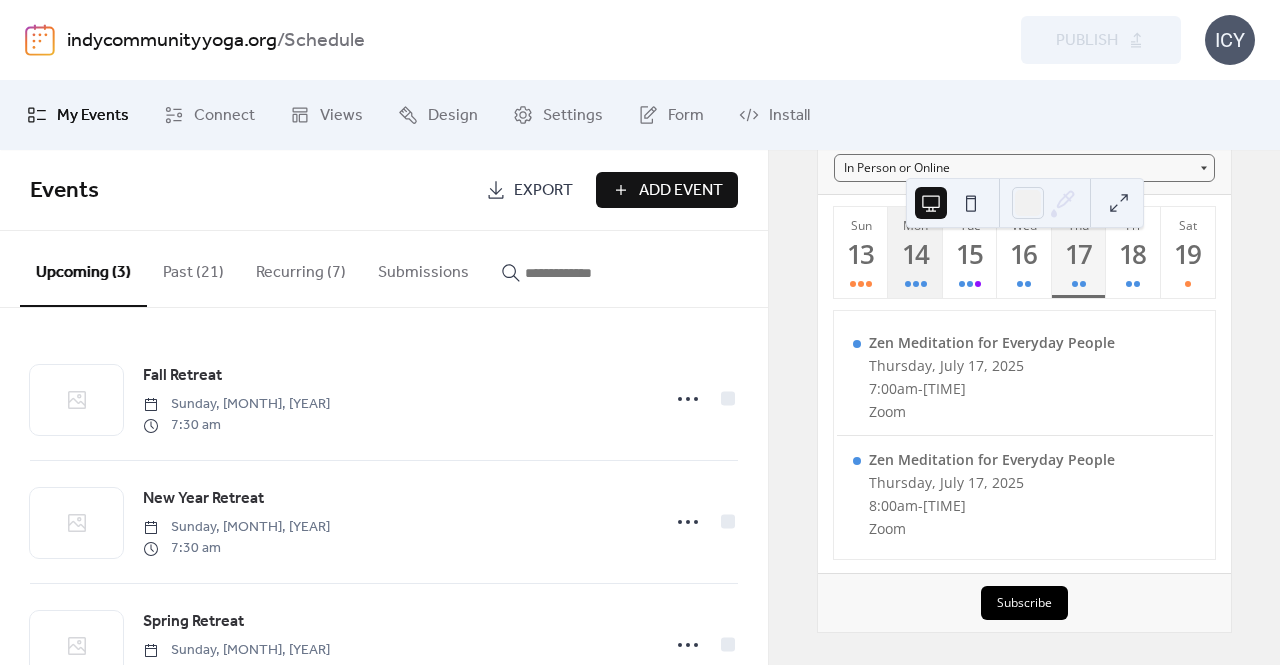 click on "14" at bounding box center [914, 254] 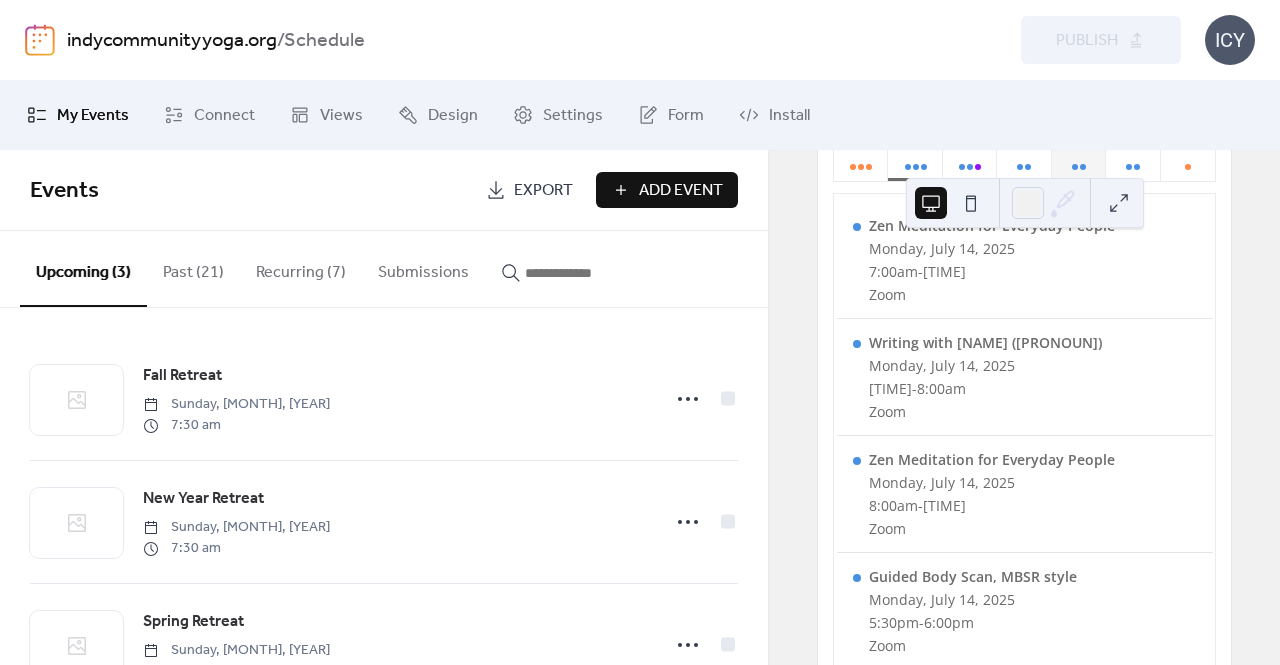 scroll, scrollTop: 58, scrollLeft: 0, axis: vertical 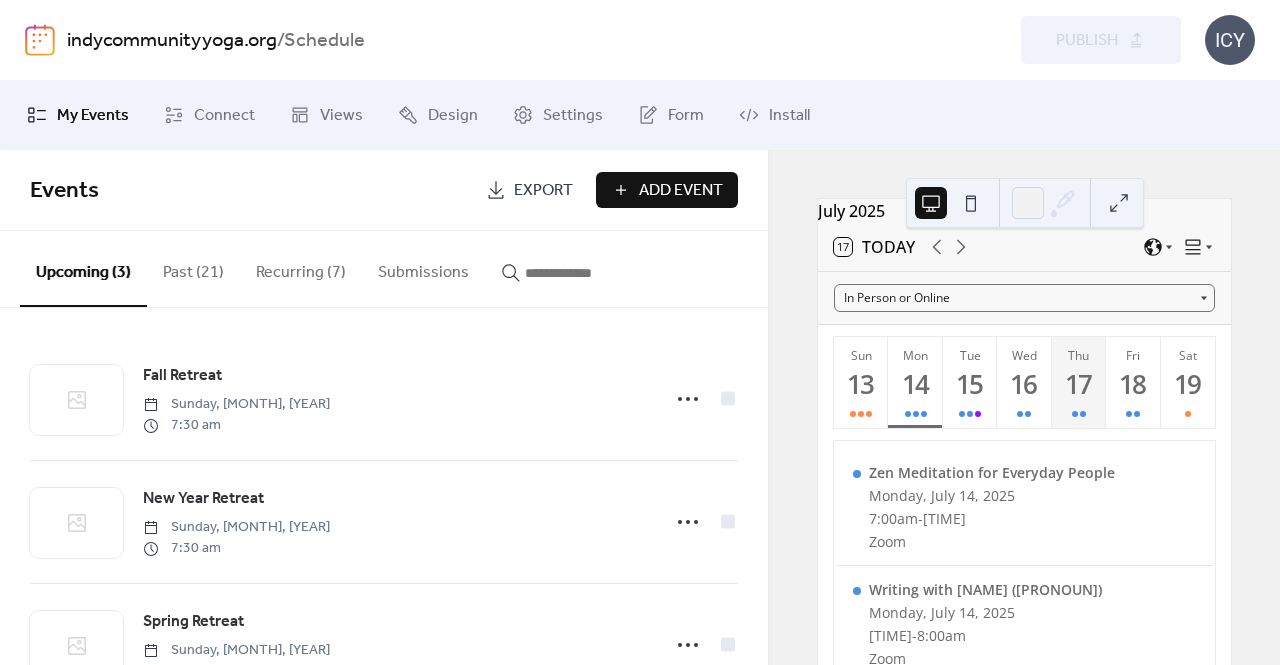 click on "Add Event" at bounding box center [681, 191] 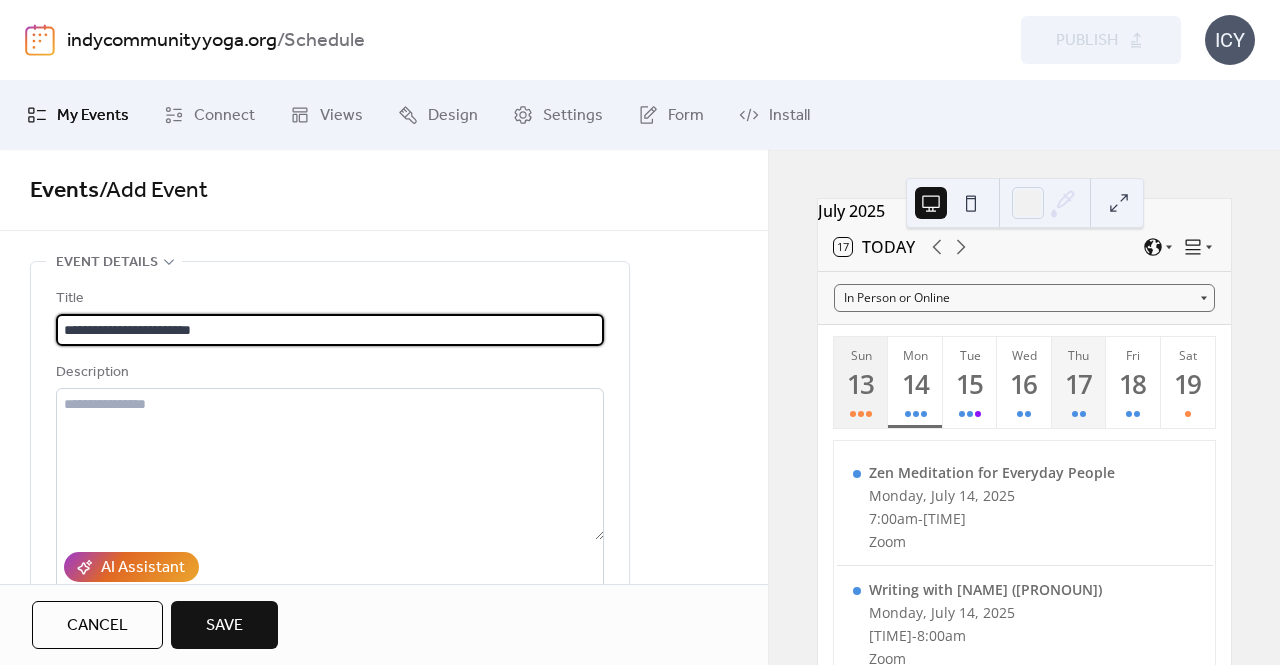 type on "**********" 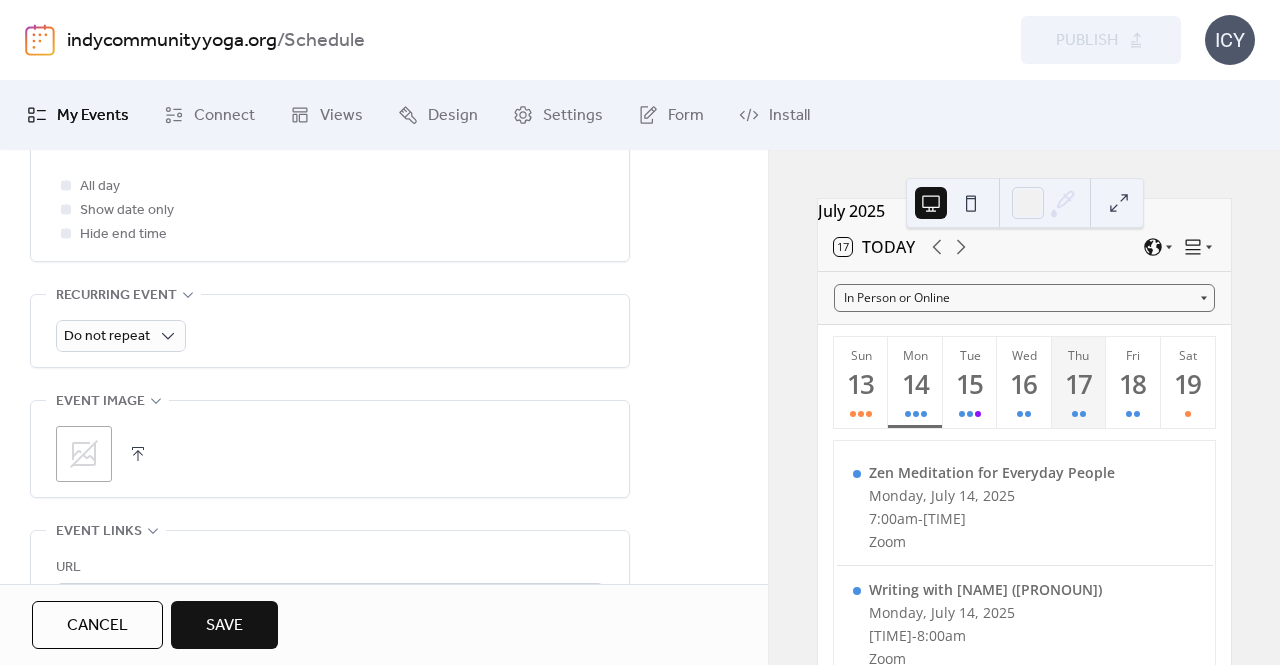 scroll, scrollTop: 900, scrollLeft: 0, axis: vertical 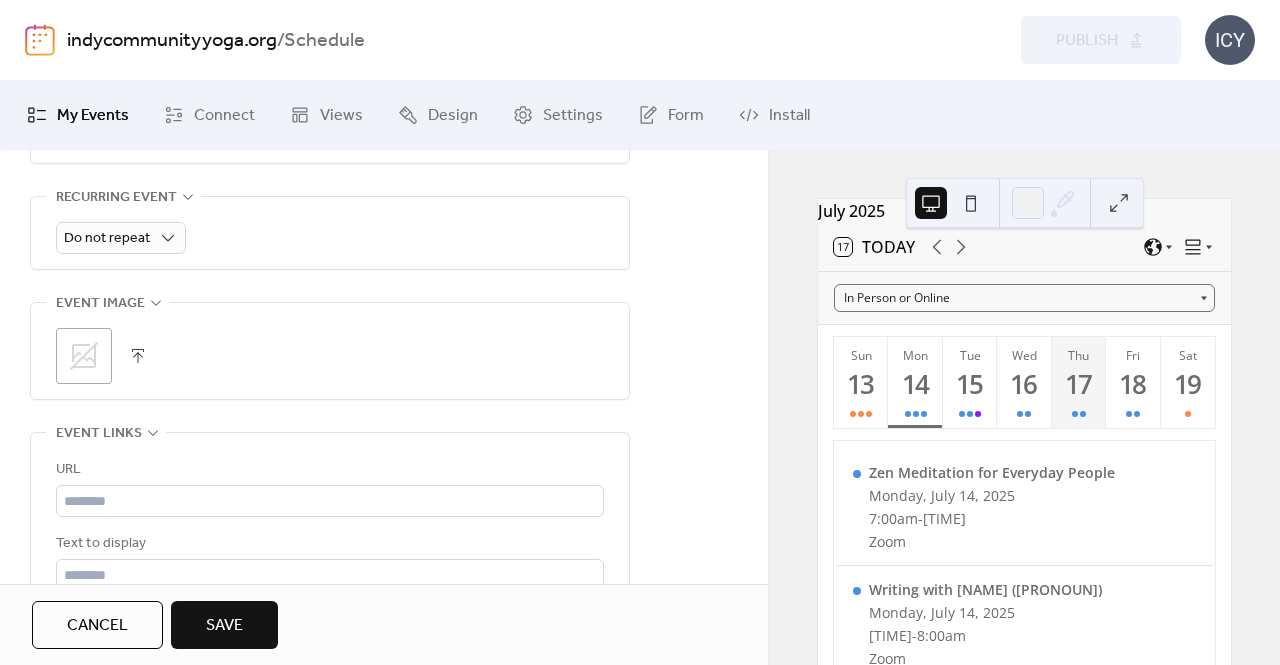 click 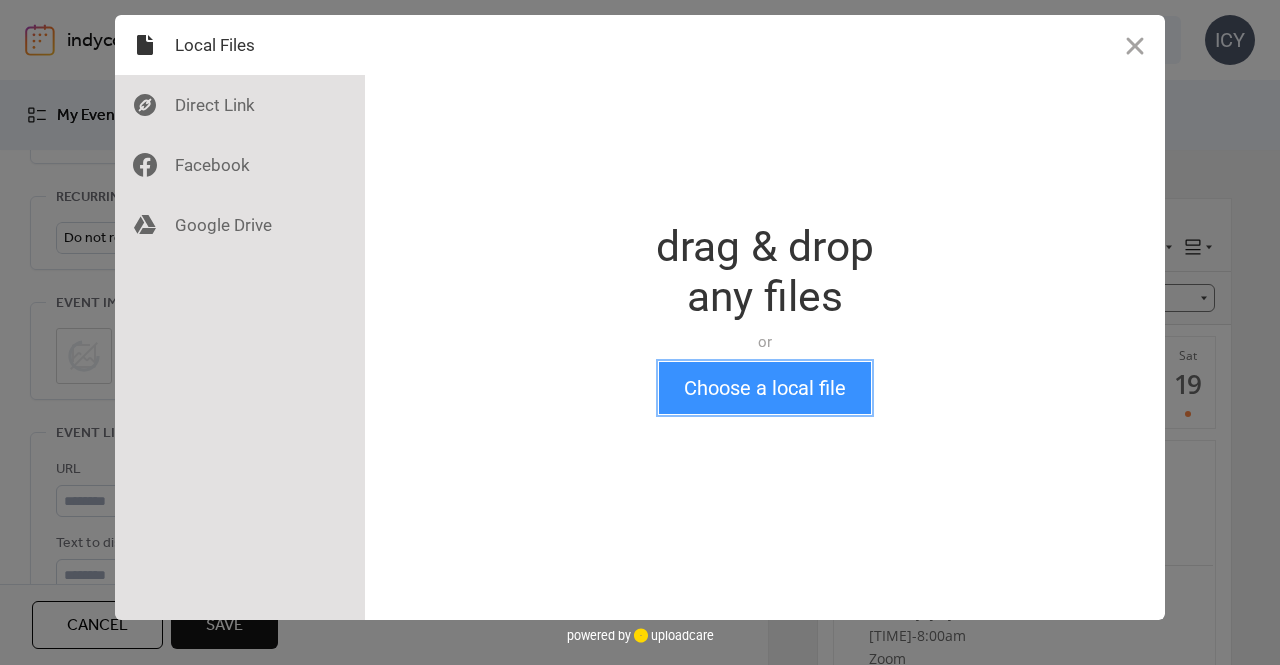 click on "Choose a local file" at bounding box center [765, 388] 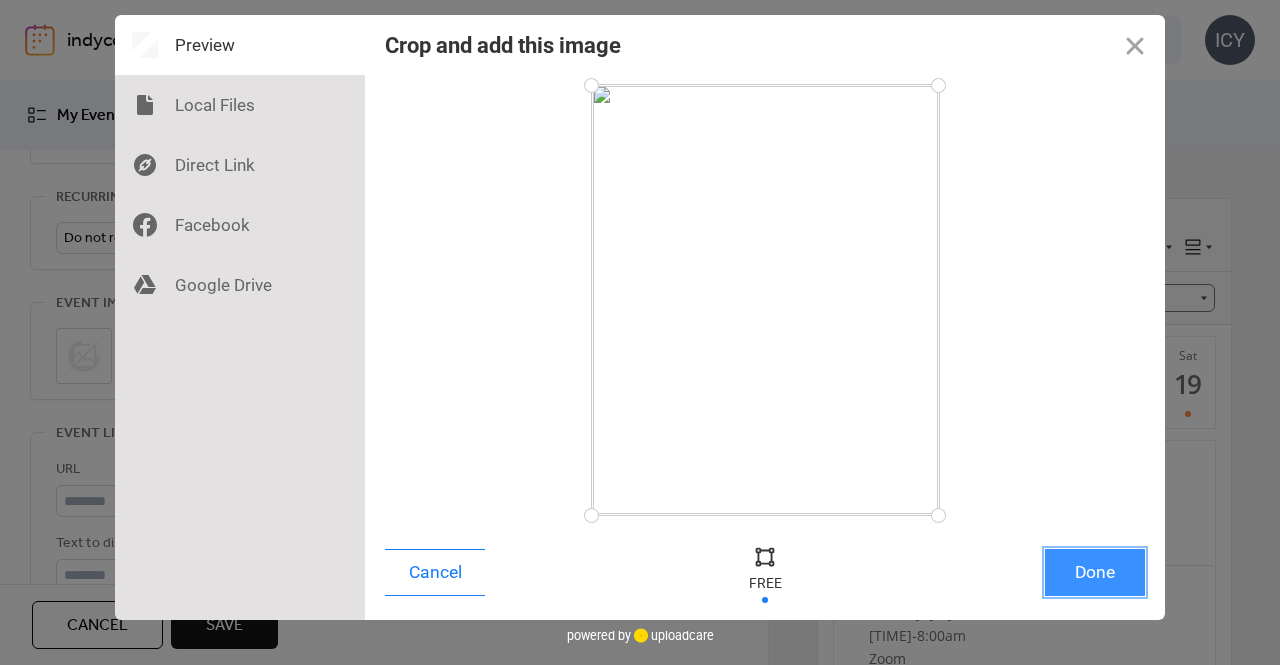 click on "Done" at bounding box center (1095, 572) 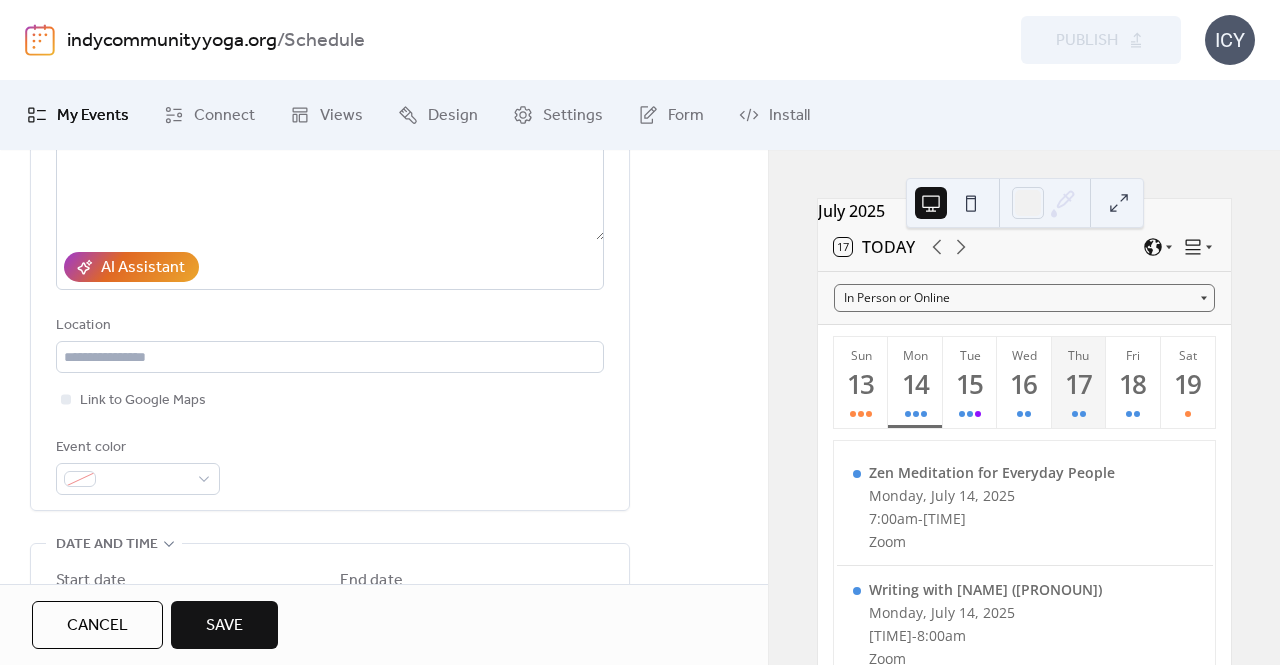 scroll, scrollTop: 0, scrollLeft: 0, axis: both 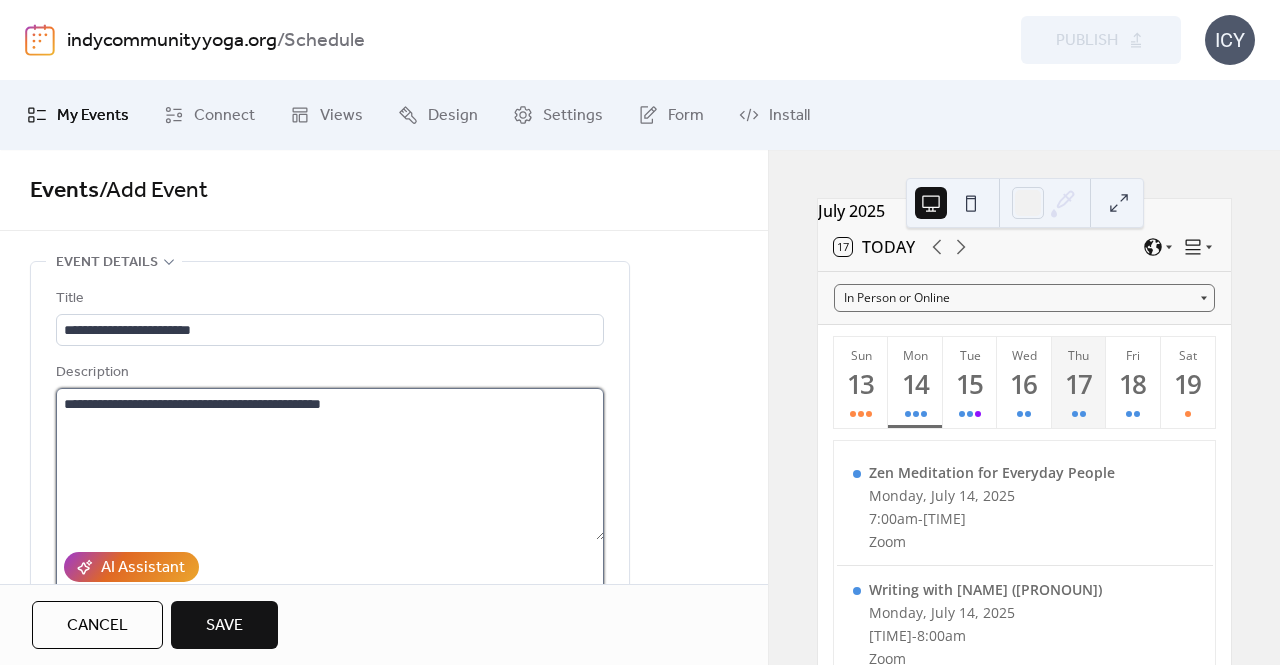 click on "**********" at bounding box center [330, 464] 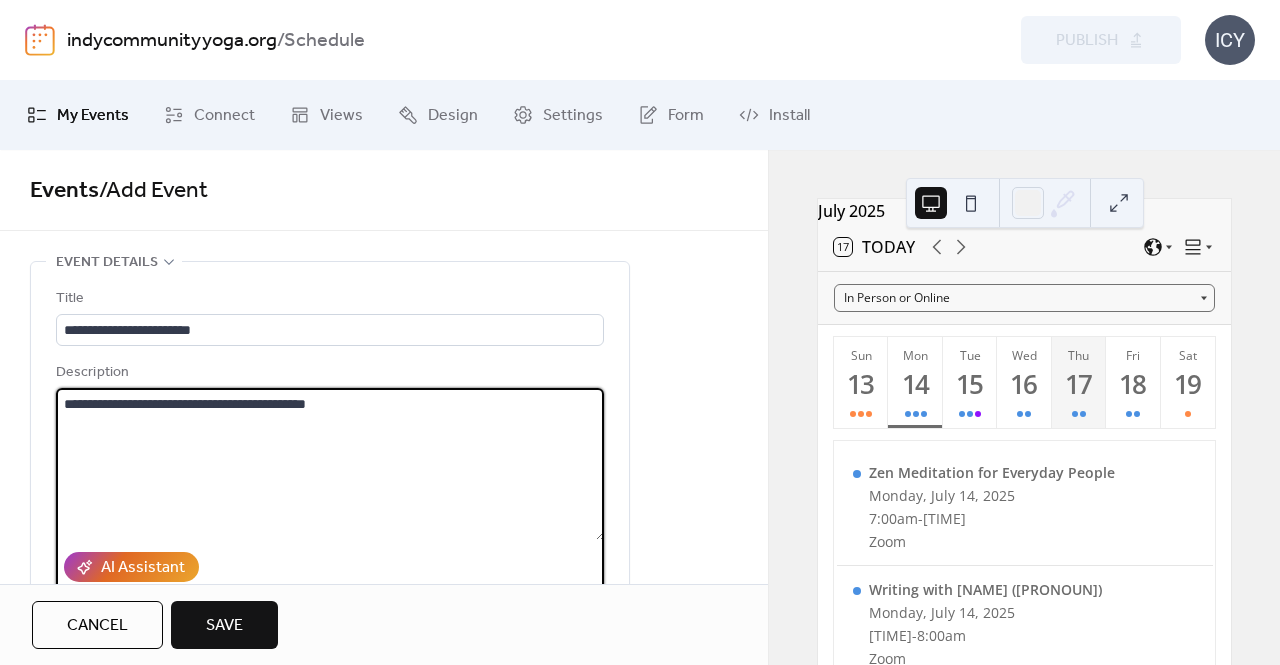 drag, startPoint x: 355, startPoint y: 395, endPoint x: 21, endPoint y: 401, distance: 334.0539 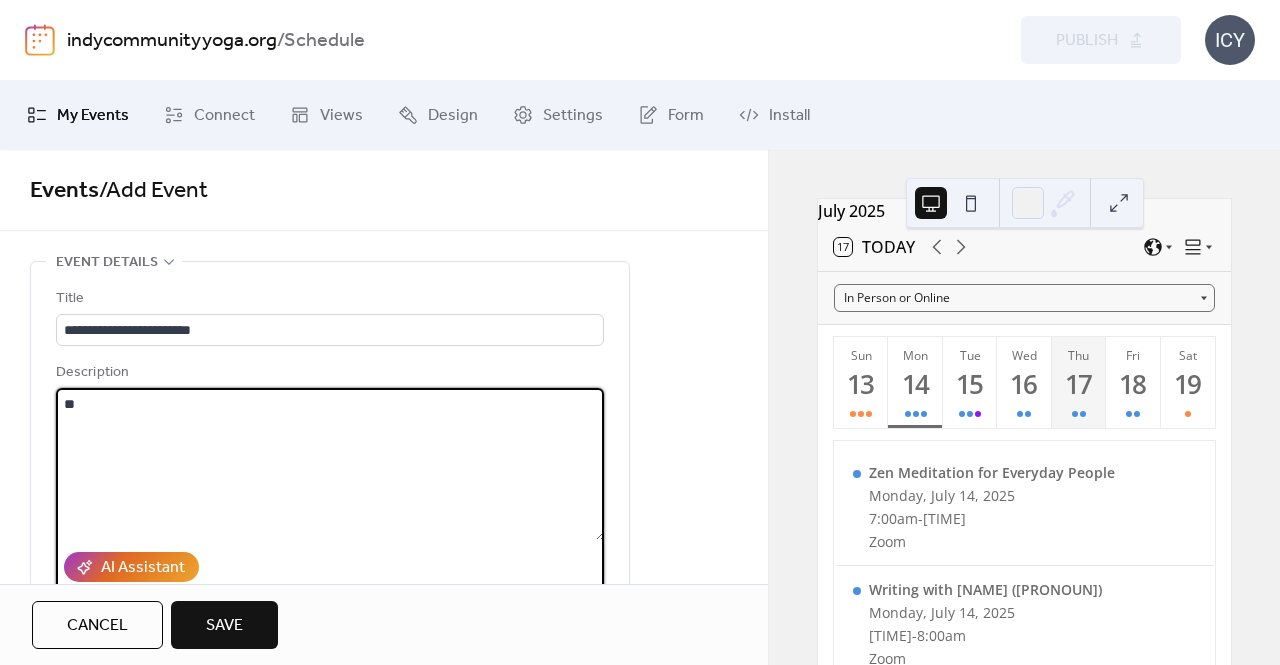 type on "*" 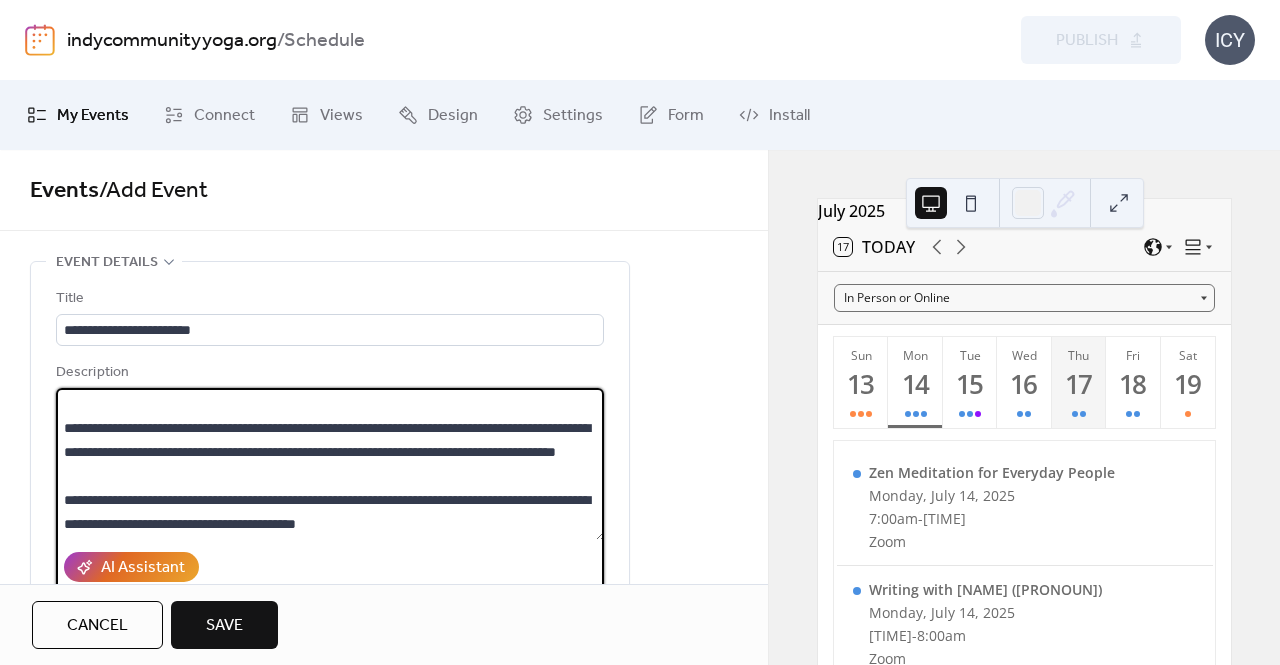 scroll, scrollTop: 93, scrollLeft: 0, axis: vertical 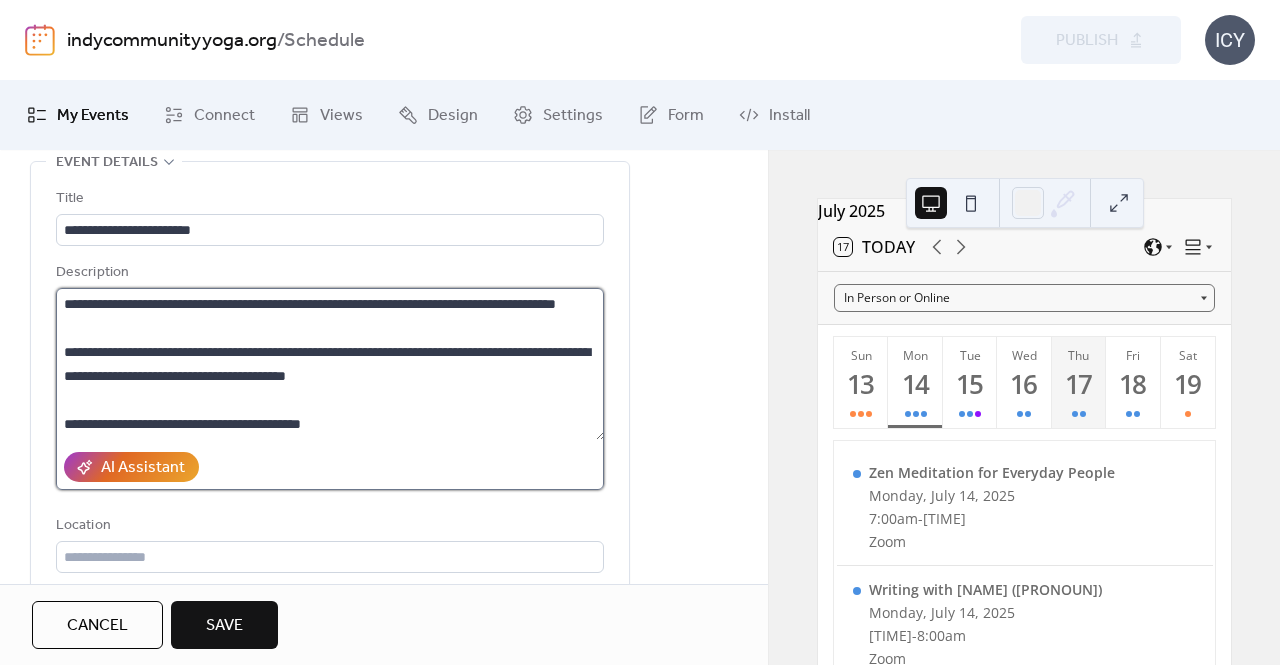 click on "**********" at bounding box center [330, 364] 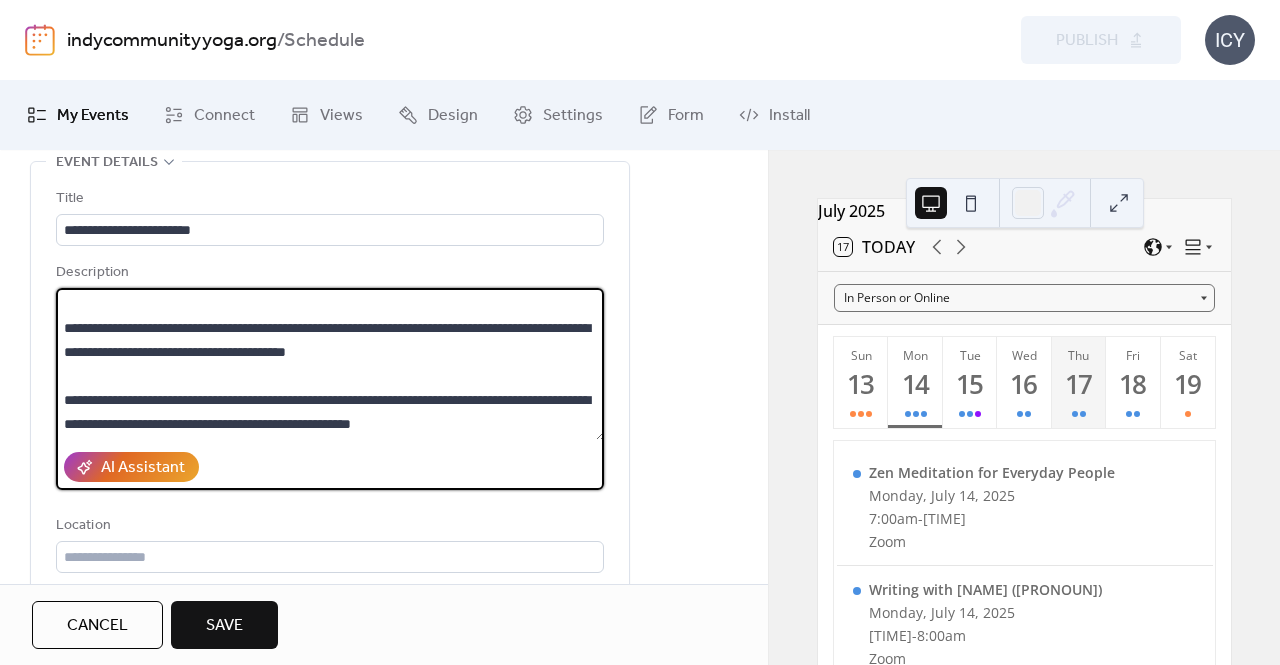 scroll, scrollTop: 65, scrollLeft: 0, axis: vertical 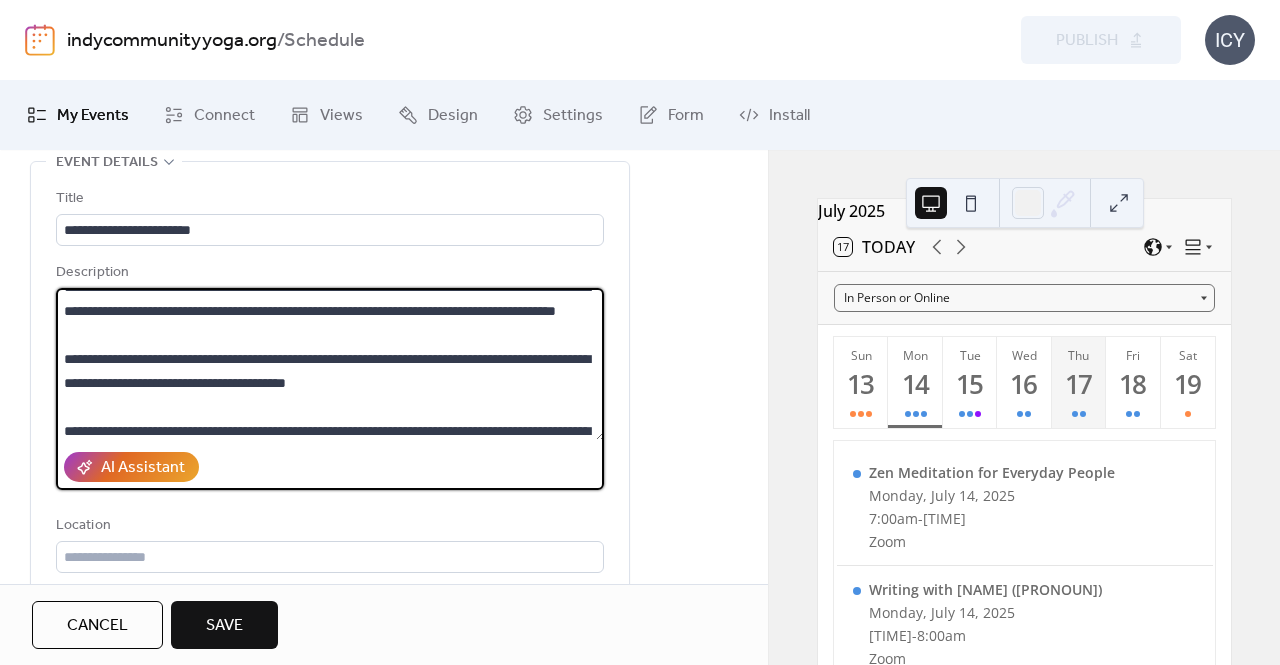 click on "**********" at bounding box center [330, 364] 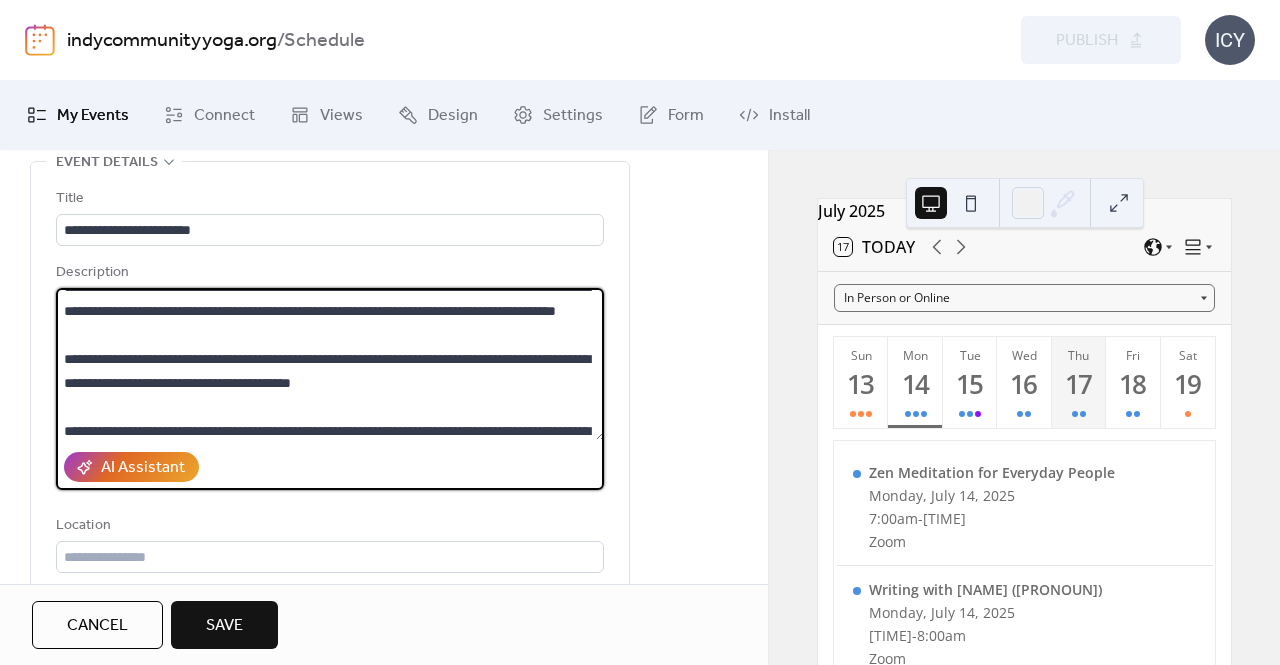 scroll, scrollTop: 168, scrollLeft: 0, axis: vertical 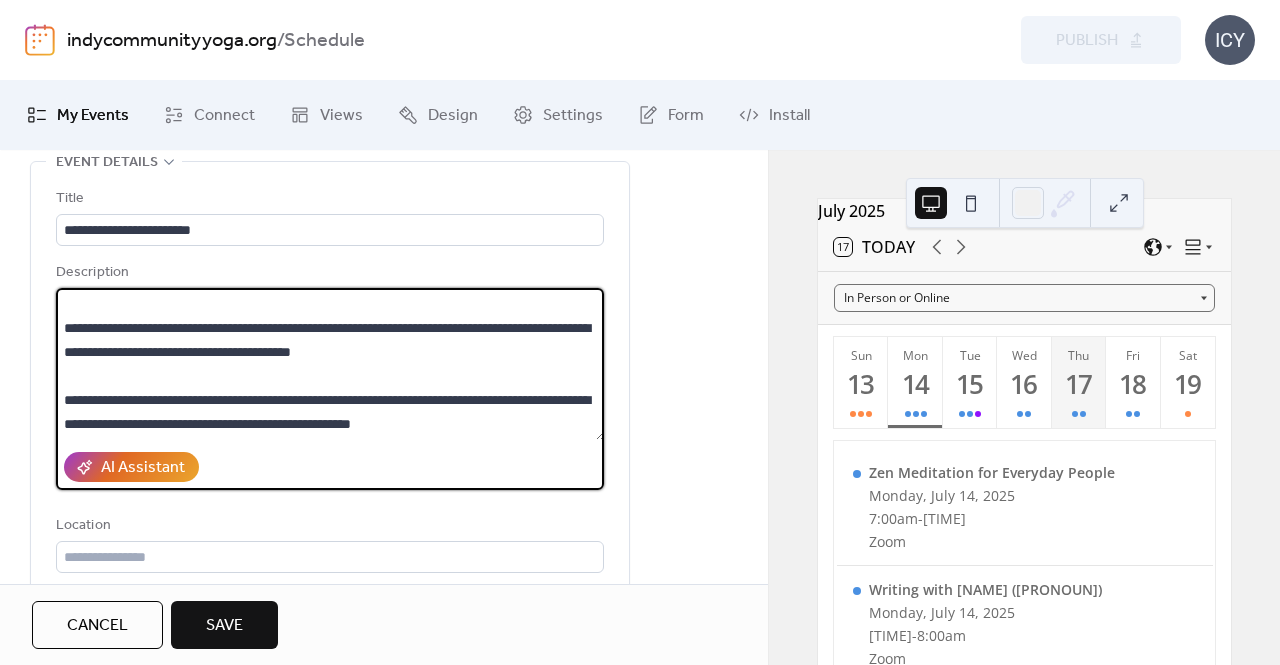 click on "**********" at bounding box center [330, 364] 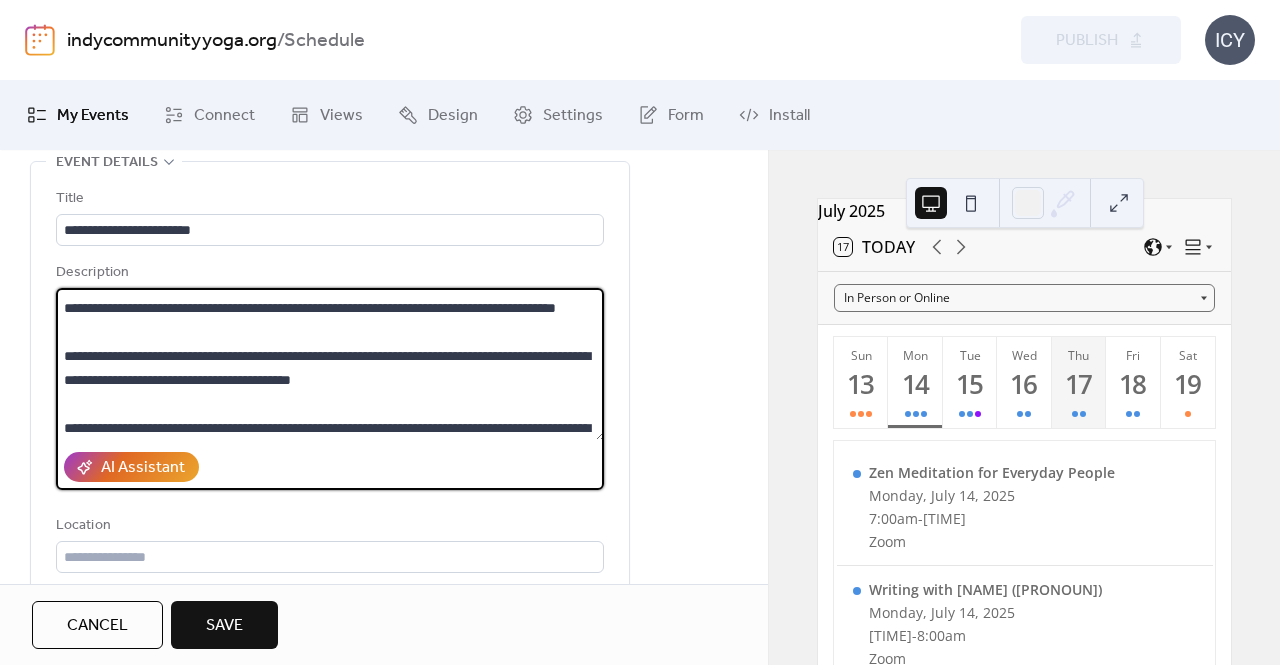 scroll, scrollTop: 100, scrollLeft: 0, axis: vertical 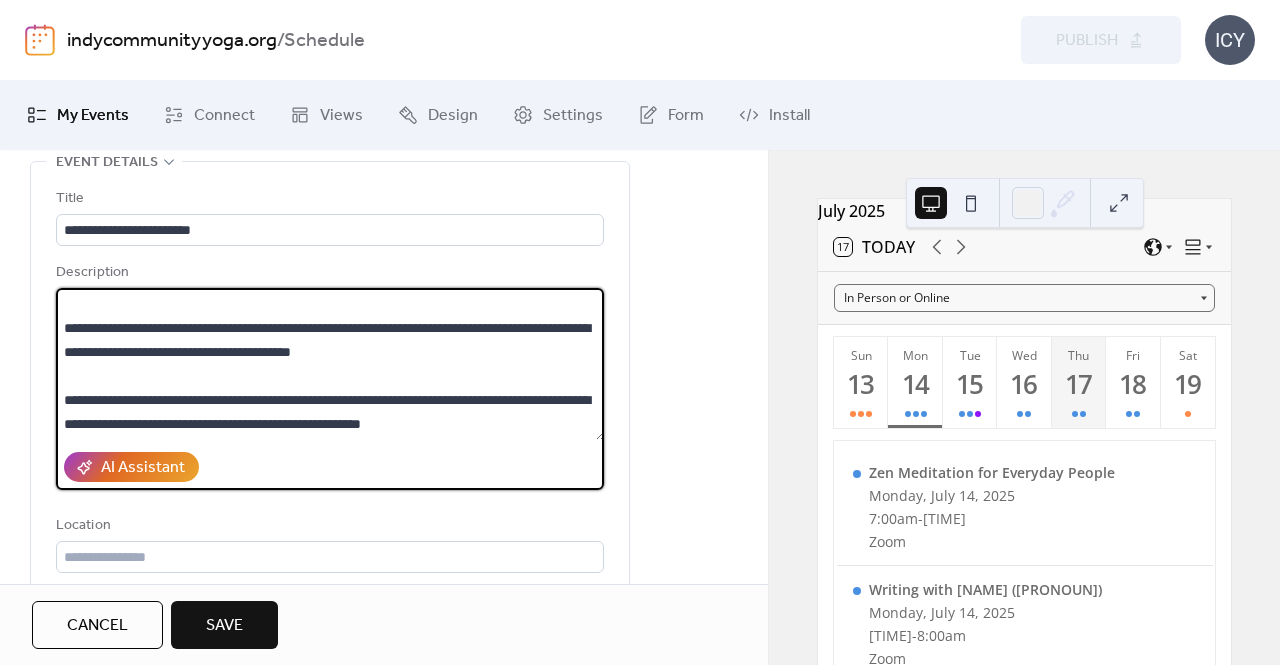 click on "**********" at bounding box center (330, 364) 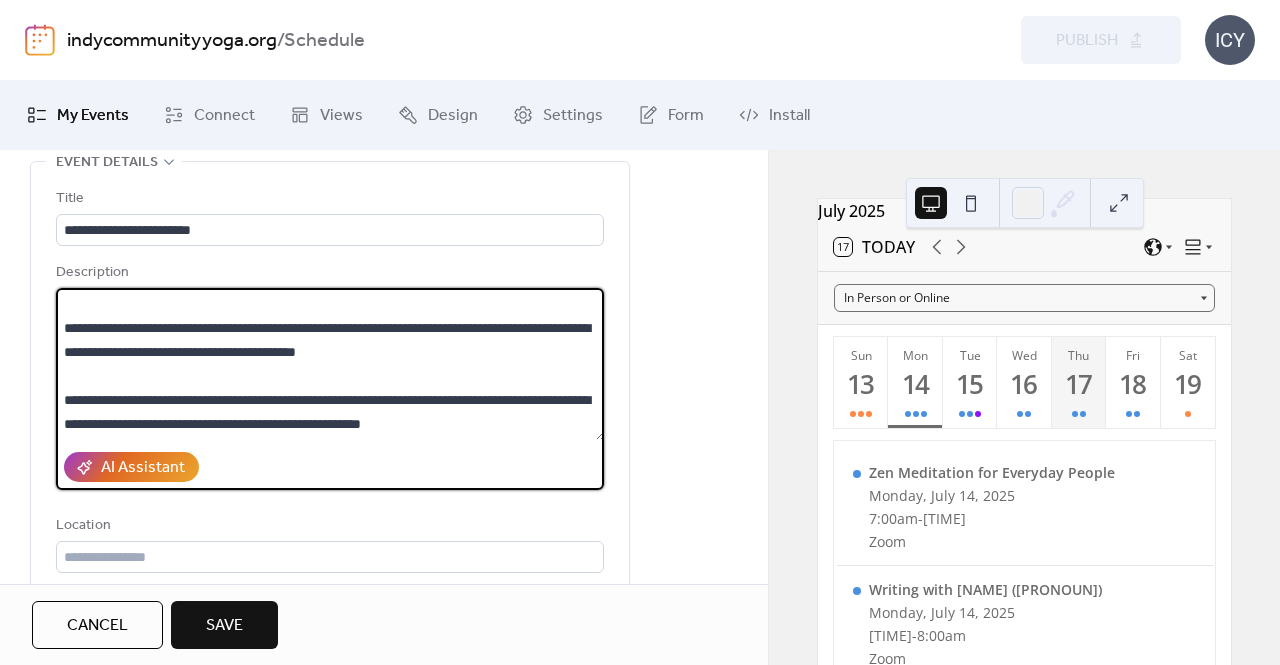 scroll, scrollTop: 168, scrollLeft: 0, axis: vertical 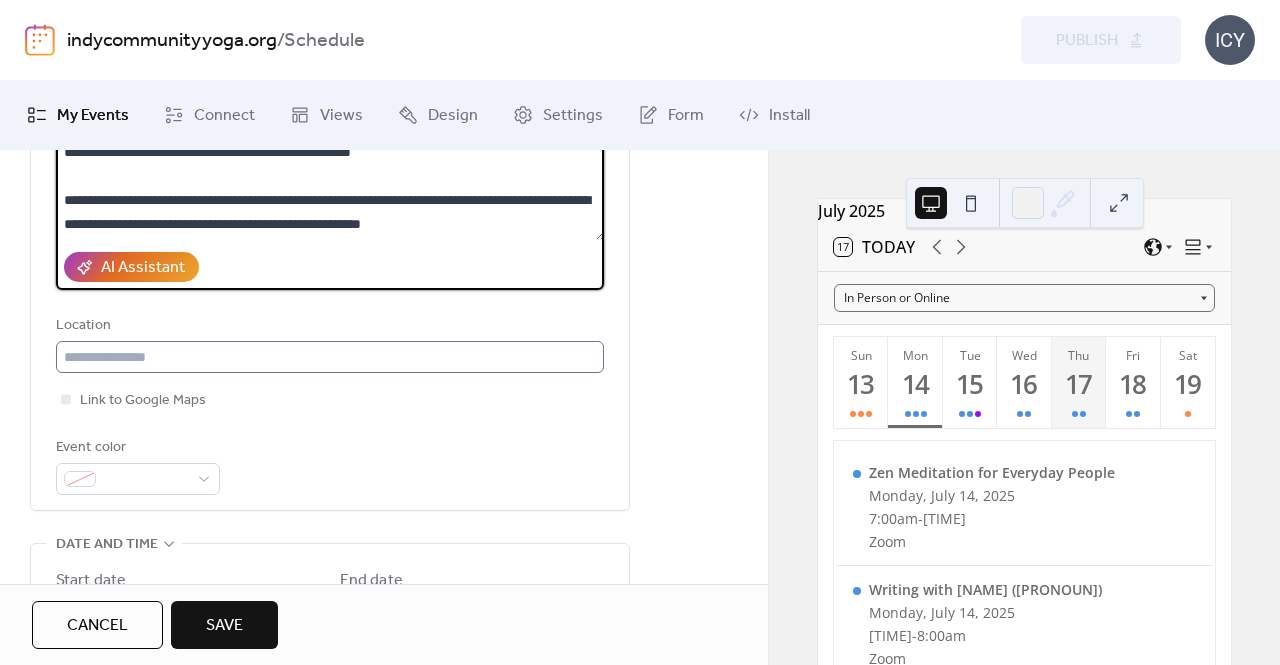 type on "**********" 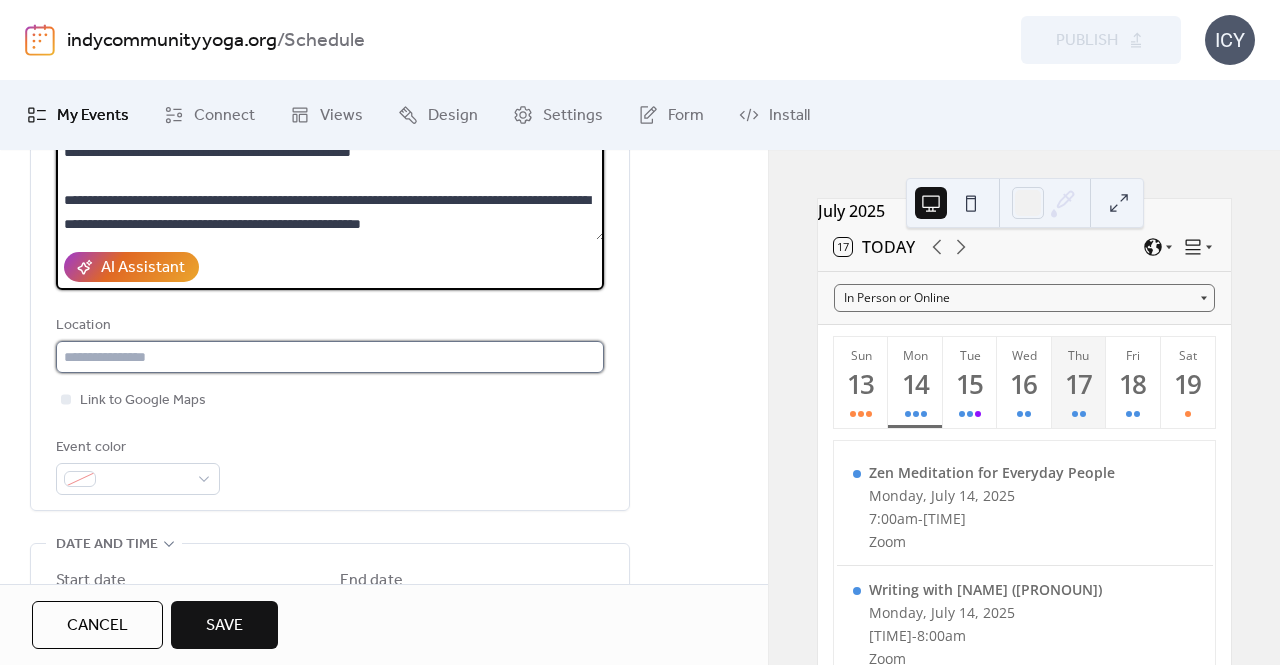 click at bounding box center (330, 357) 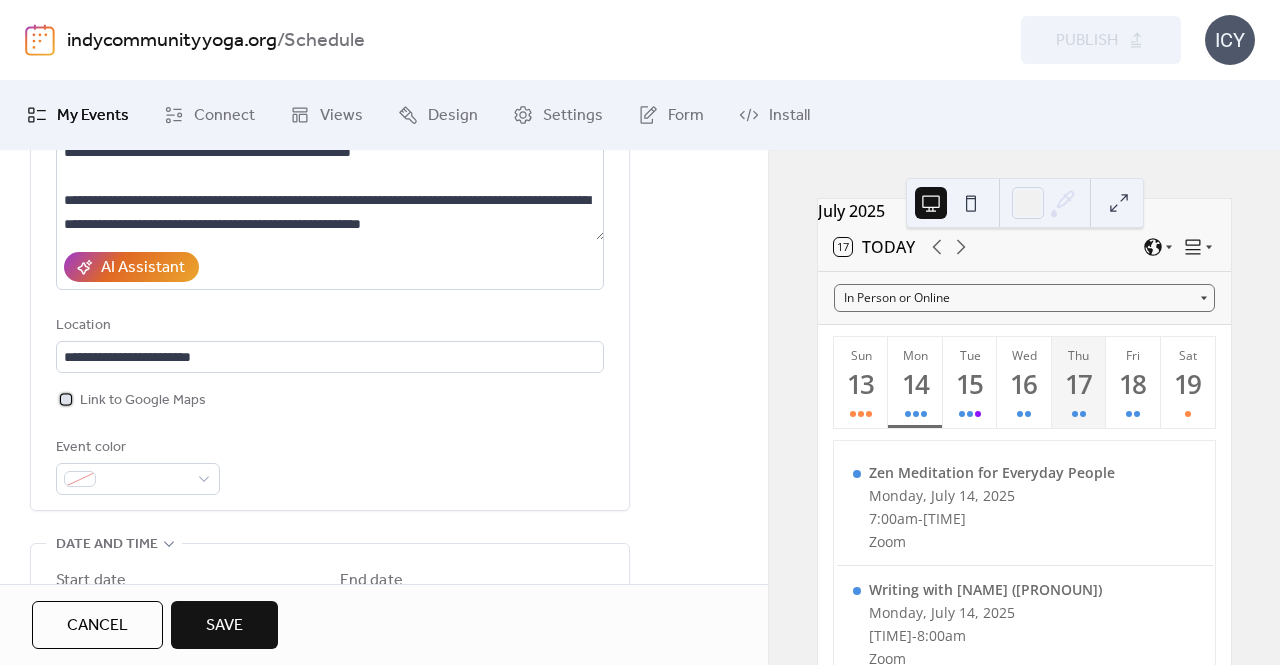 click at bounding box center [66, 399] 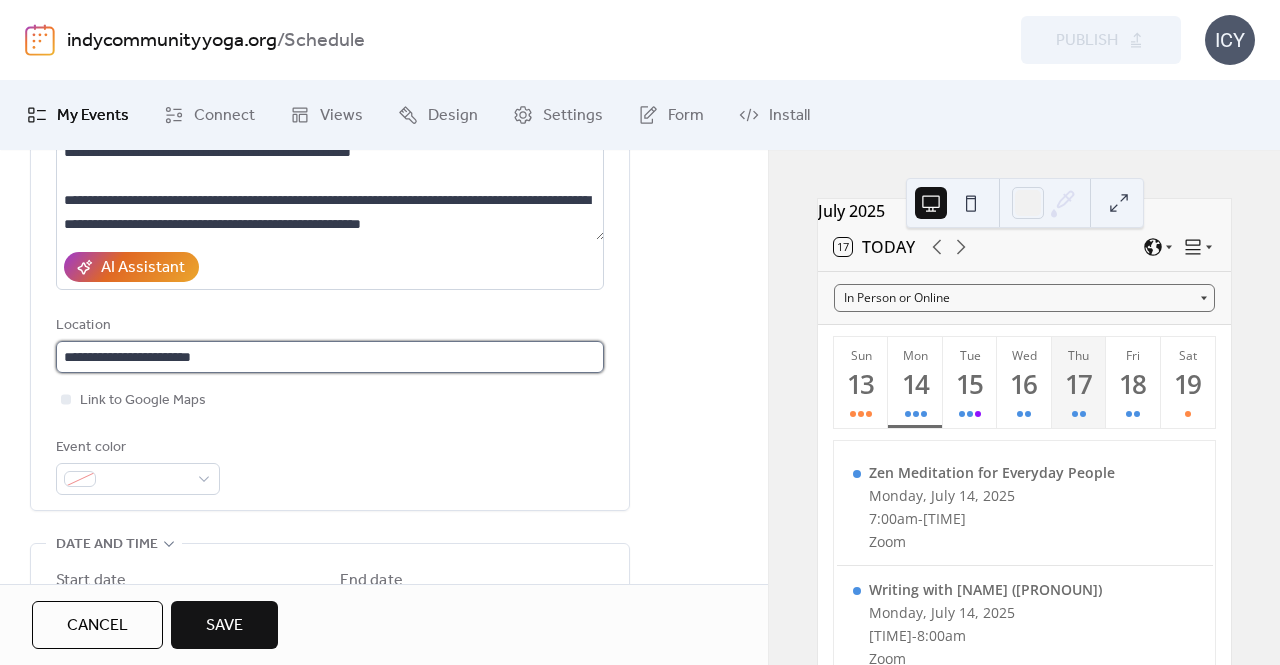 click on "**********" at bounding box center [330, 357] 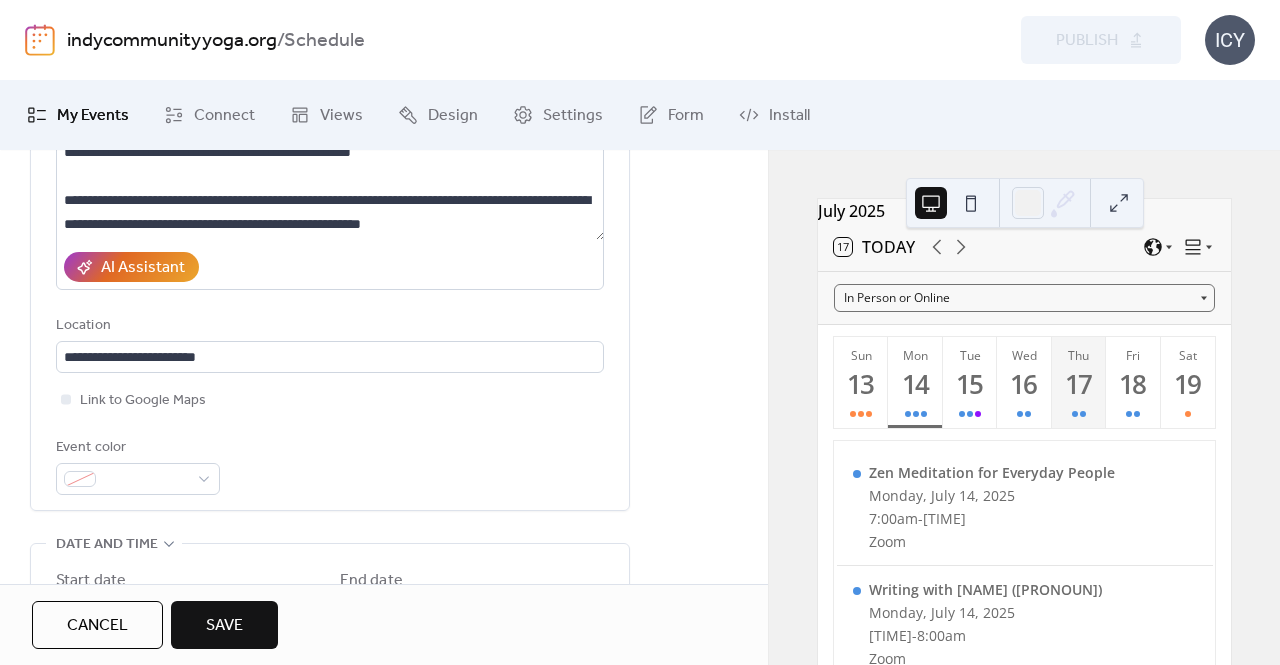 click on "**********" at bounding box center [330, 241] 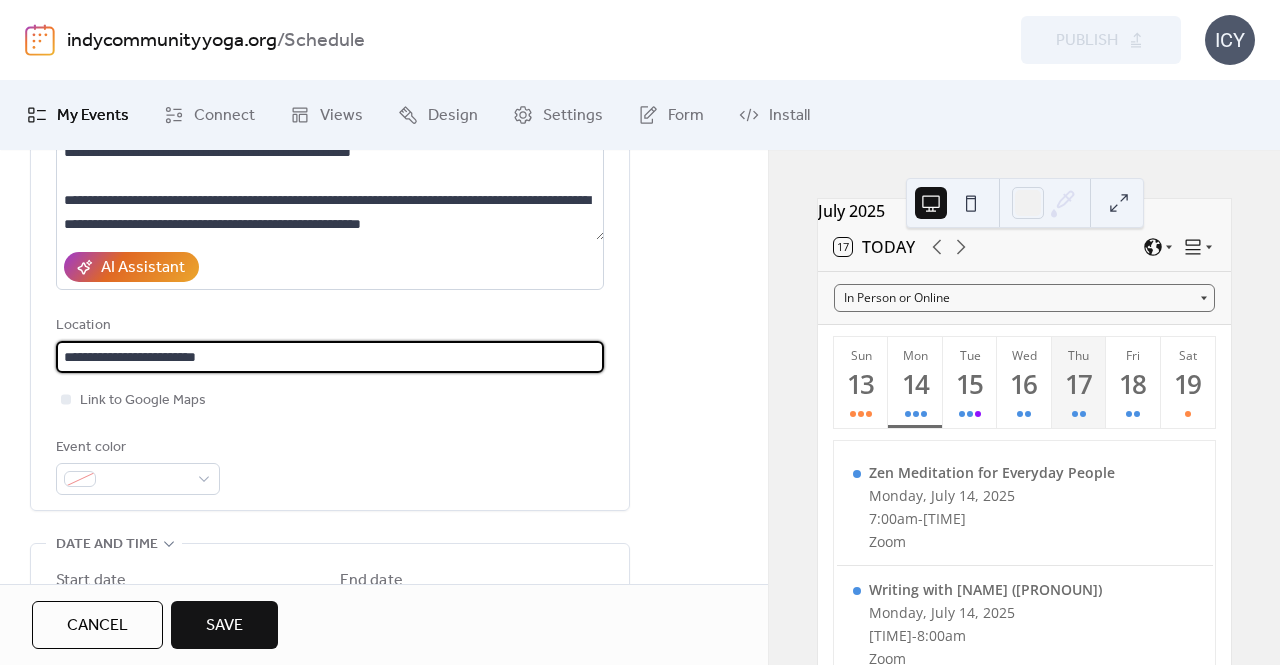 click on "**********" at bounding box center [330, 357] 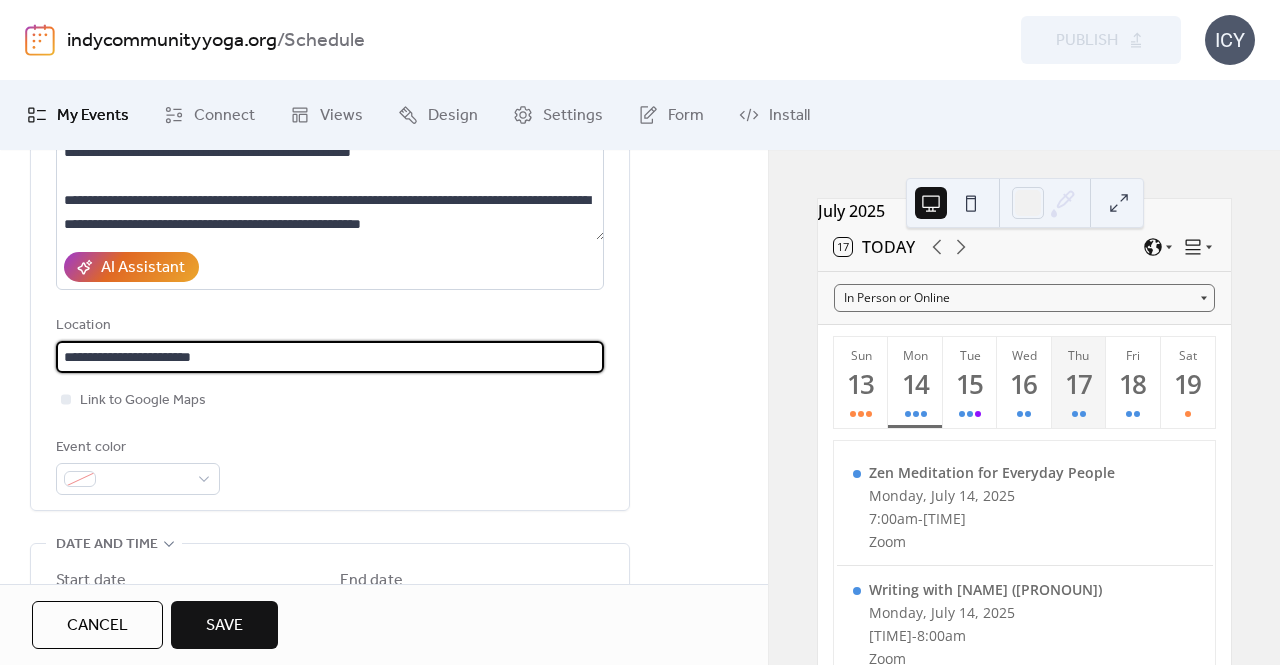 type on "**********" 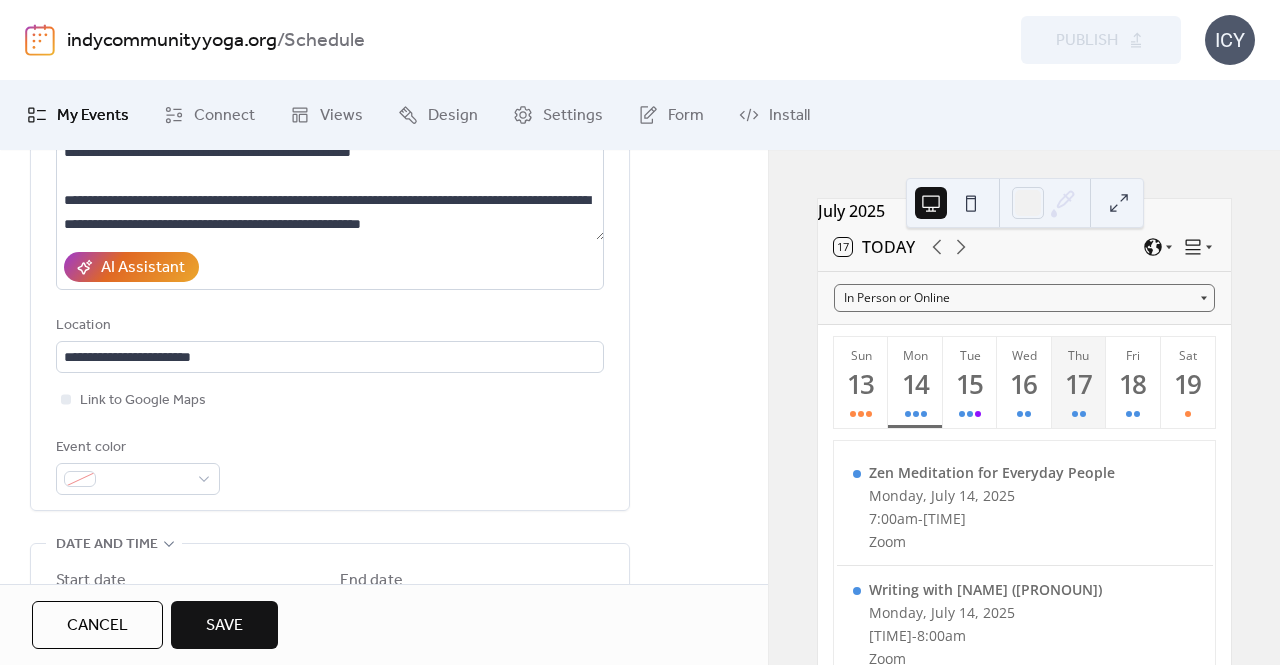 click on "**********" at bounding box center (330, 241) 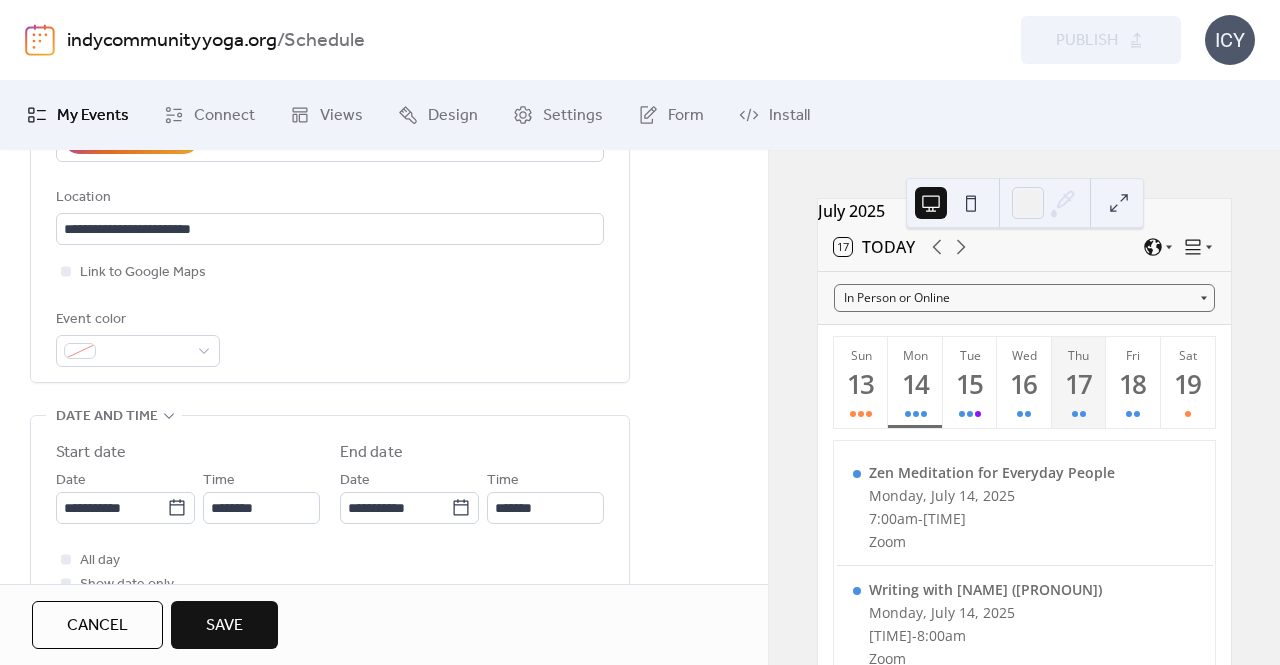 scroll, scrollTop: 500, scrollLeft: 0, axis: vertical 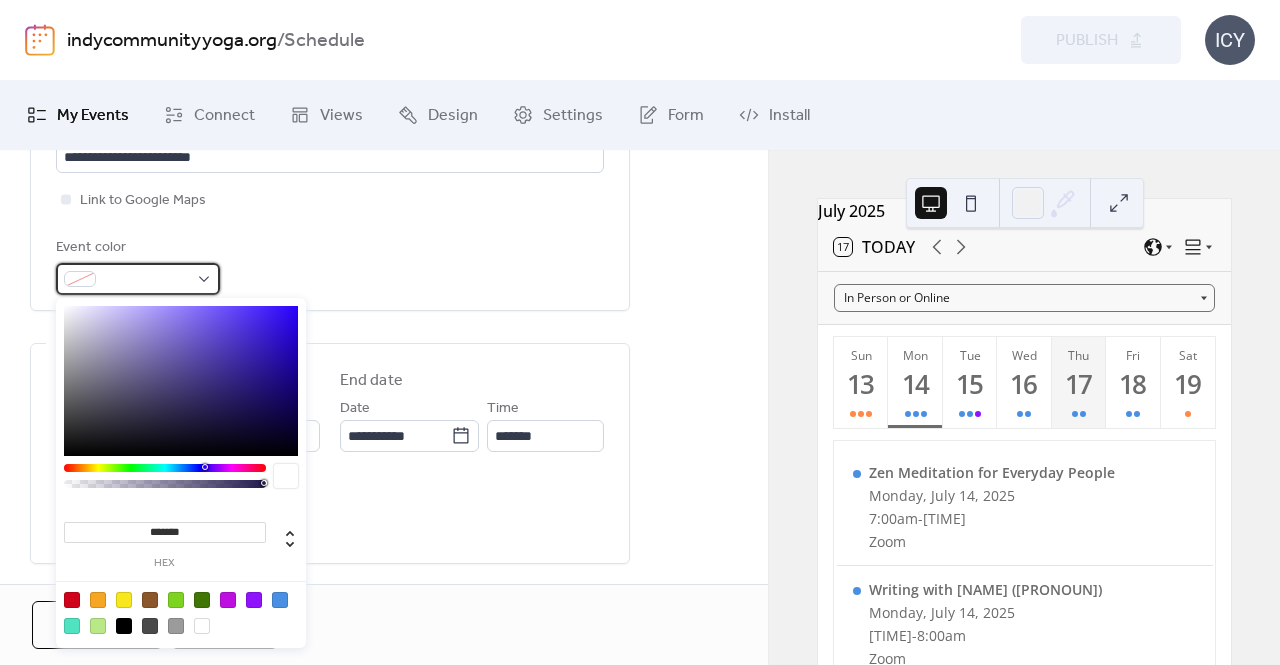 click at bounding box center [138, 279] 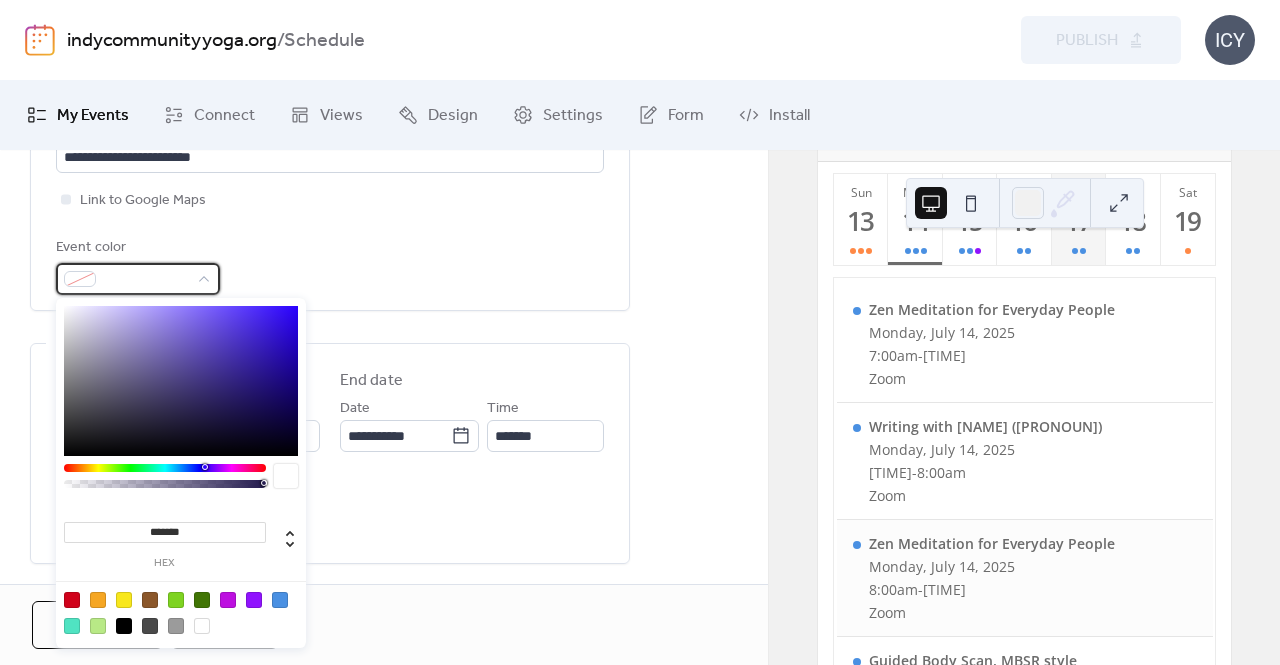 scroll, scrollTop: 158, scrollLeft: 0, axis: vertical 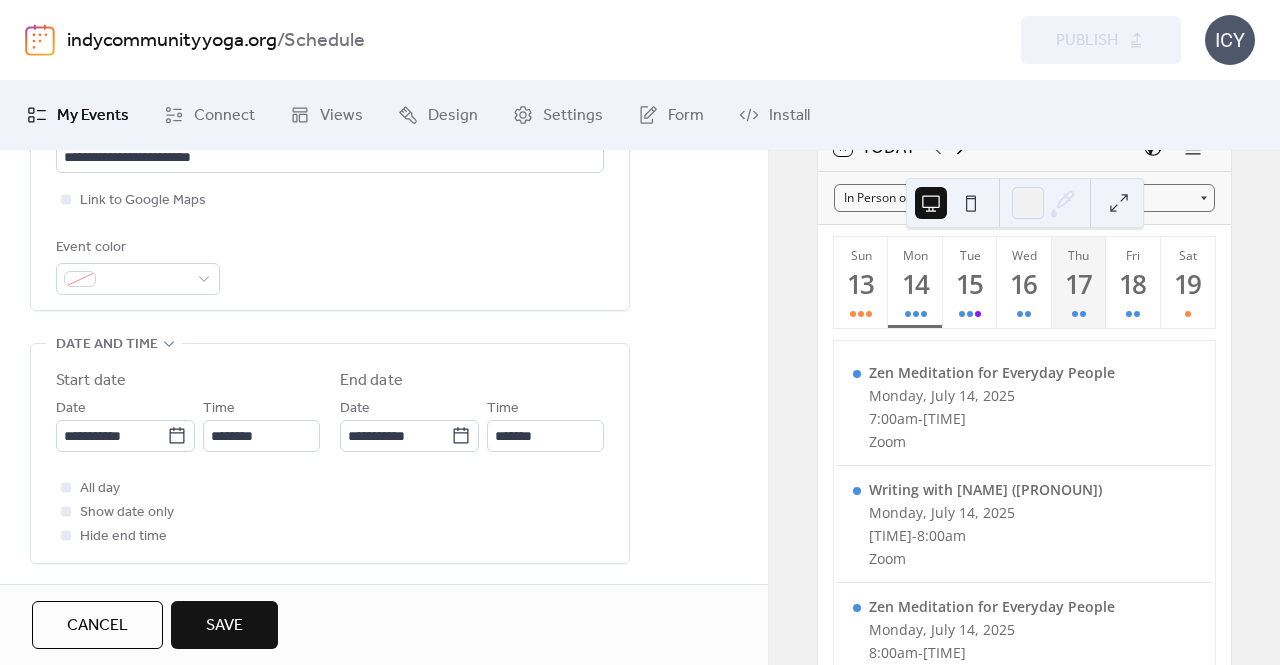 click 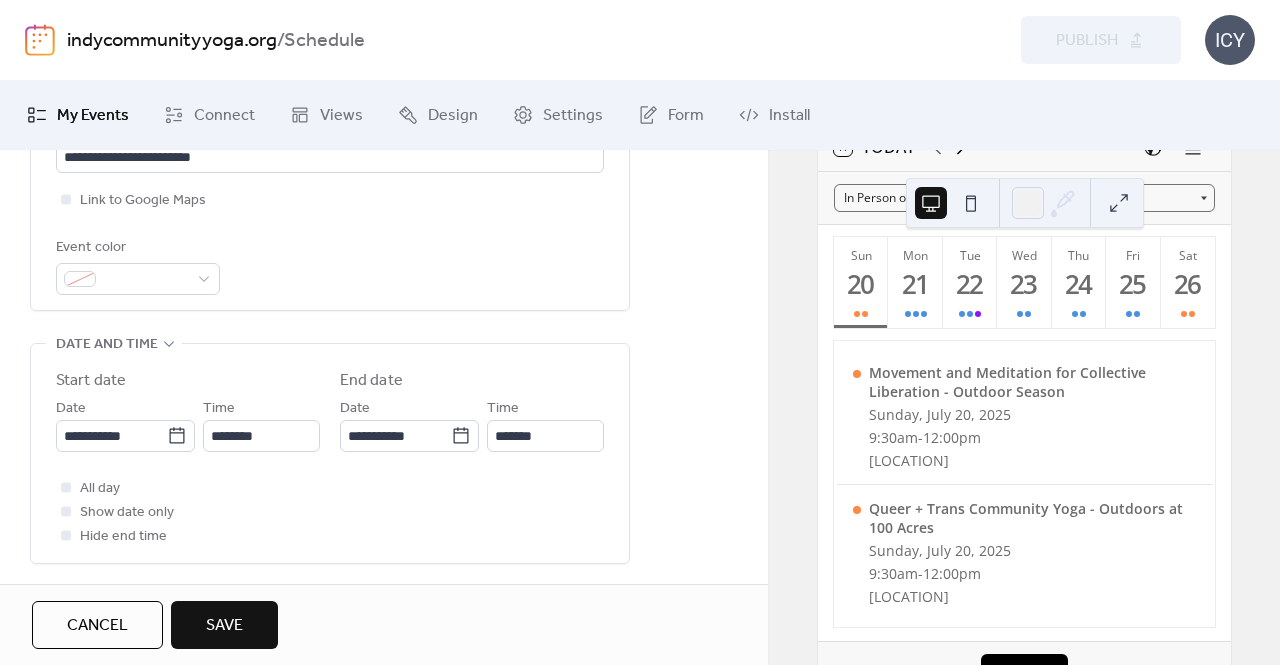 click 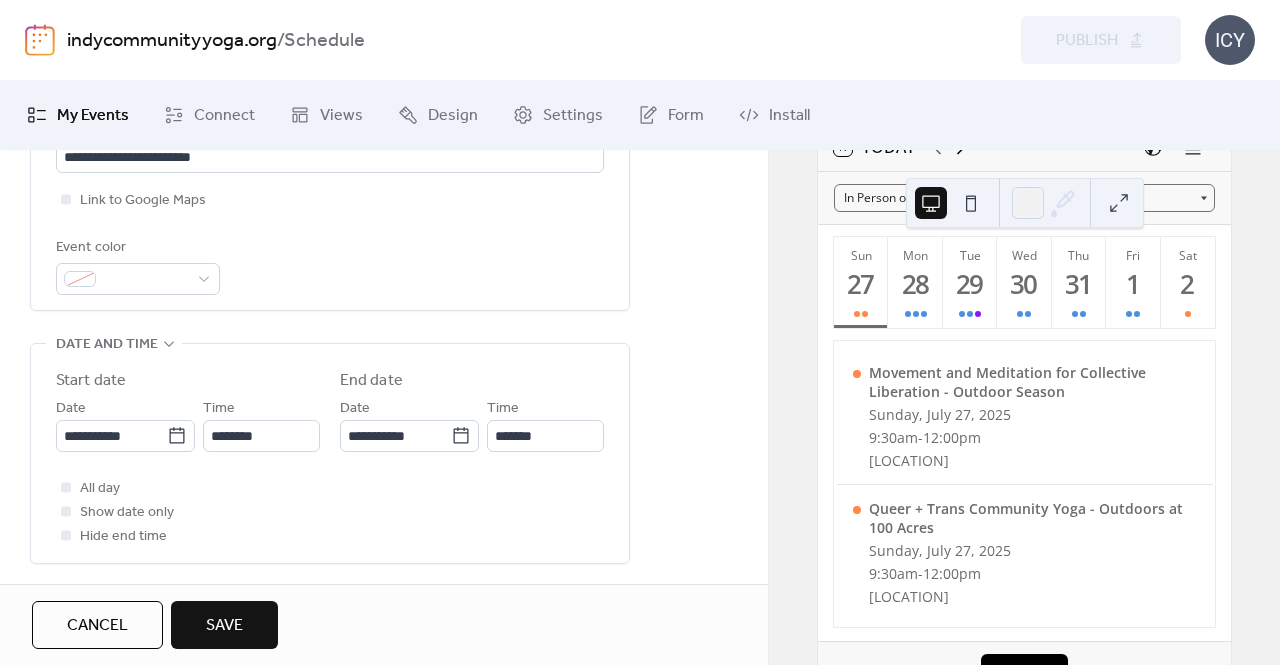 click 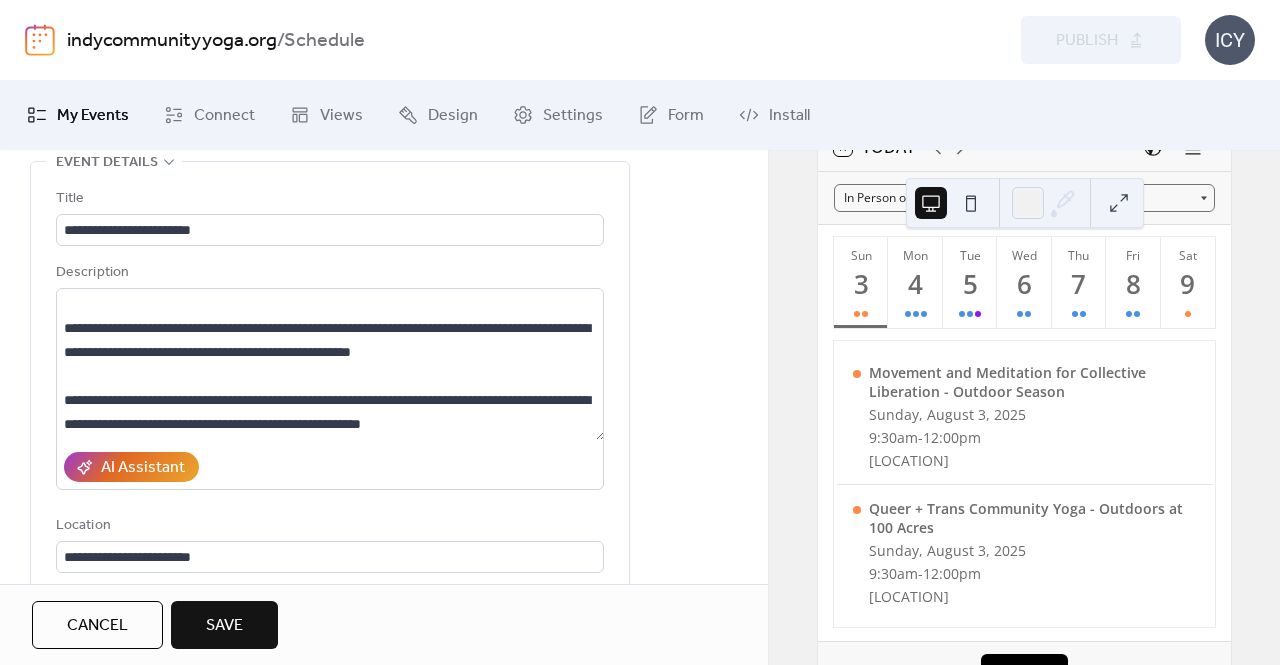 scroll, scrollTop: 300, scrollLeft: 0, axis: vertical 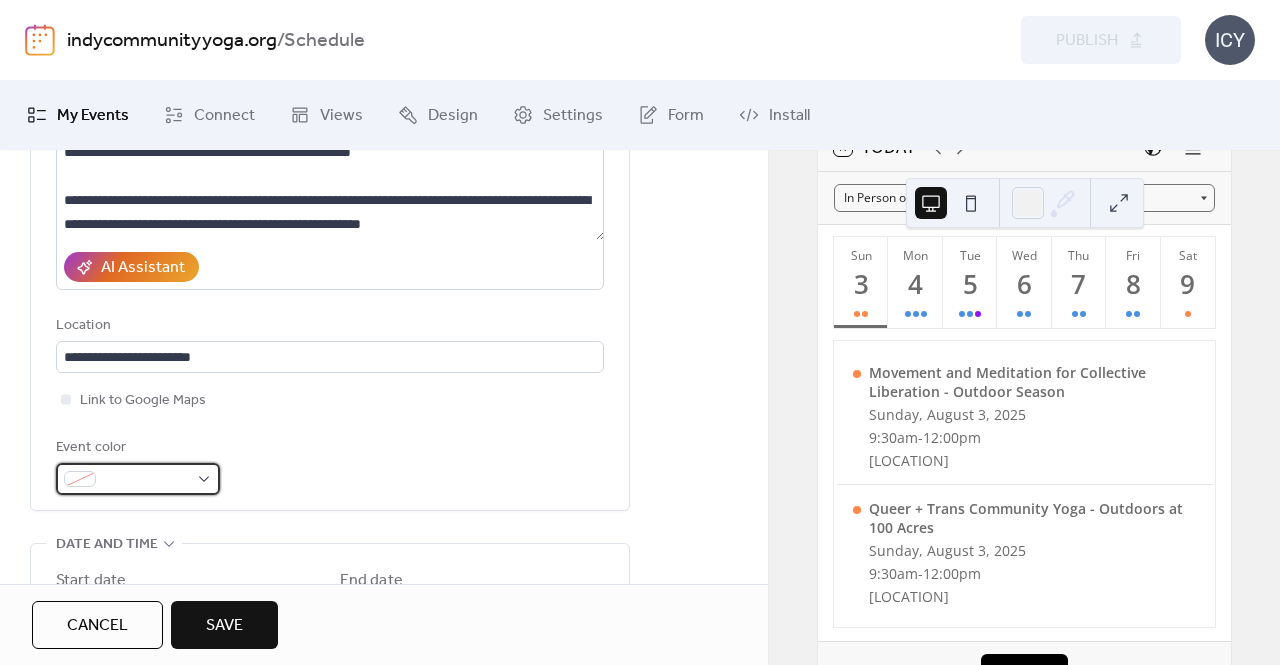 click at bounding box center [138, 479] 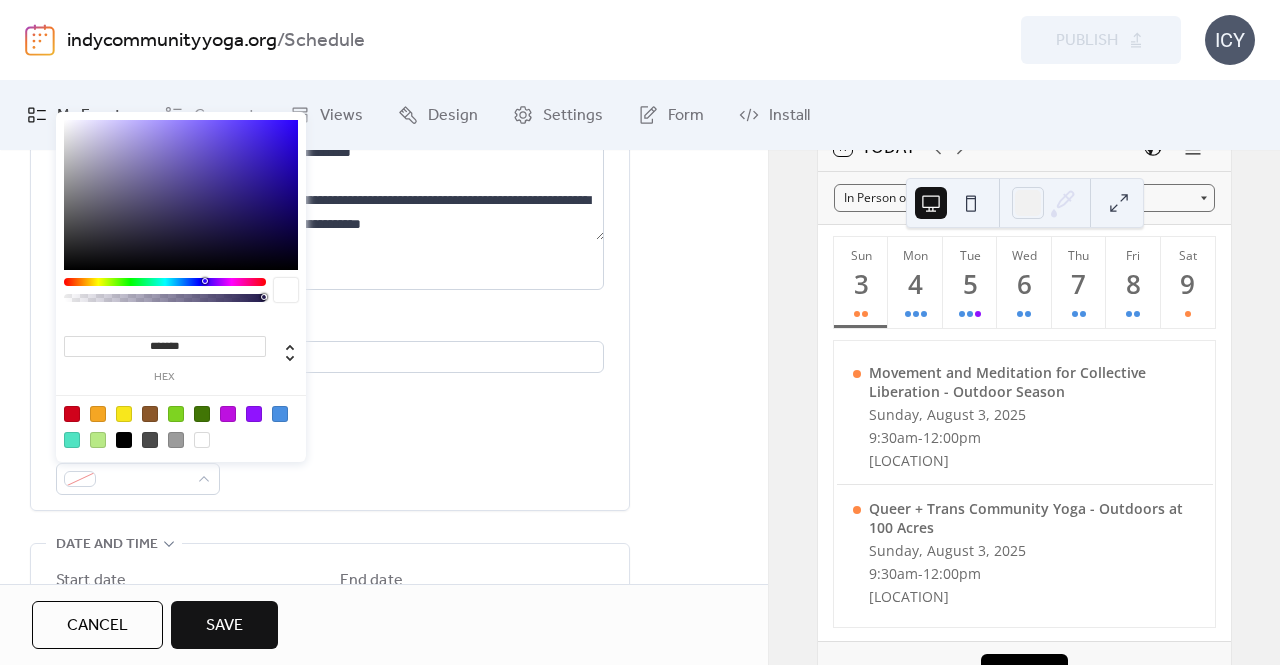 click at bounding box center [165, 282] 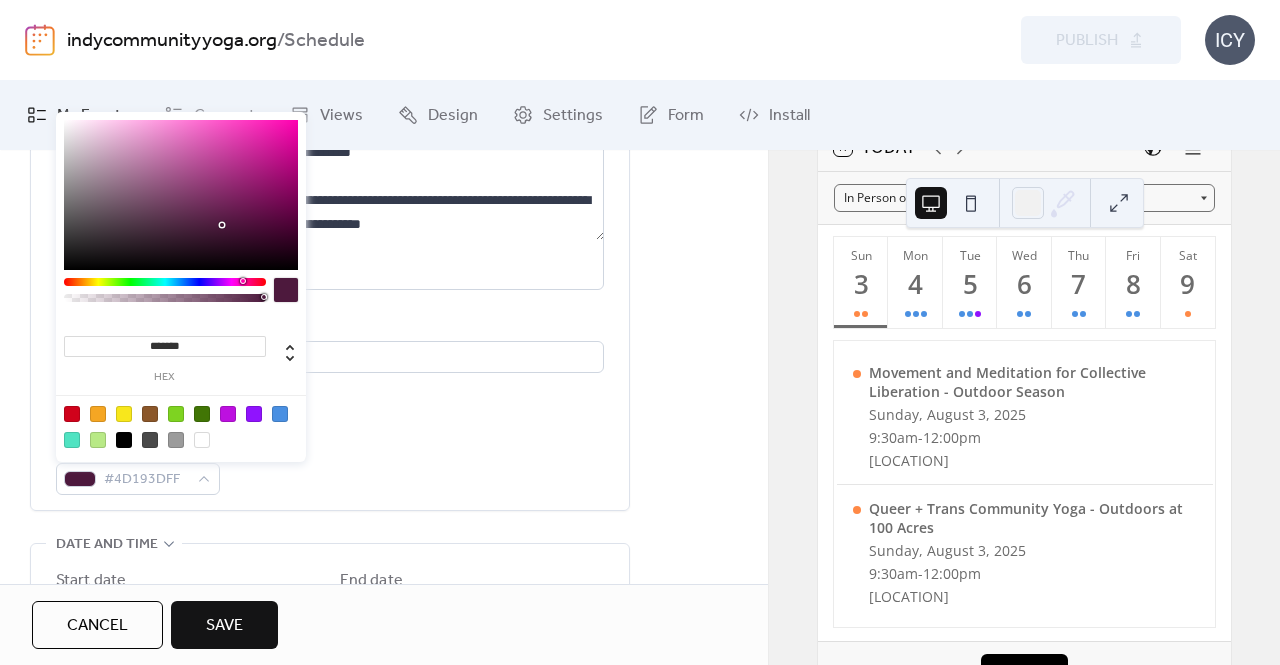 click at bounding box center (165, 282) 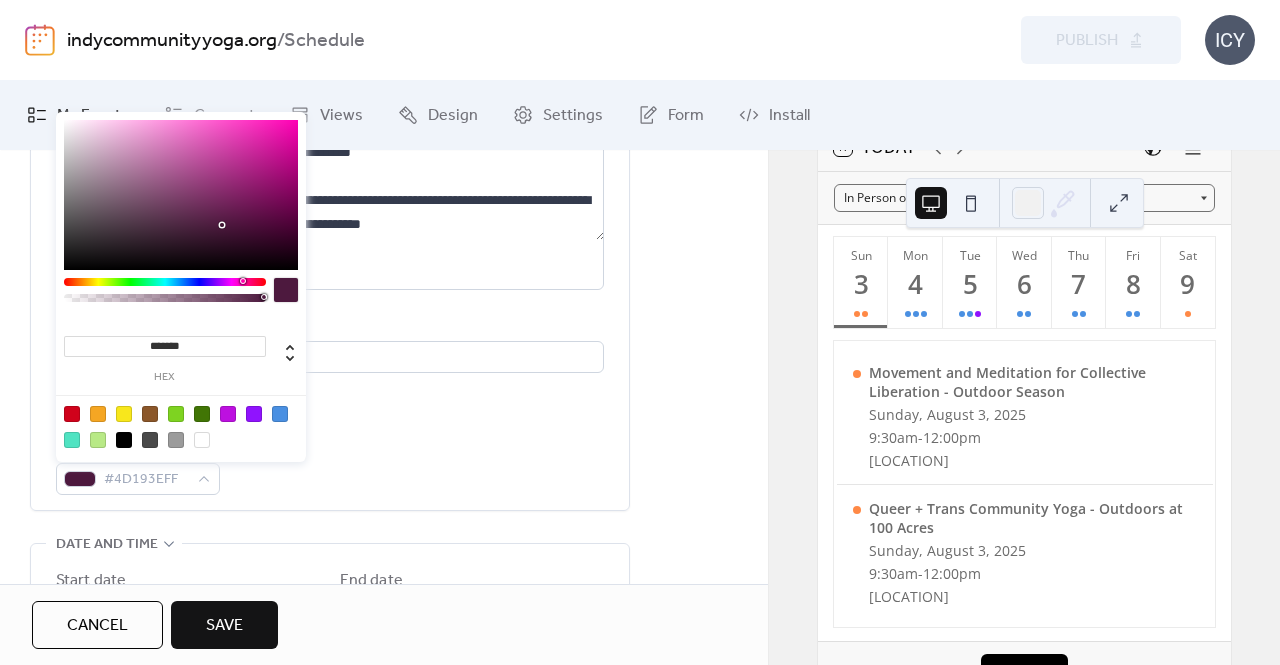 click at bounding box center (245, 281) 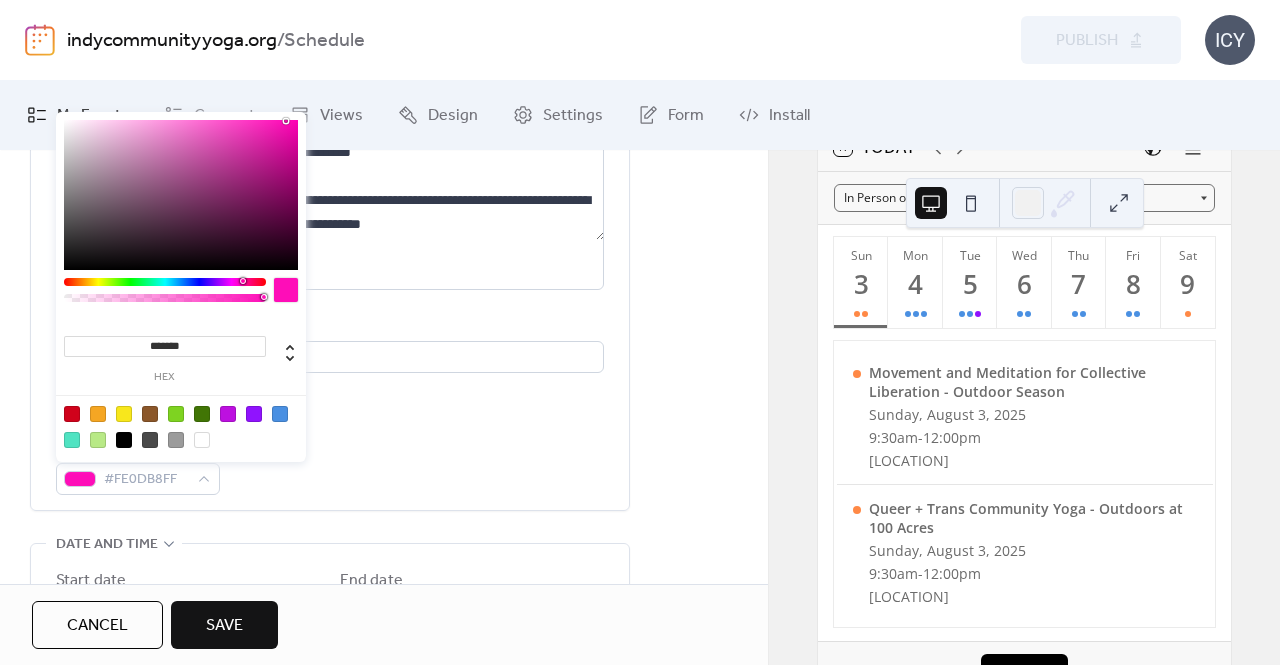 click at bounding box center [181, 195] 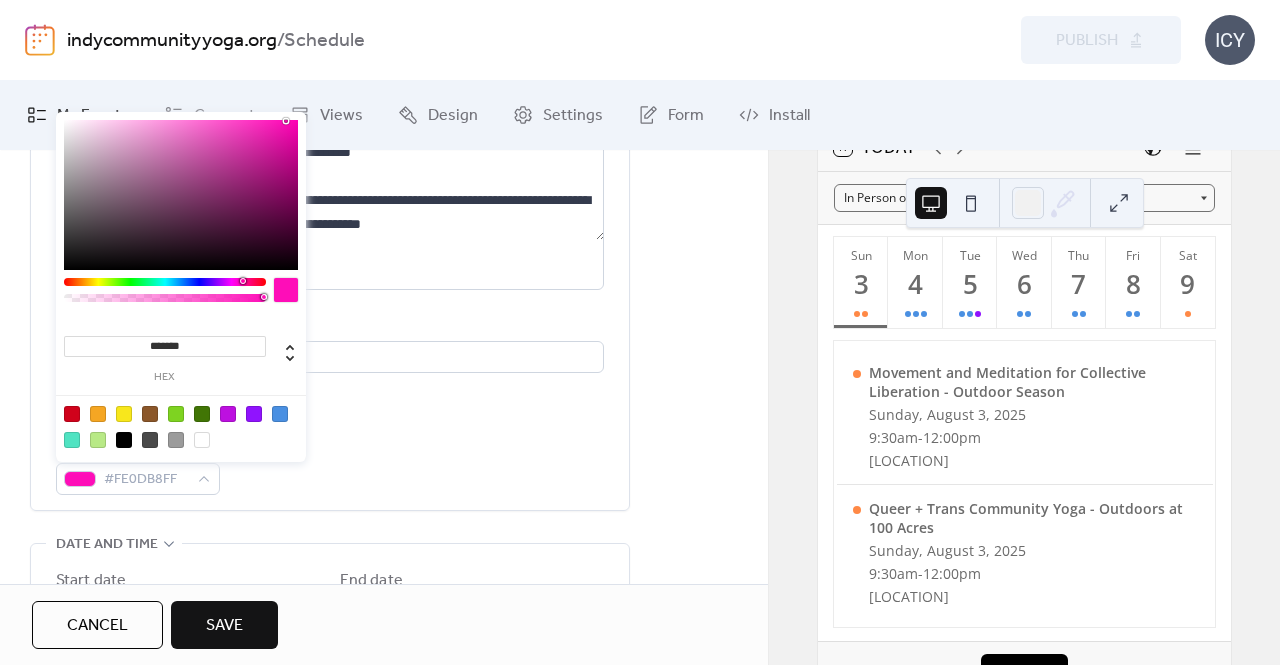 click at bounding box center (181, 195) 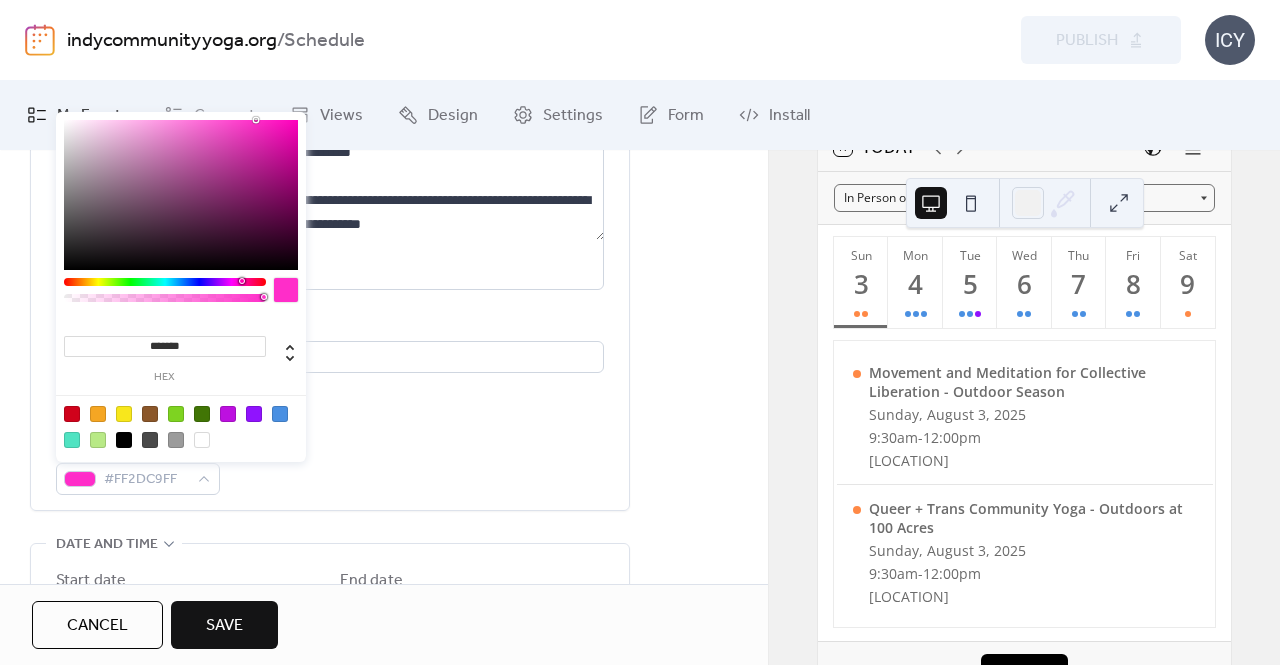 drag, startPoint x: 293, startPoint y: 134, endPoint x: 256, endPoint y: 119, distance: 39.92493 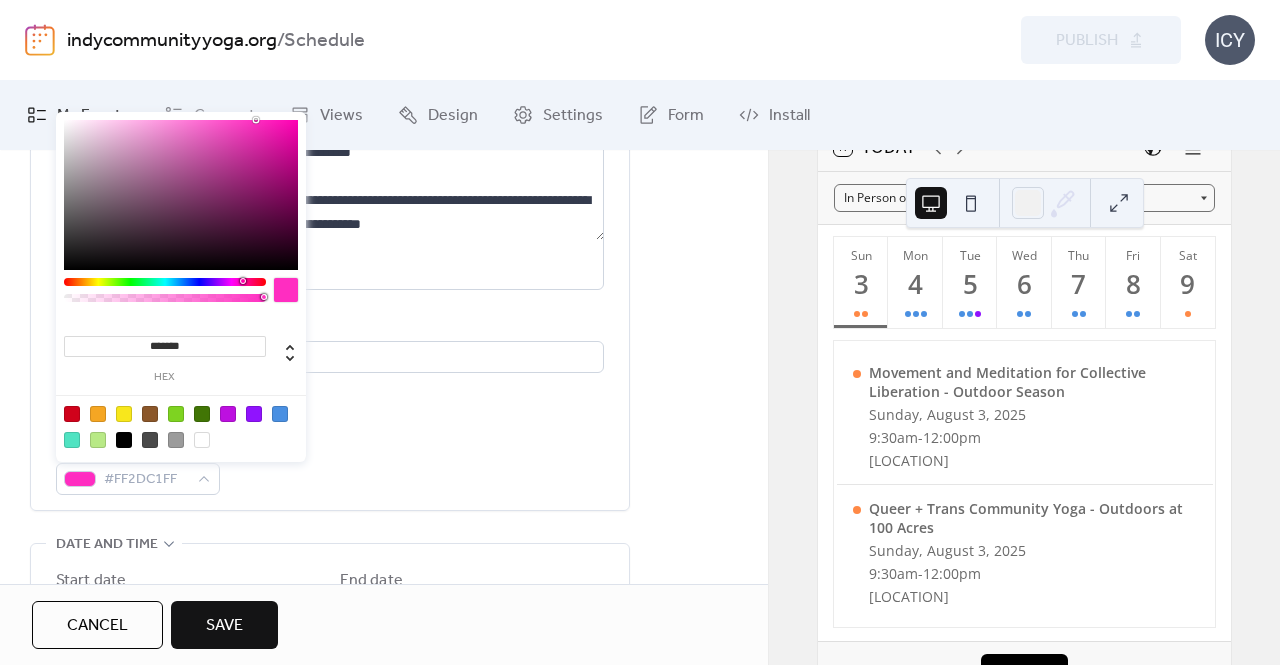 type on "*******" 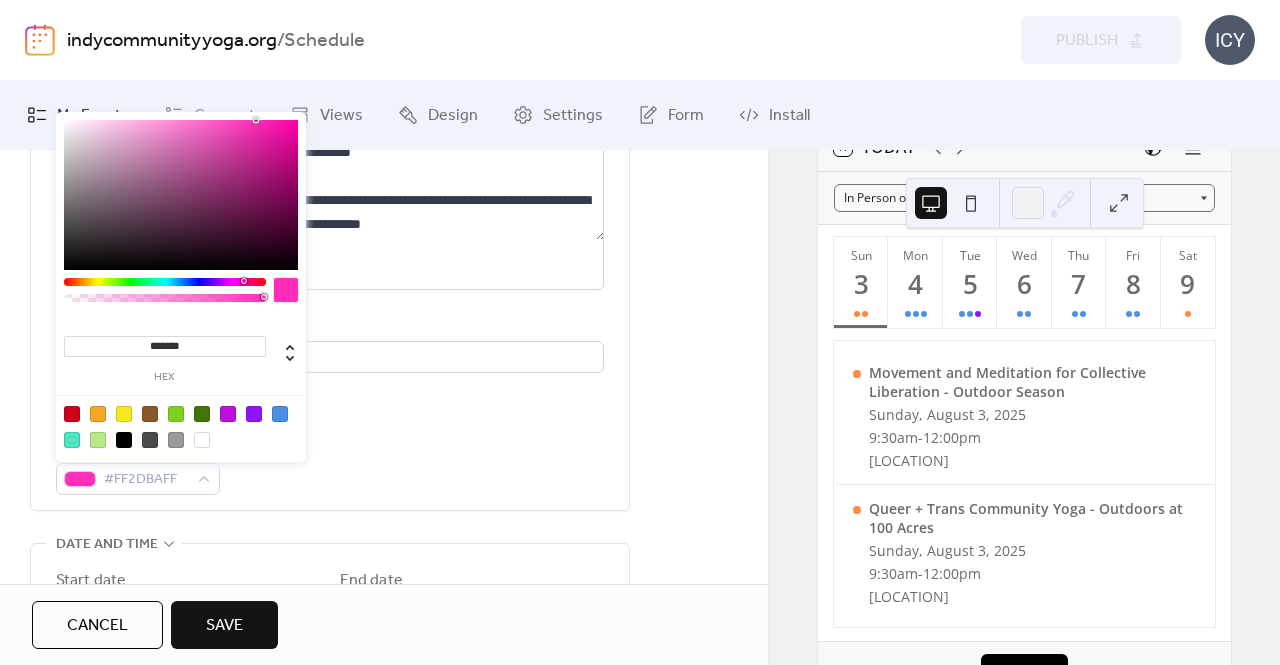 drag, startPoint x: 232, startPoint y: 282, endPoint x: 243, endPoint y: 274, distance: 13.601471 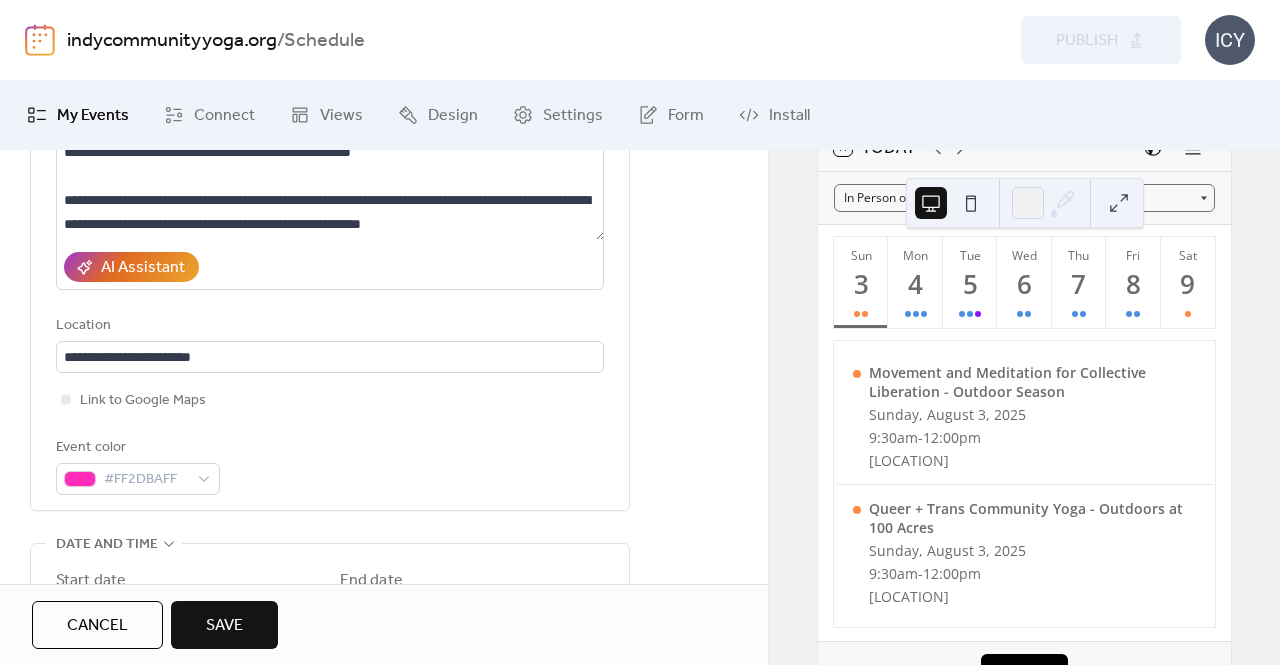 click on "Event color #FF2DBAFF" at bounding box center (330, 465) 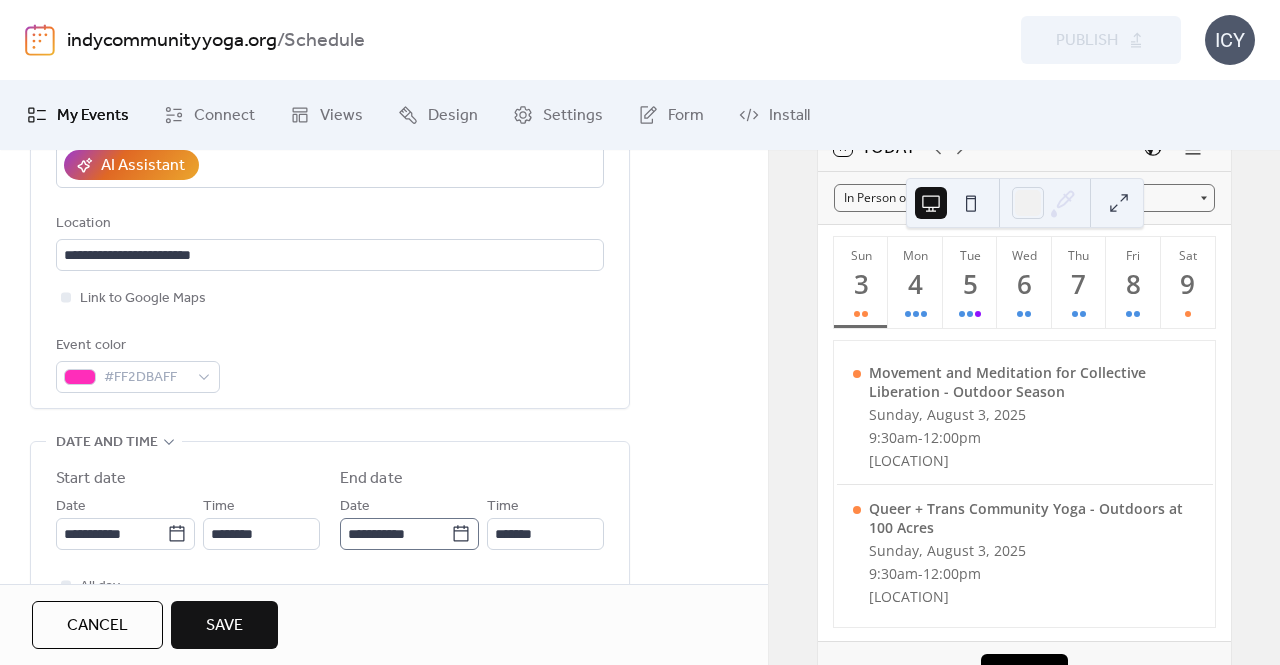 scroll, scrollTop: 500, scrollLeft: 0, axis: vertical 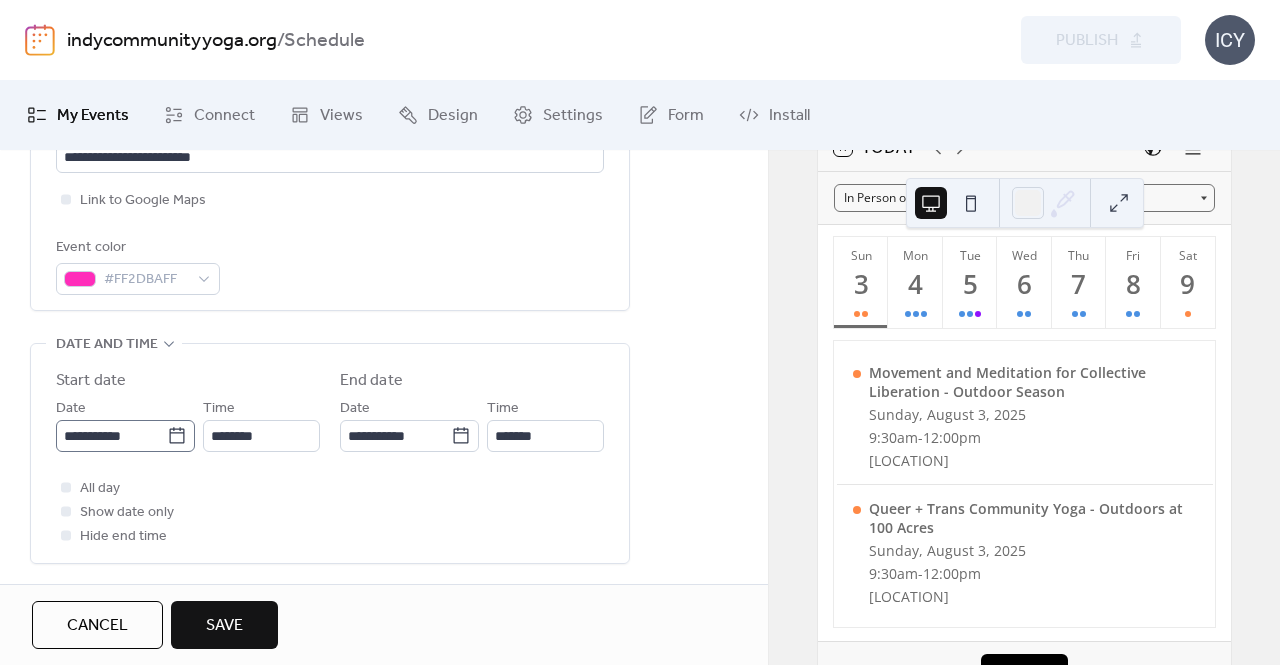 click 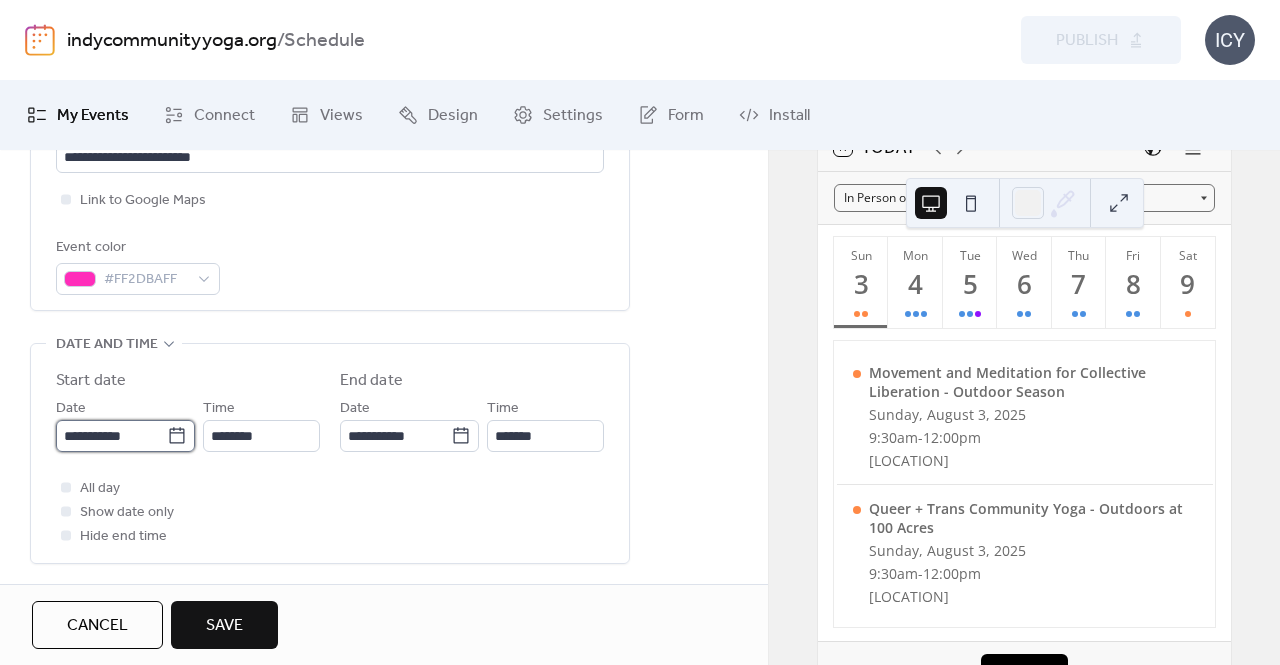 click on "**********" at bounding box center [111, 436] 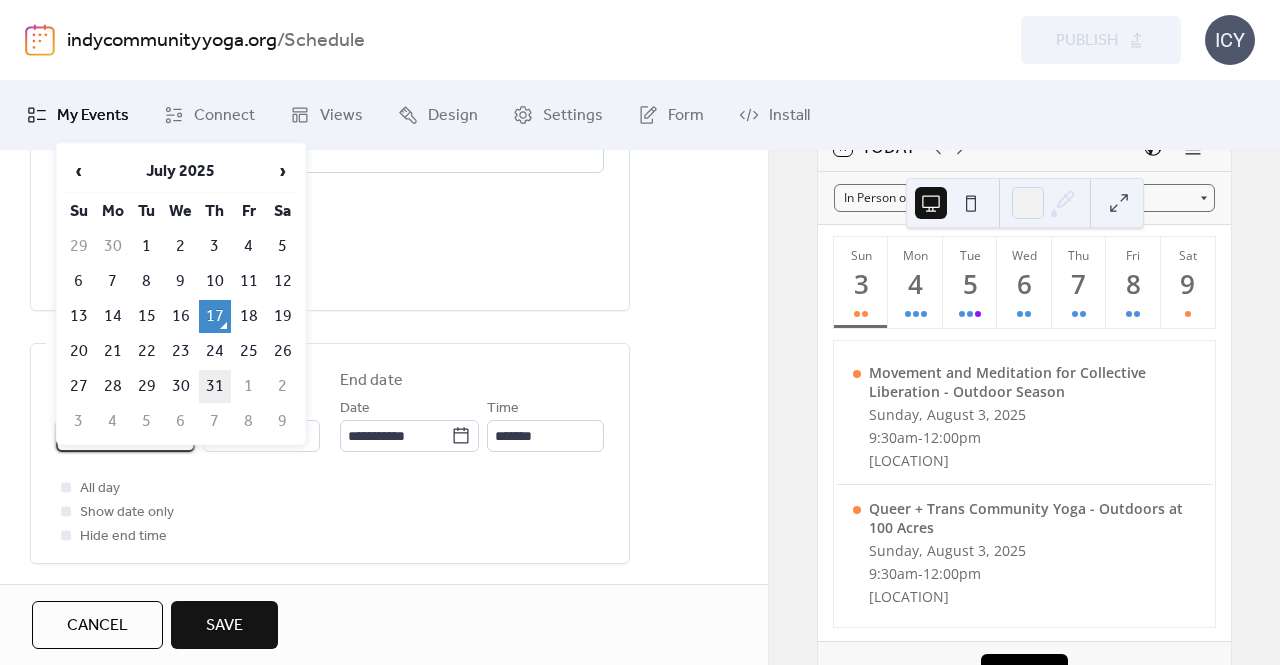 click on "31" at bounding box center [215, 386] 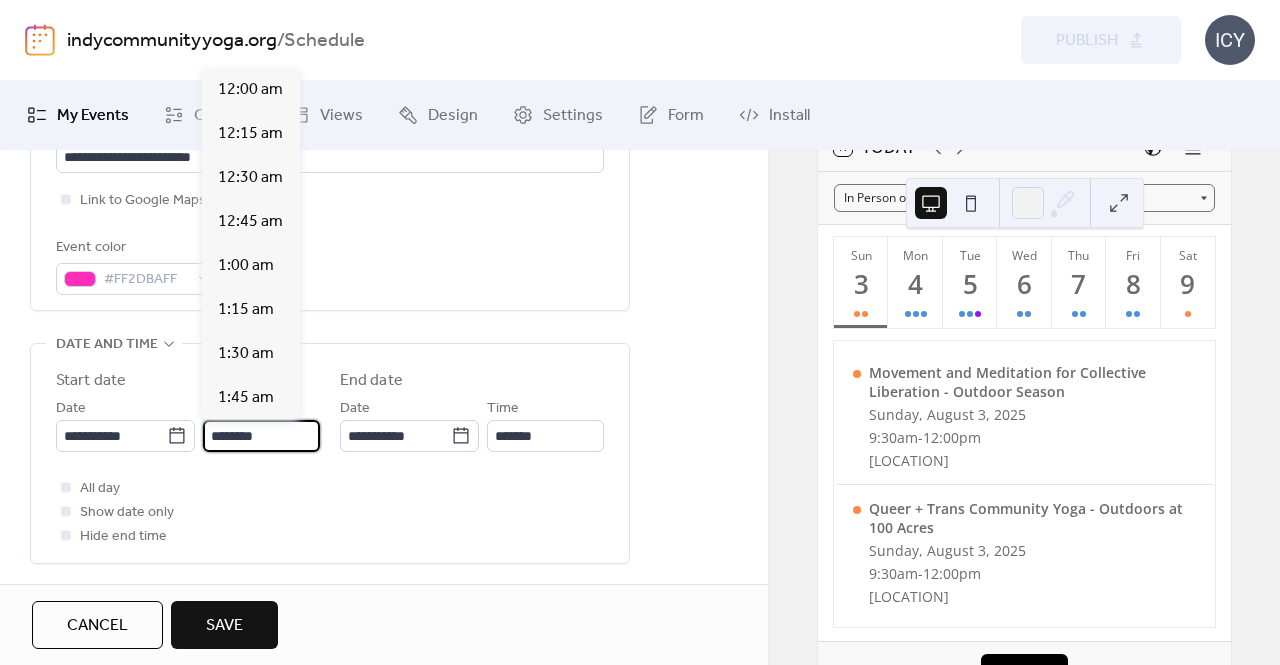 scroll, scrollTop: 2112, scrollLeft: 0, axis: vertical 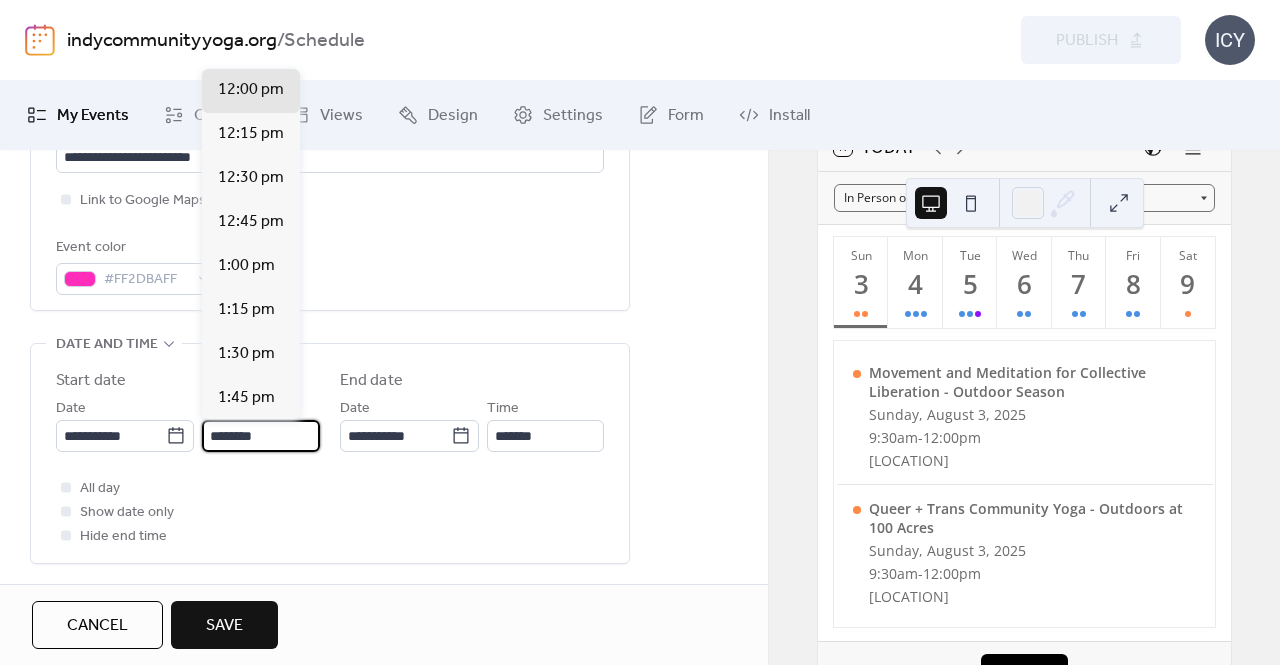 drag, startPoint x: 276, startPoint y: 429, endPoint x: 202, endPoint y: 437, distance: 74.431175 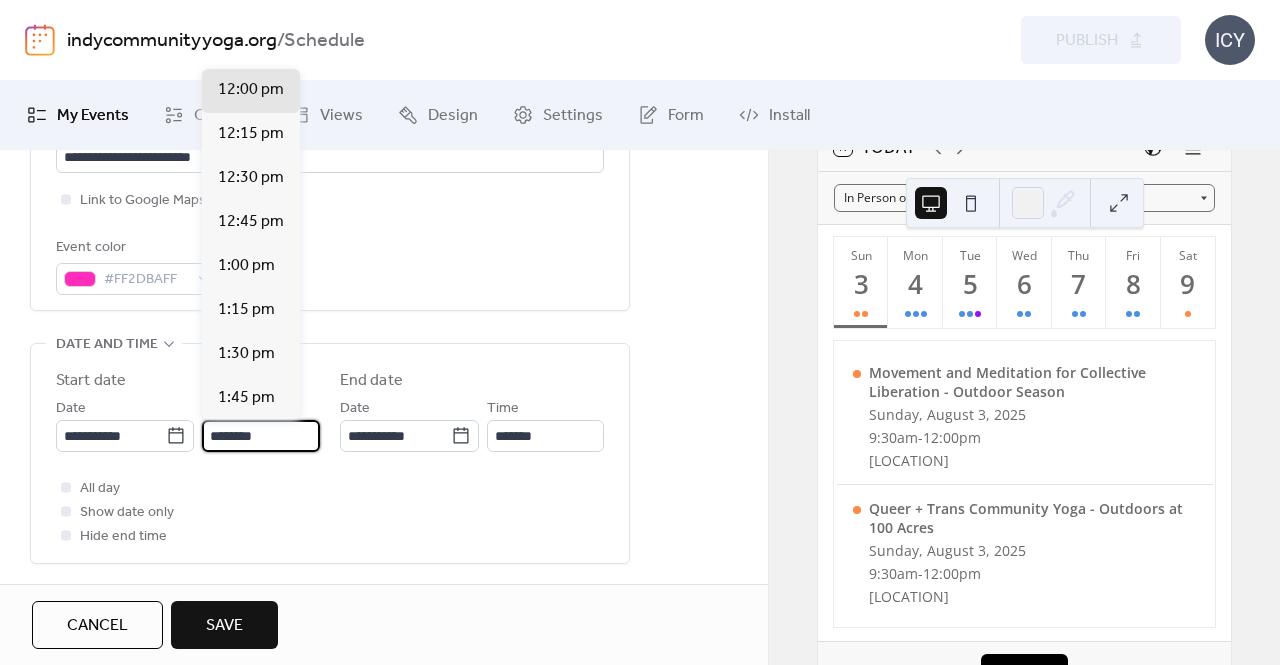 click on "********" at bounding box center [261, 436] 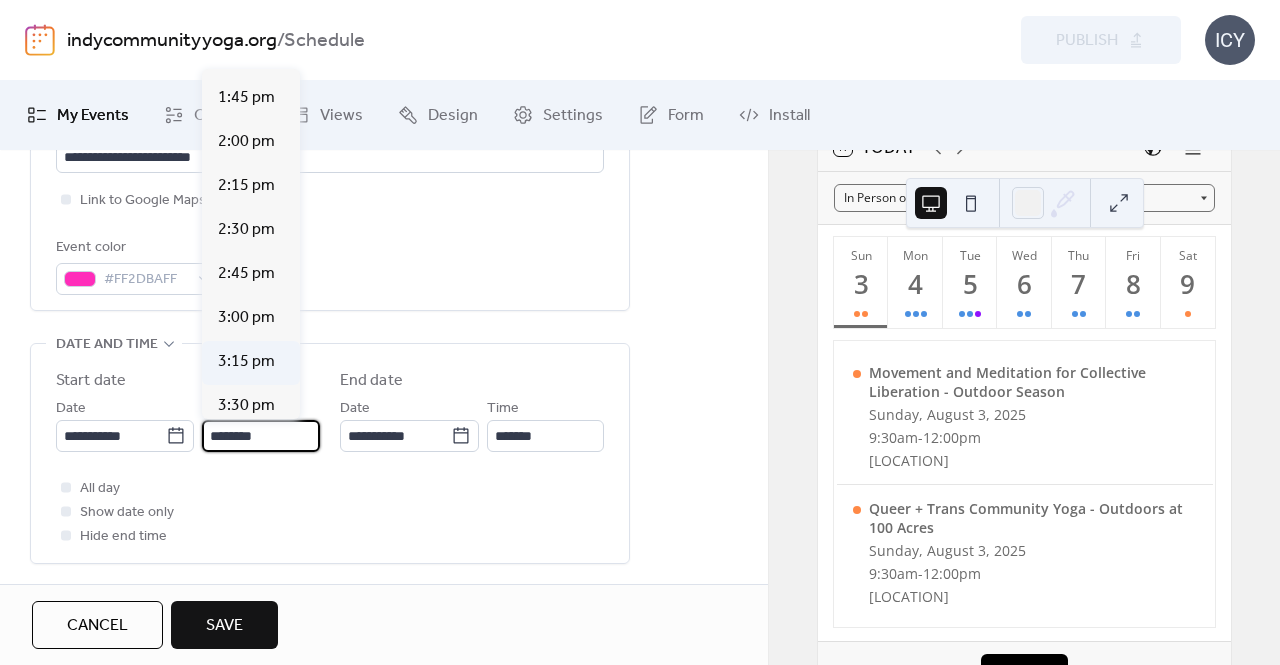 scroll, scrollTop: 2612, scrollLeft: 0, axis: vertical 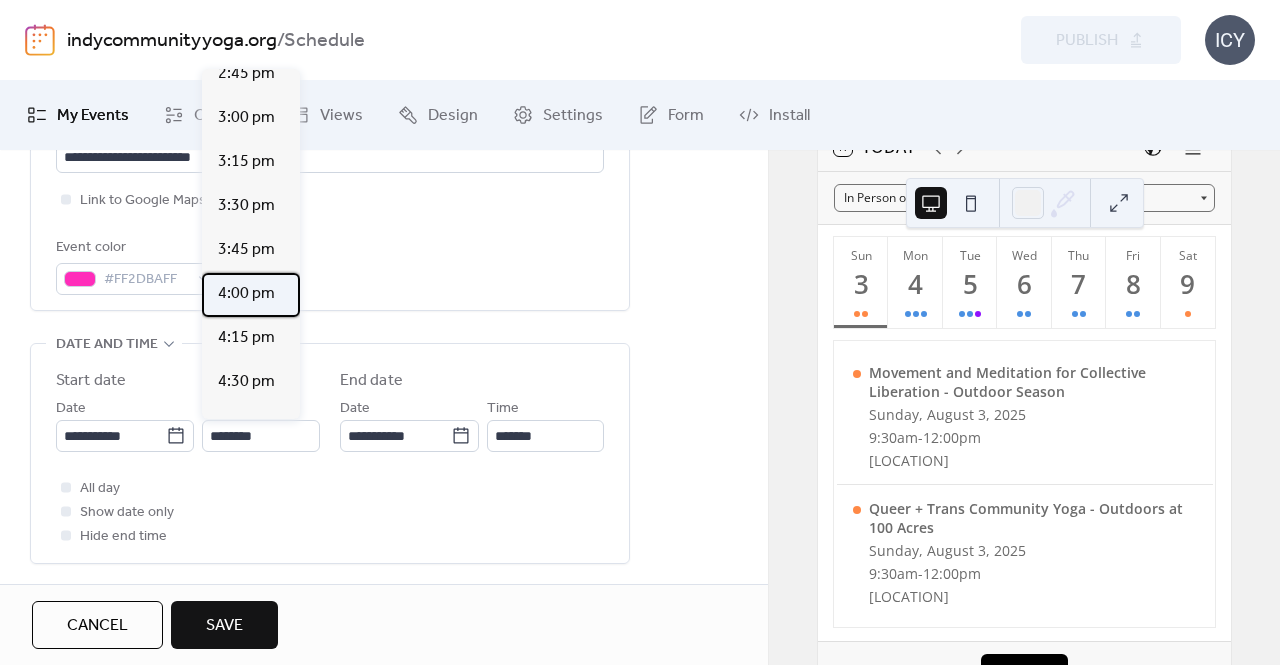 click on "4:00 pm" at bounding box center (246, 294) 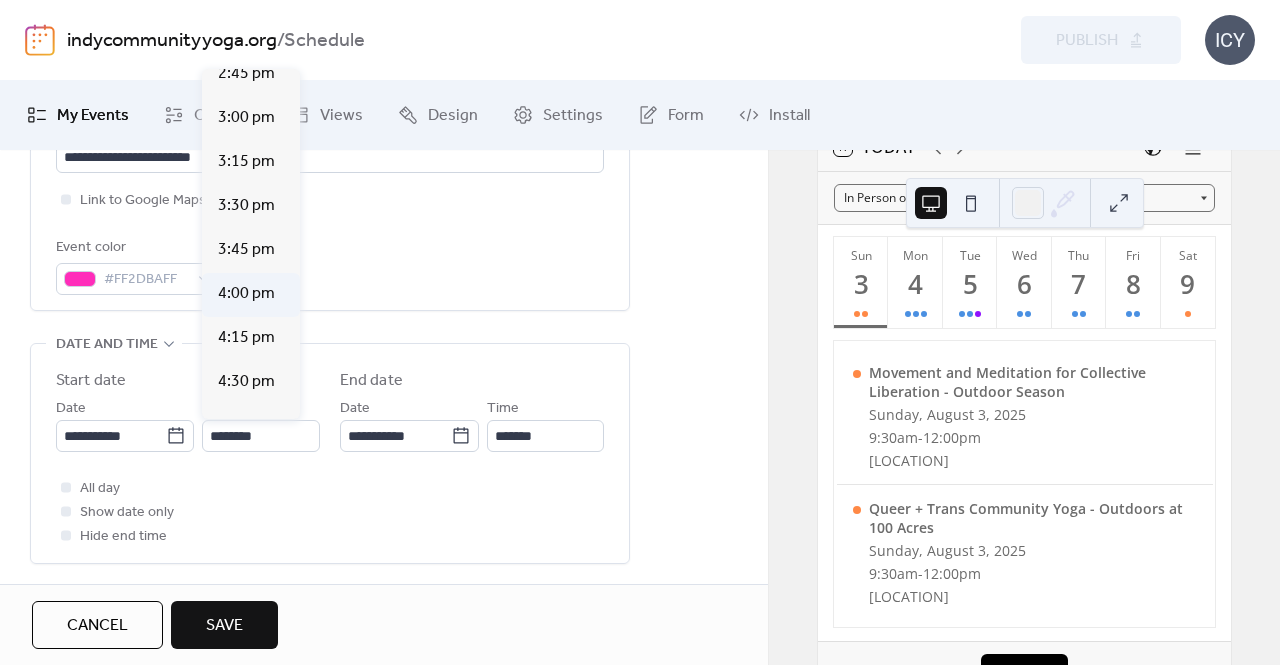 type on "*******" 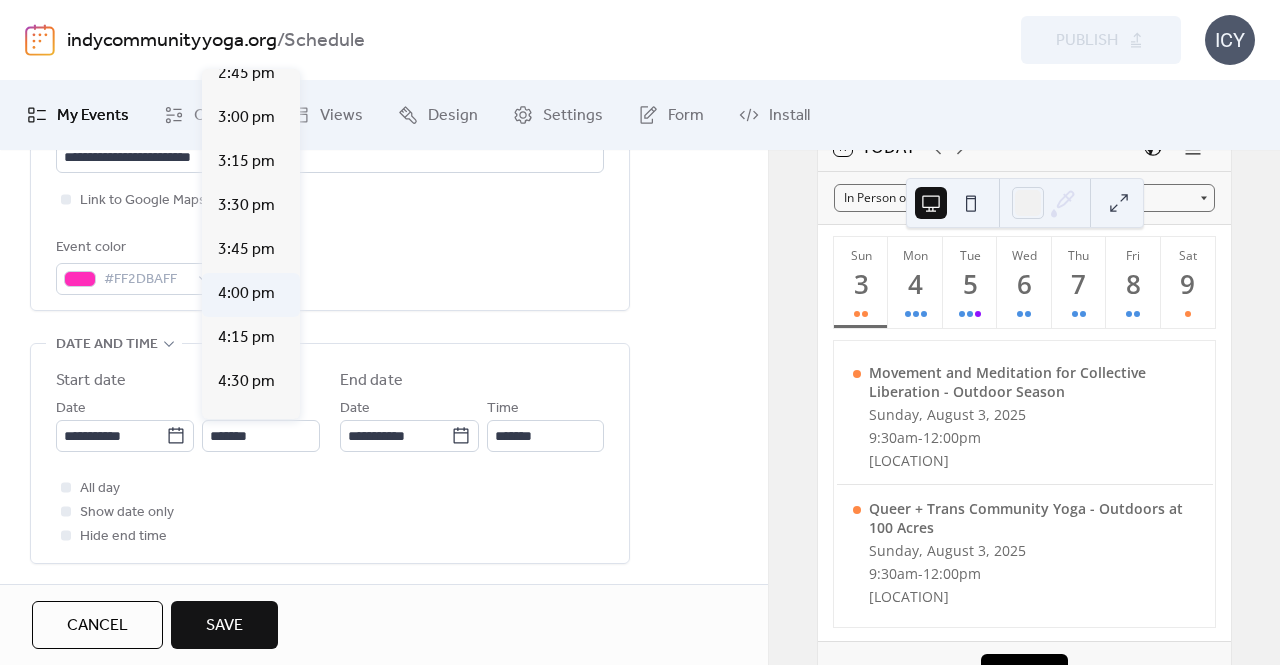 scroll, scrollTop: 0, scrollLeft: 0, axis: both 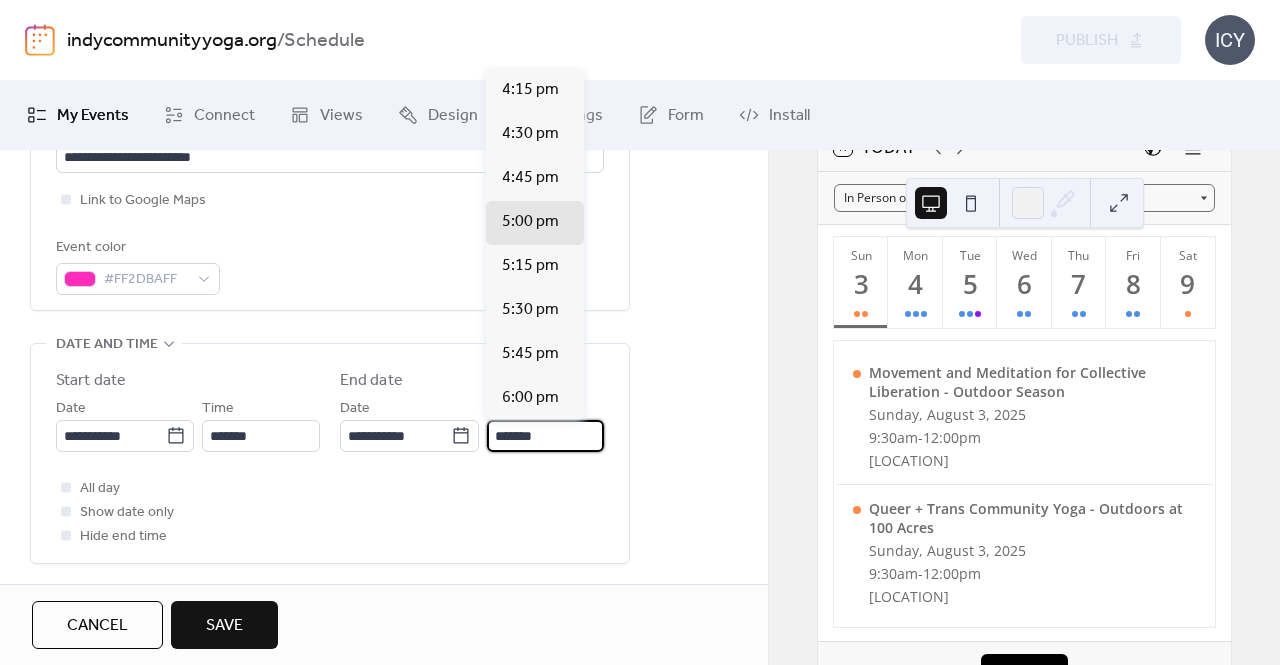 click on "*******" at bounding box center [545, 436] 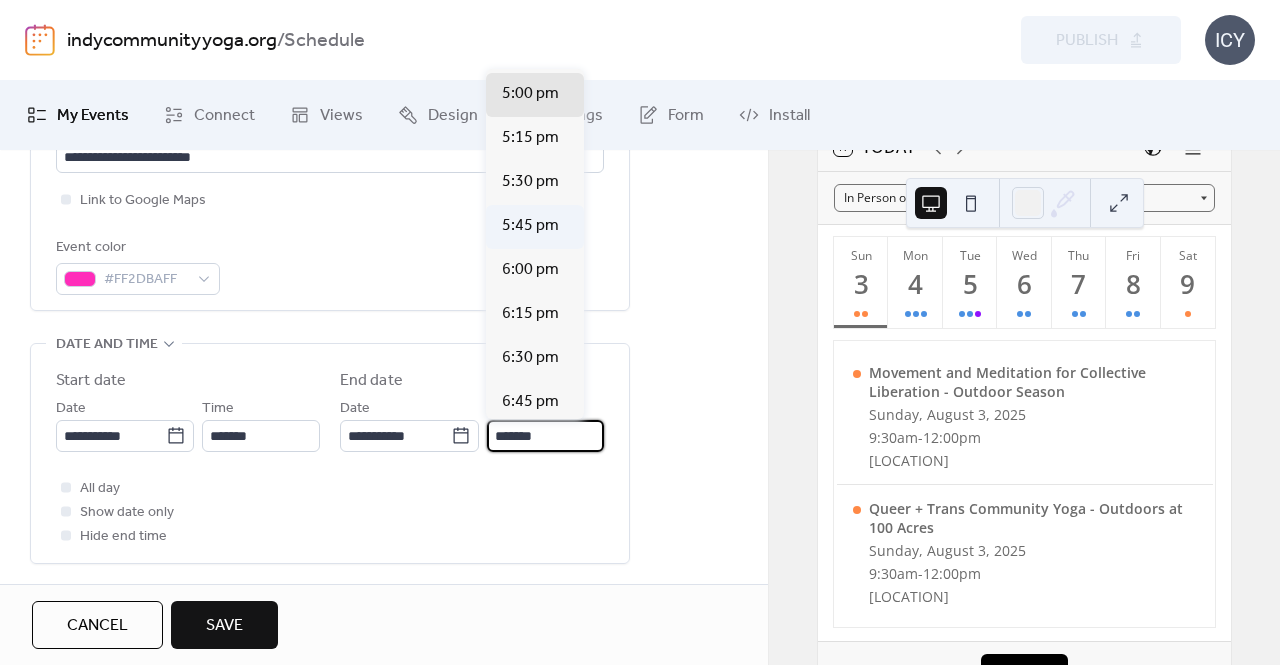 scroll, scrollTop: 200, scrollLeft: 0, axis: vertical 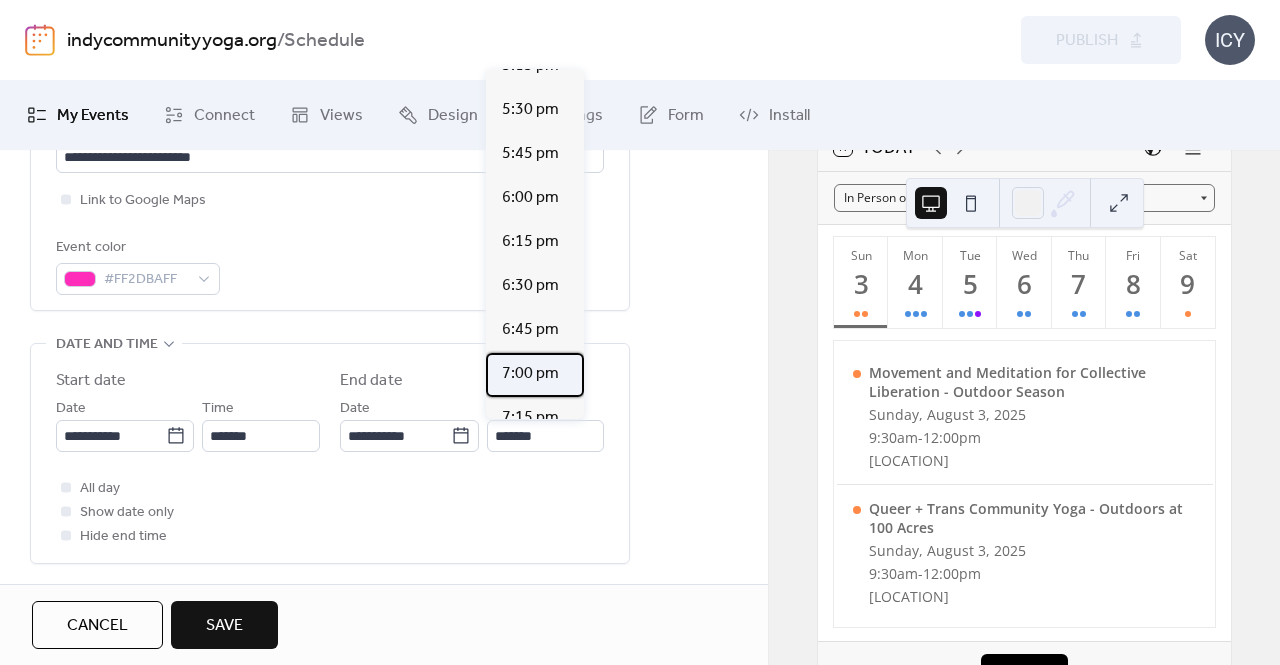 click on "7:00 pm" at bounding box center [535, 375] 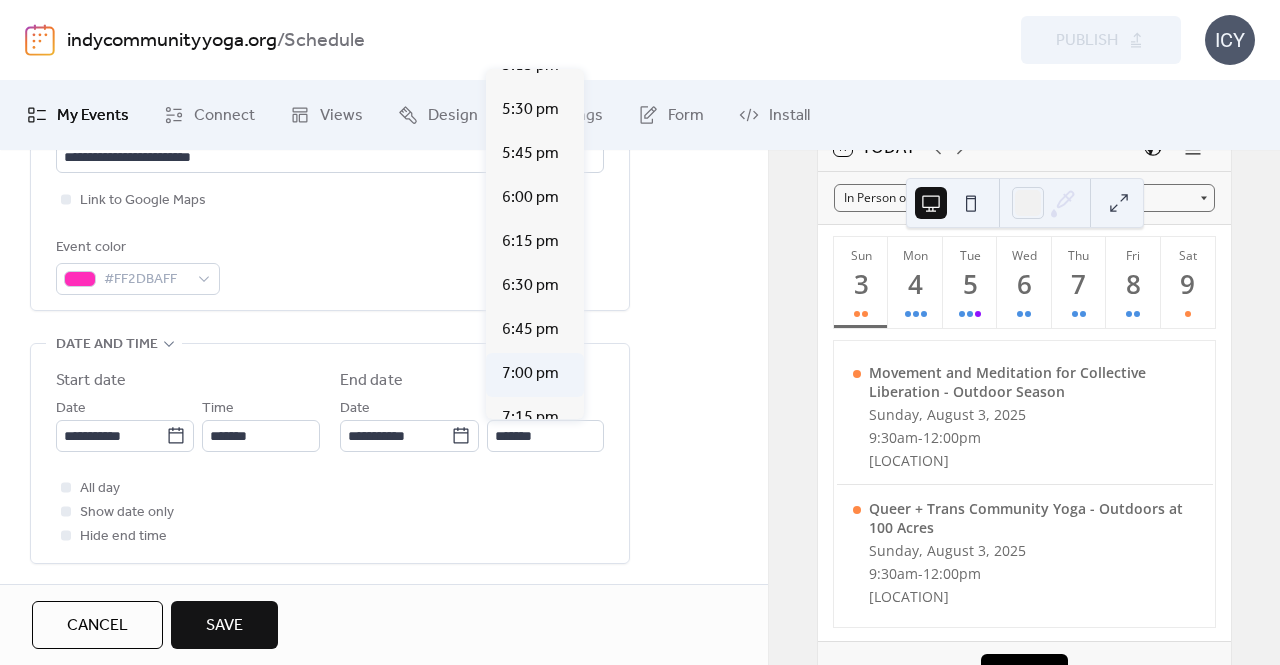 type on "*******" 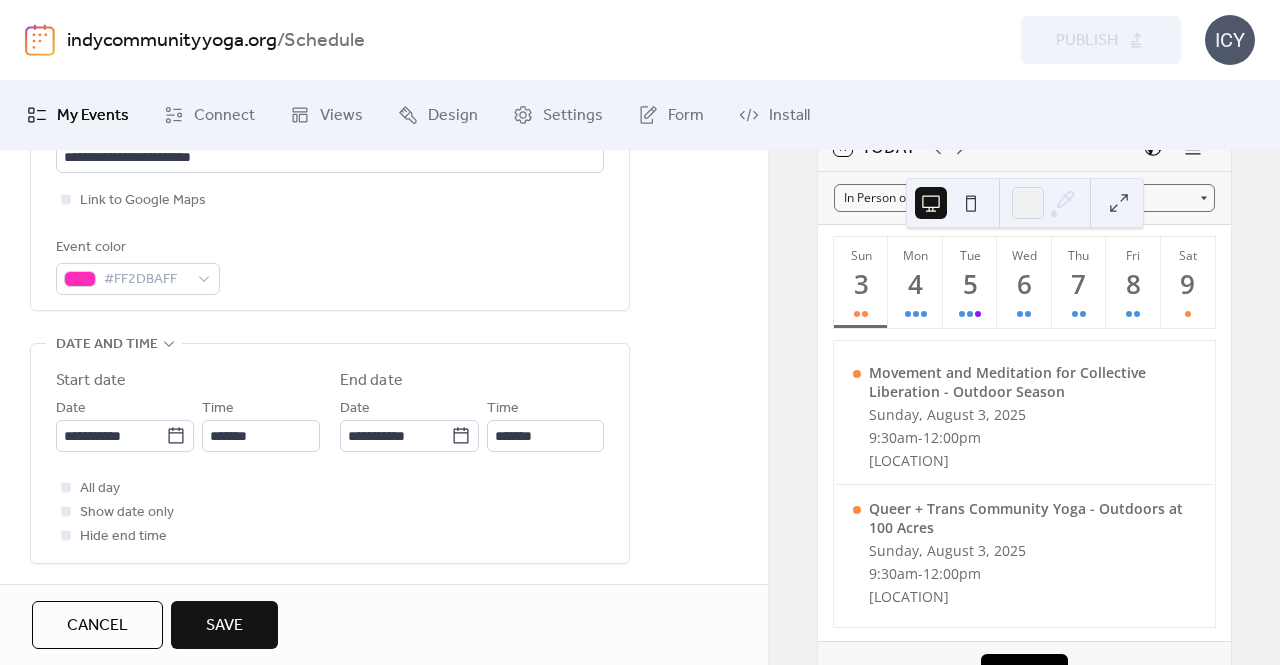 click on "All day Show date only Hide end time" at bounding box center [330, 512] 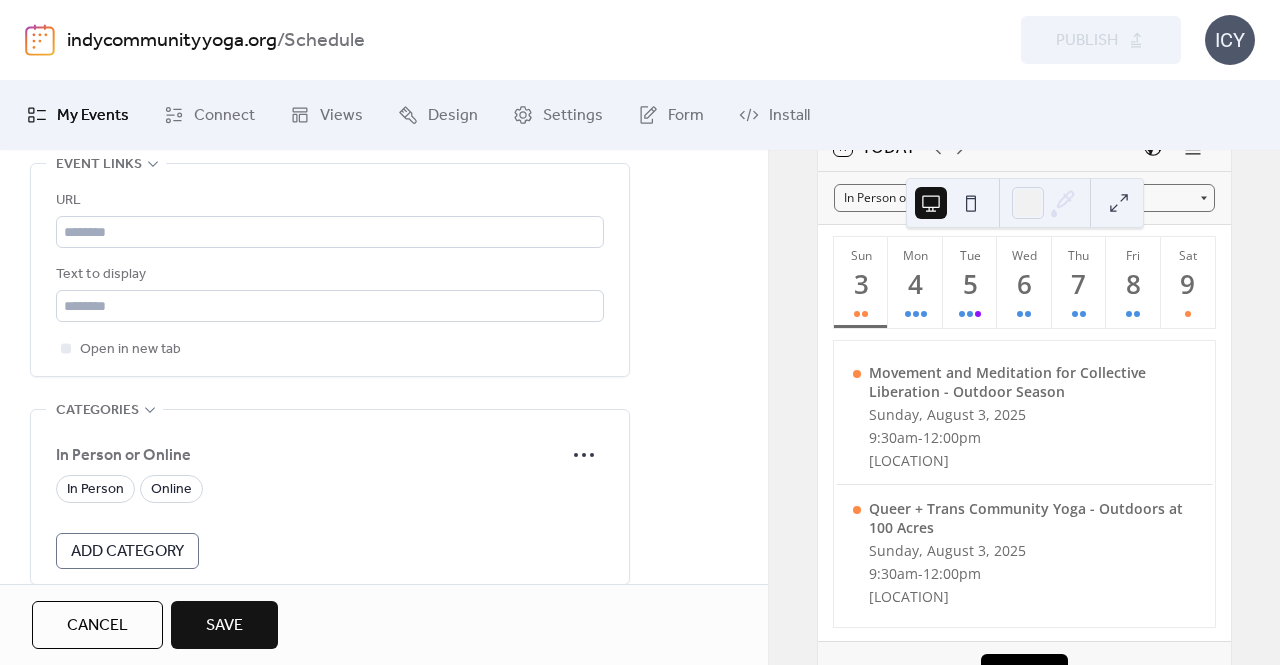 scroll, scrollTop: 1200, scrollLeft: 0, axis: vertical 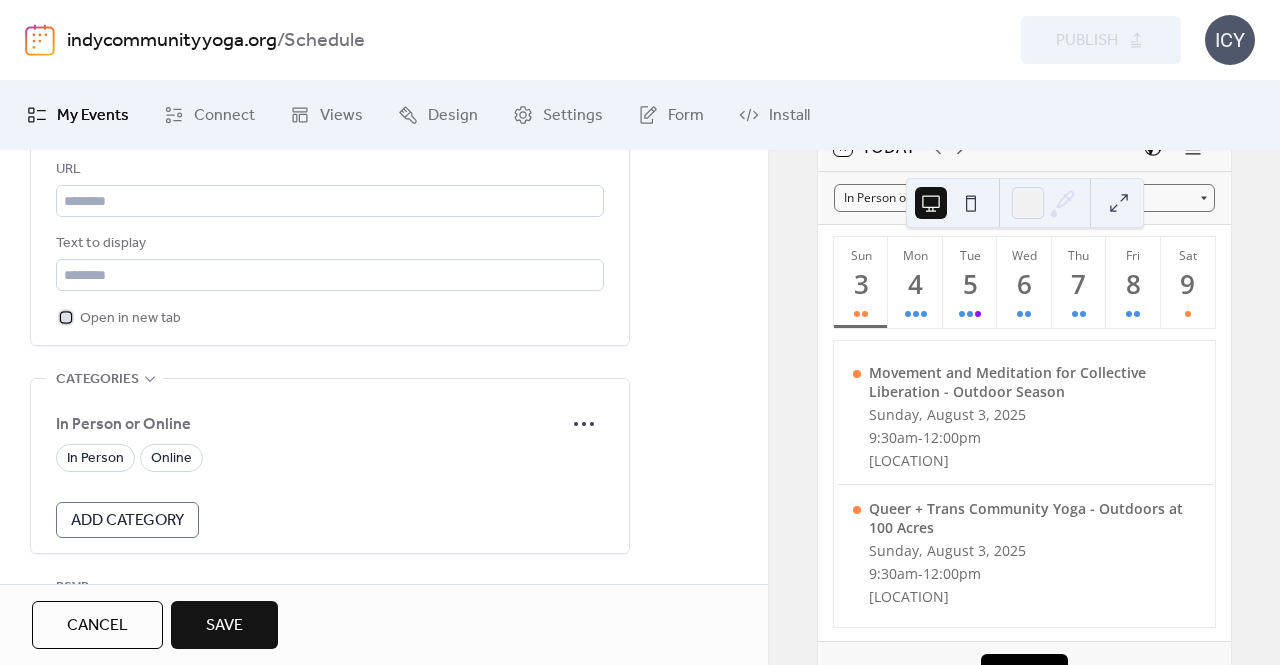 click 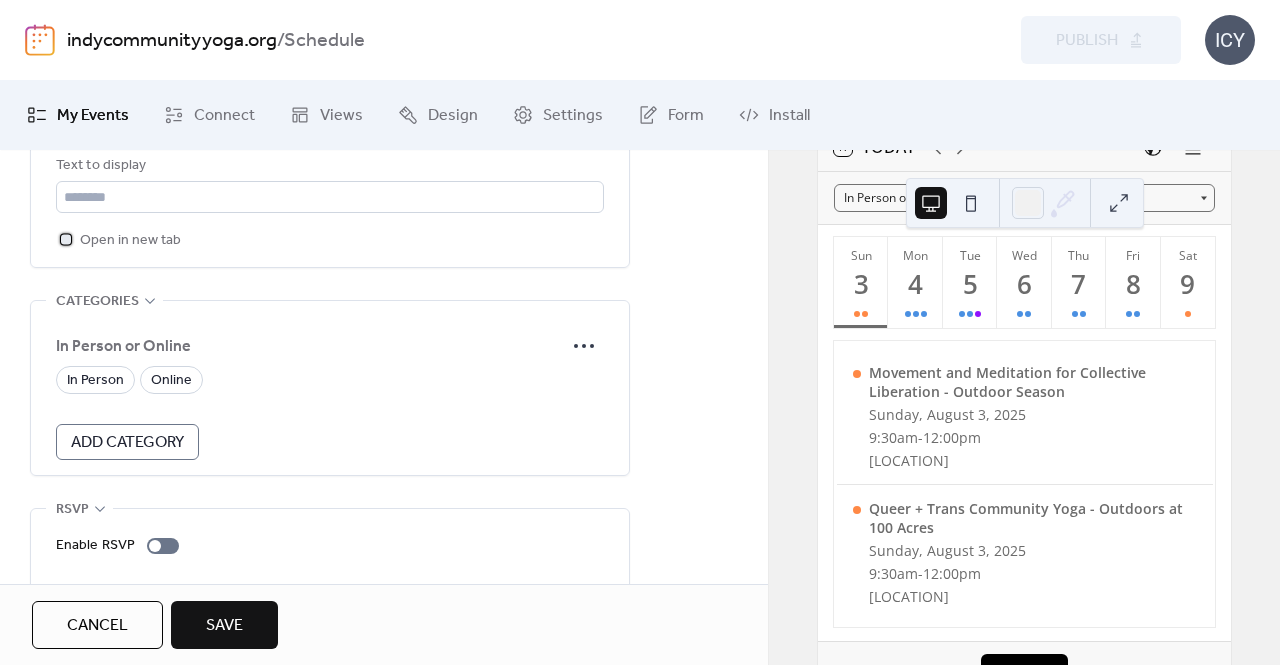 scroll, scrollTop: 1334, scrollLeft: 0, axis: vertical 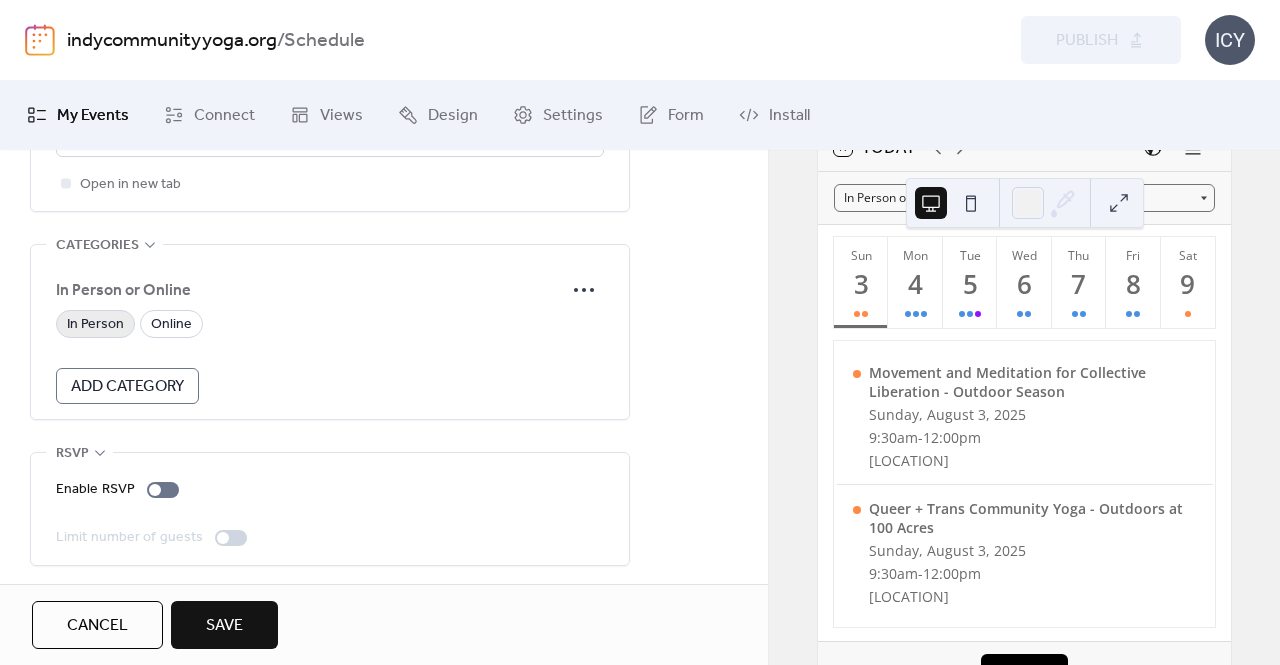 click on "In Person" at bounding box center (95, 325) 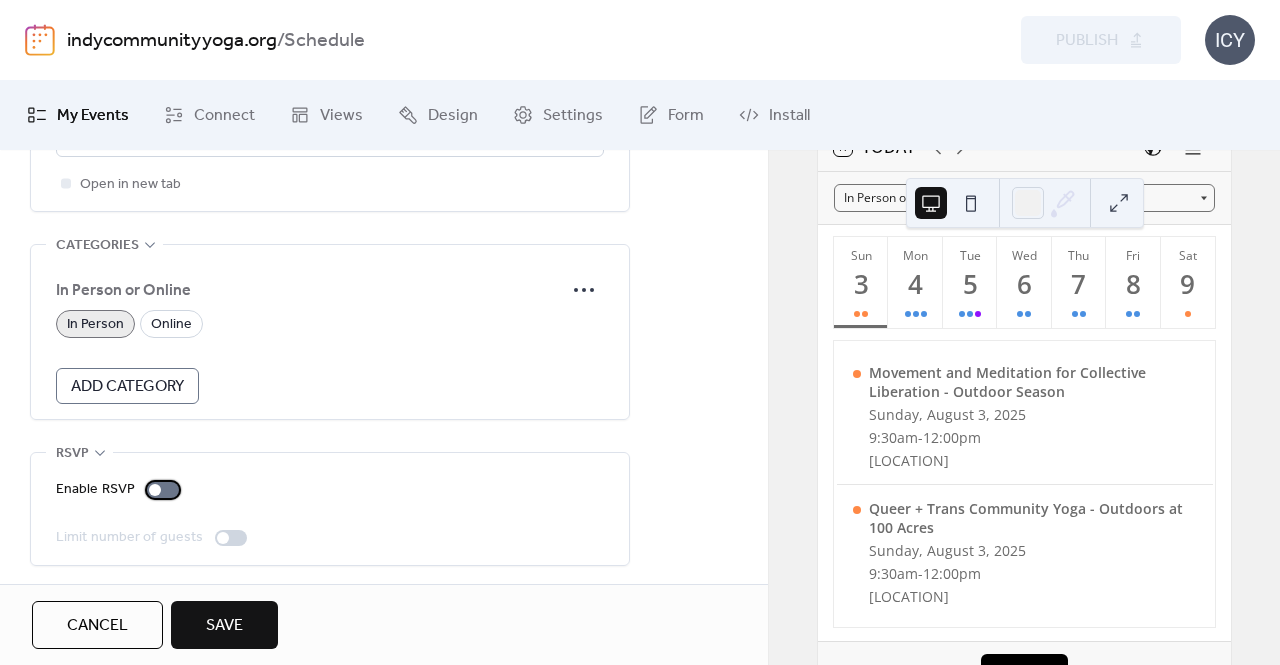 click at bounding box center (163, 490) 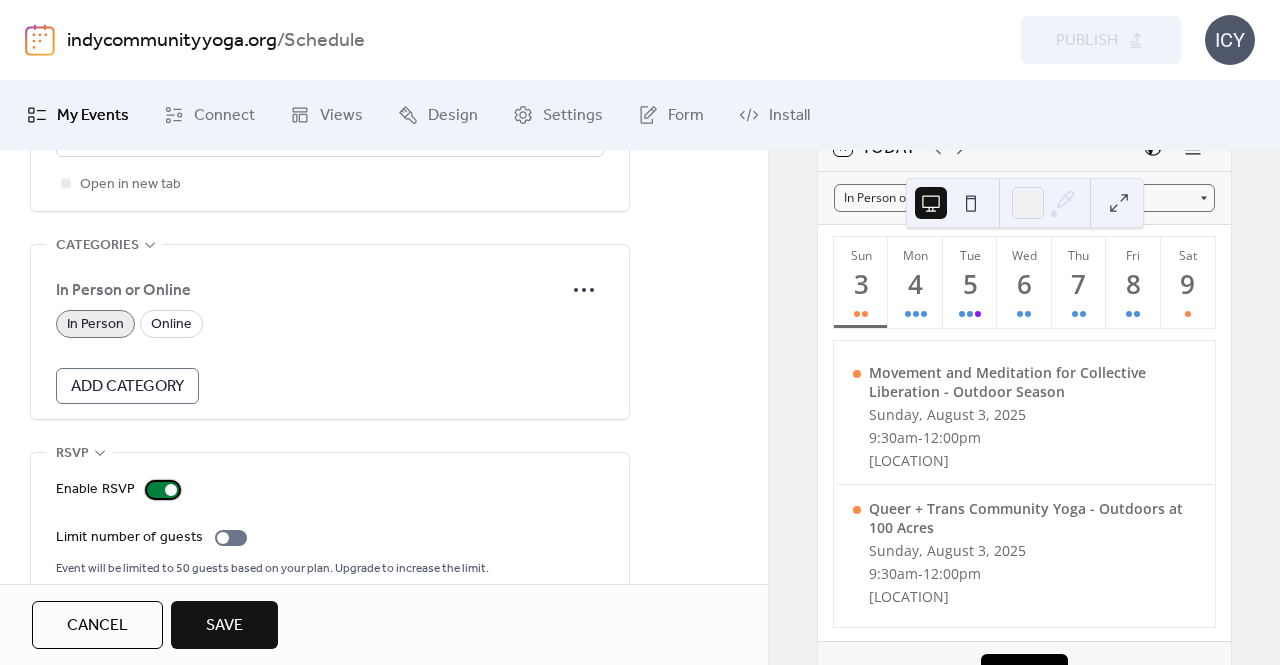 click at bounding box center (163, 490) 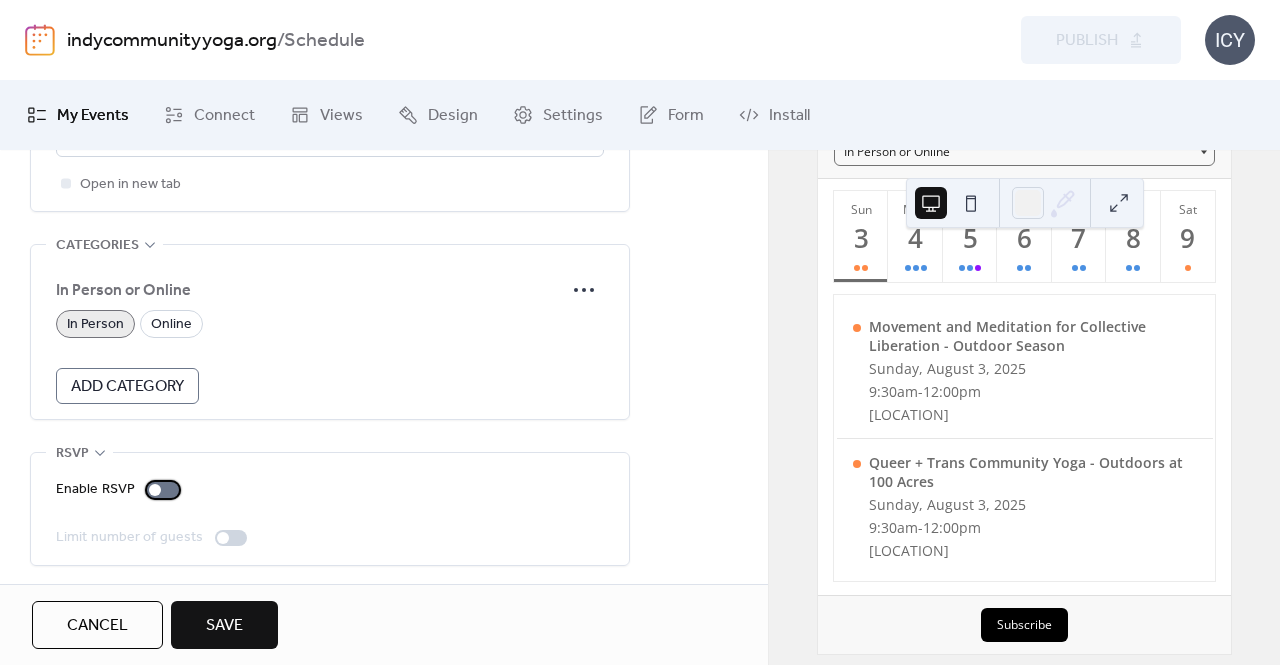 scroll, scrollTop: 230, scrollLeft: 0, axis: vertical 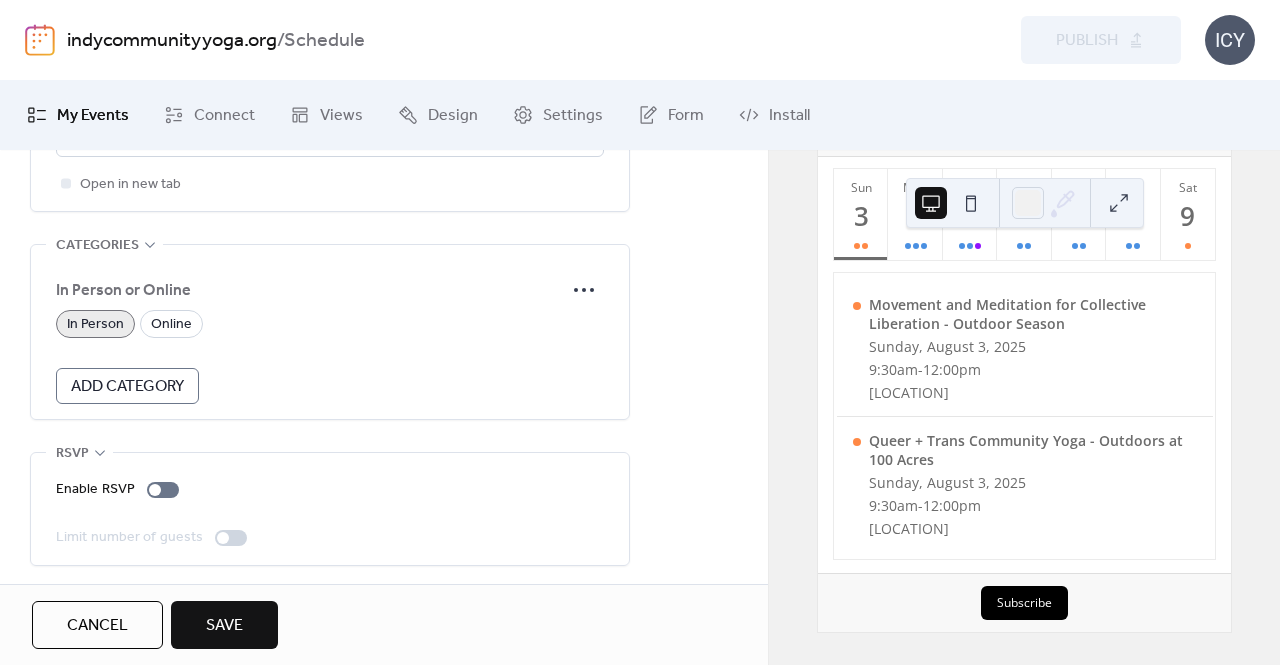 click on "Save" at bounding box center (224, 625) 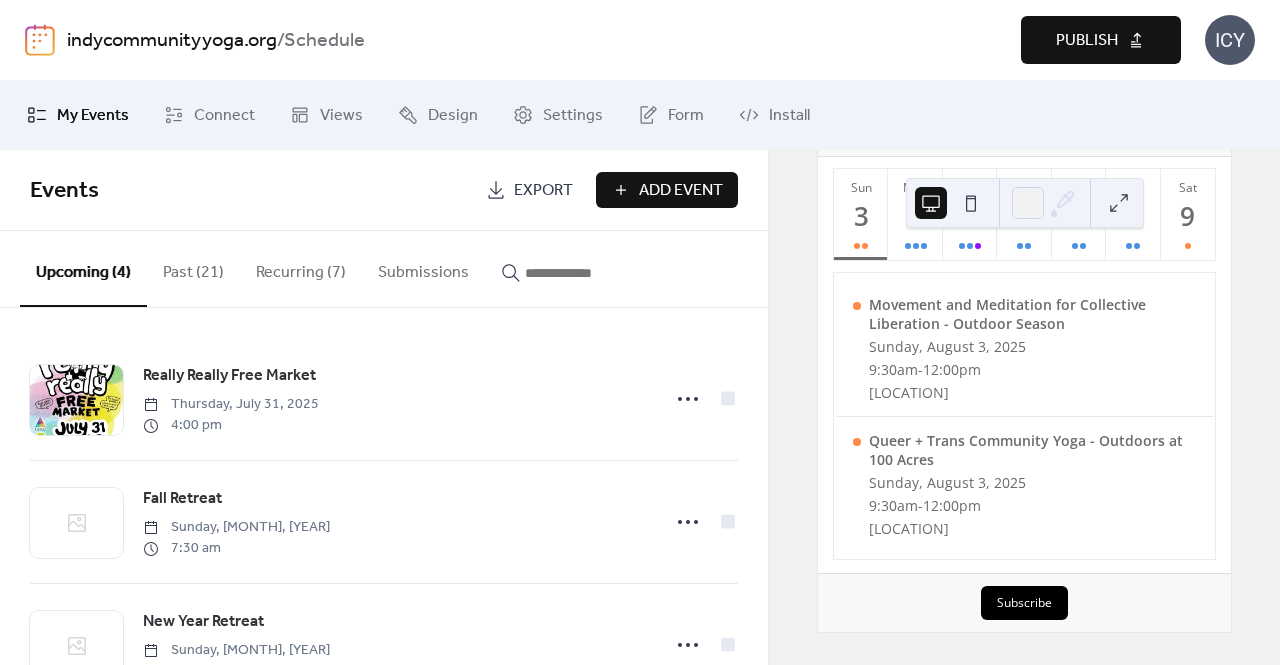 click on "Publish" at bounding box center (1087, 41) 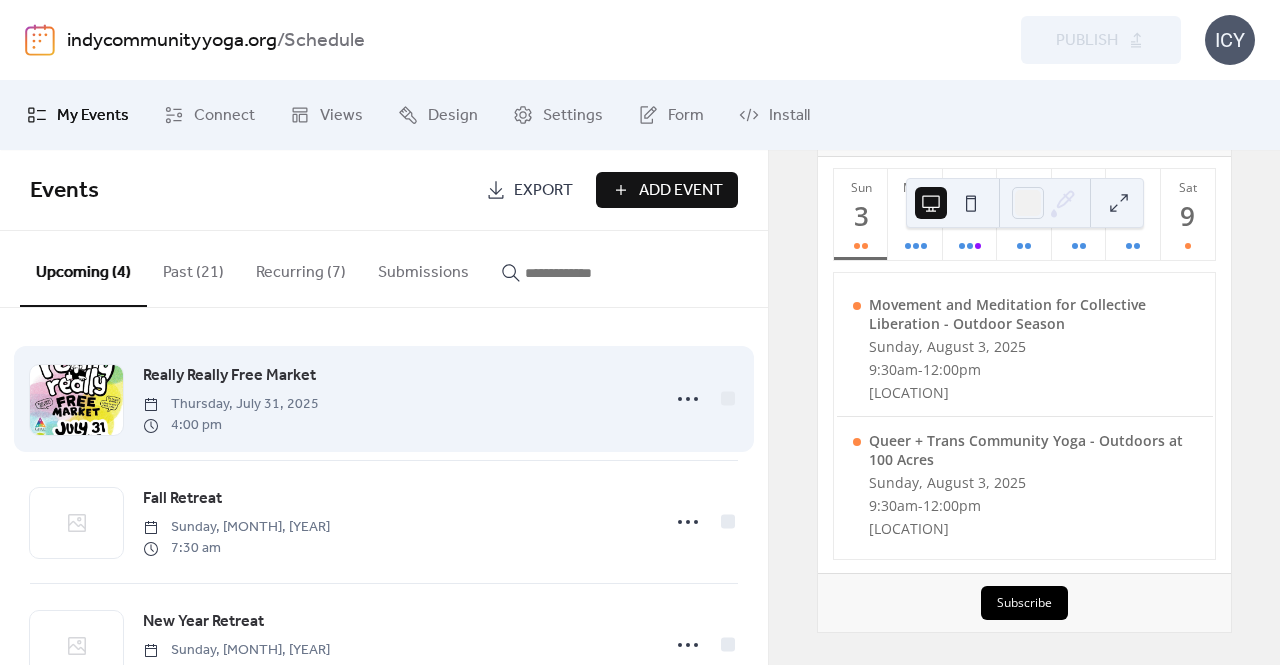 click on "Really Really Free Market Thursday, [DATE], [YEAR] [TIME]" at bounding box center (395, 399) 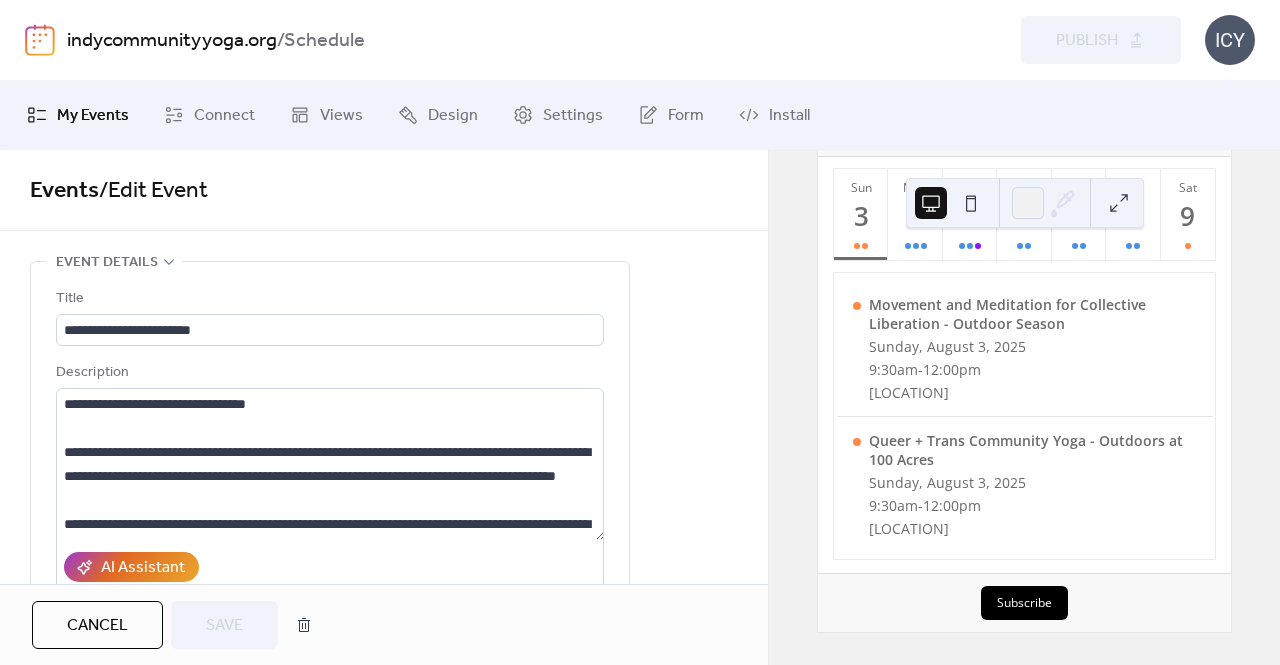 click on "Cancel" at bounding box center [97, 626] 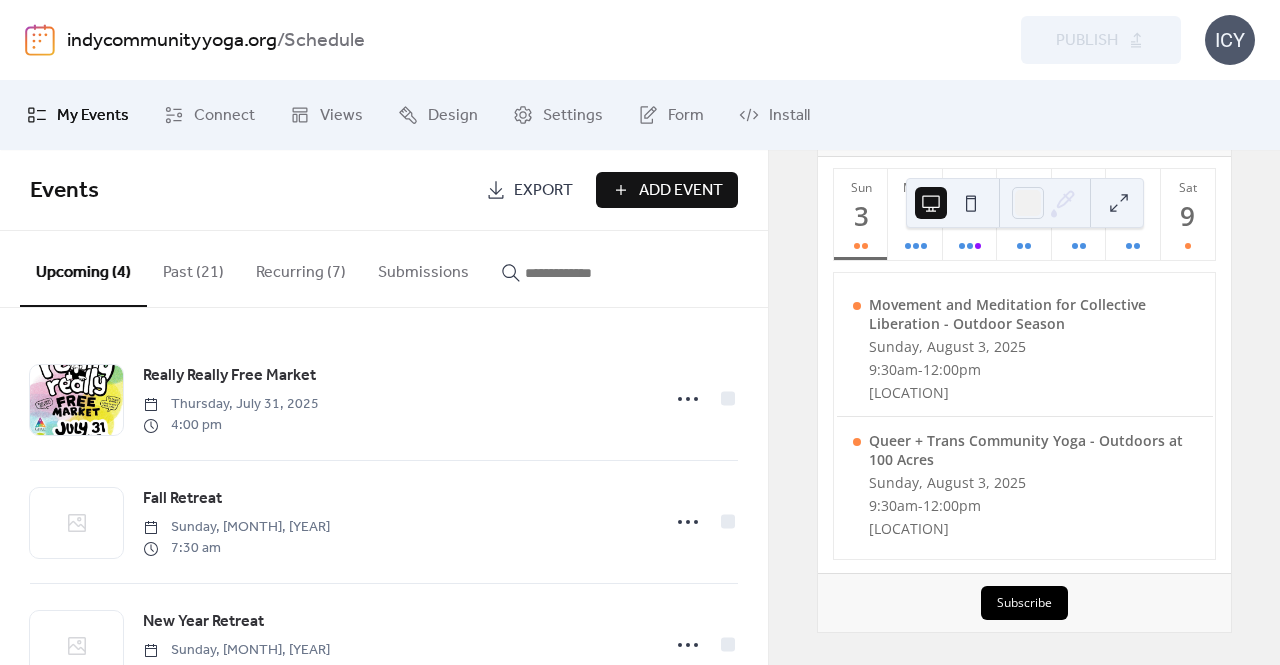click on "indycommunityyoga.org  /  Schedule Preview Publish   ICY" at bounding box center (640, 40) 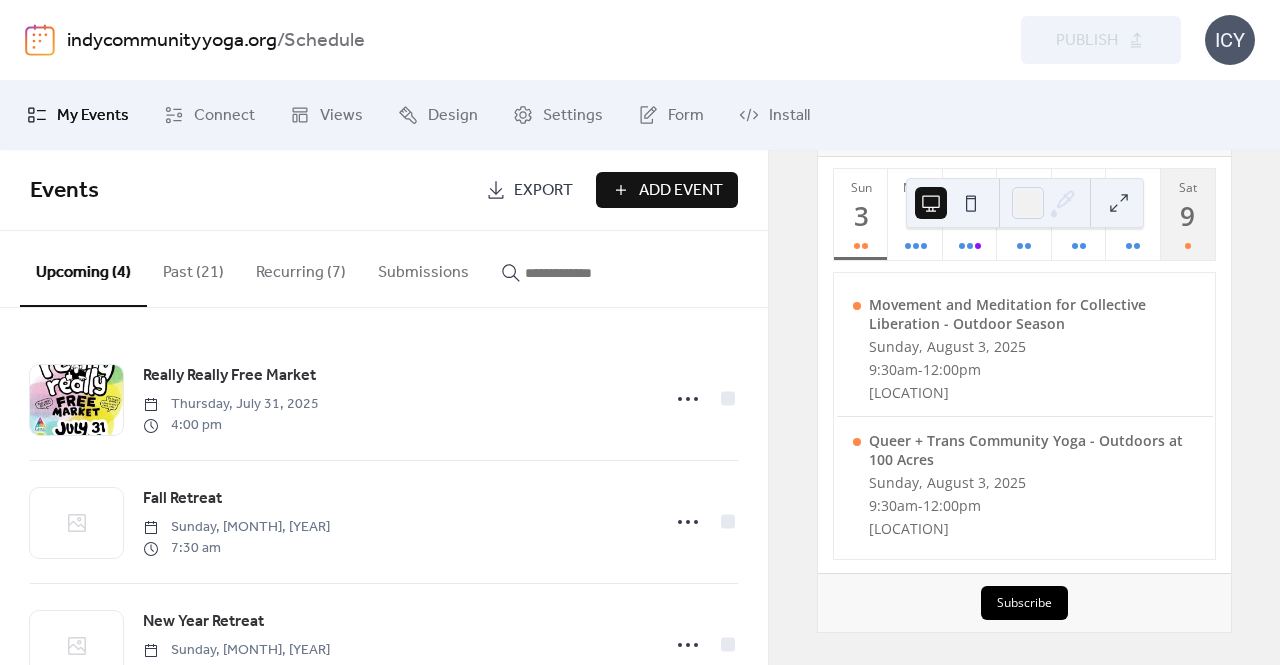 click on "[DAY] [DATE]" at bounding box center [1188, 214] 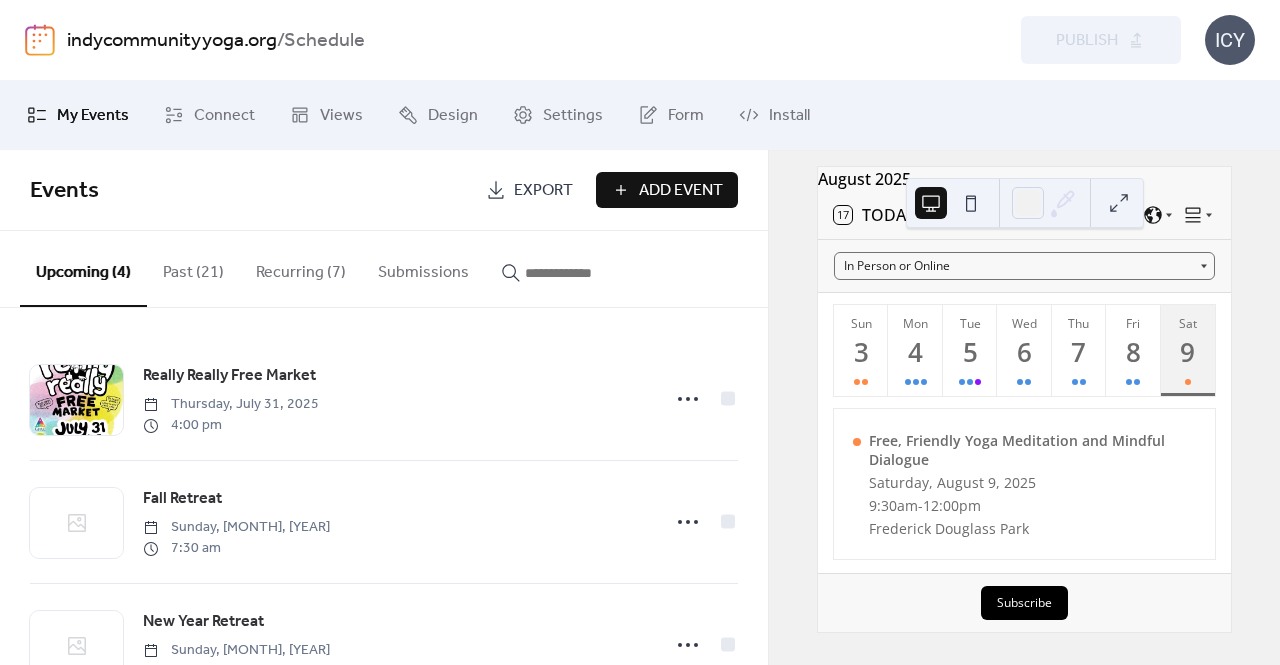 scroll, scrollTop: 96, scrollLeft: 0, axis: vertical 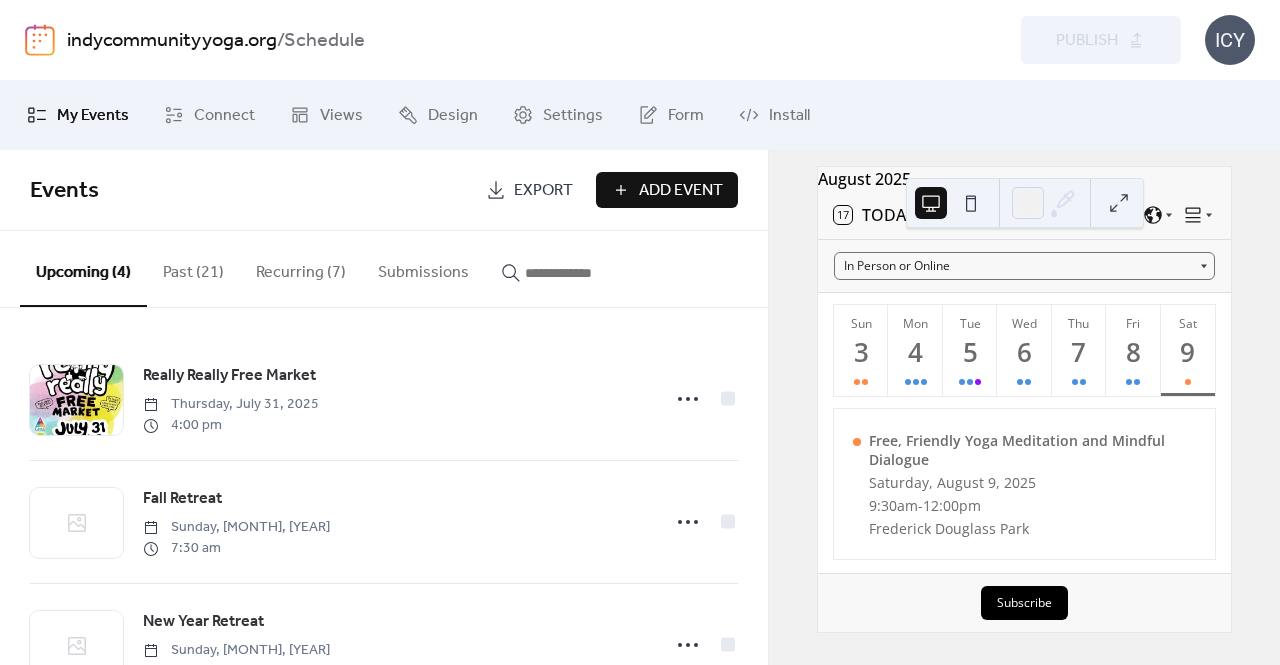 click on "Add Event" at bounding box center [667, 190] 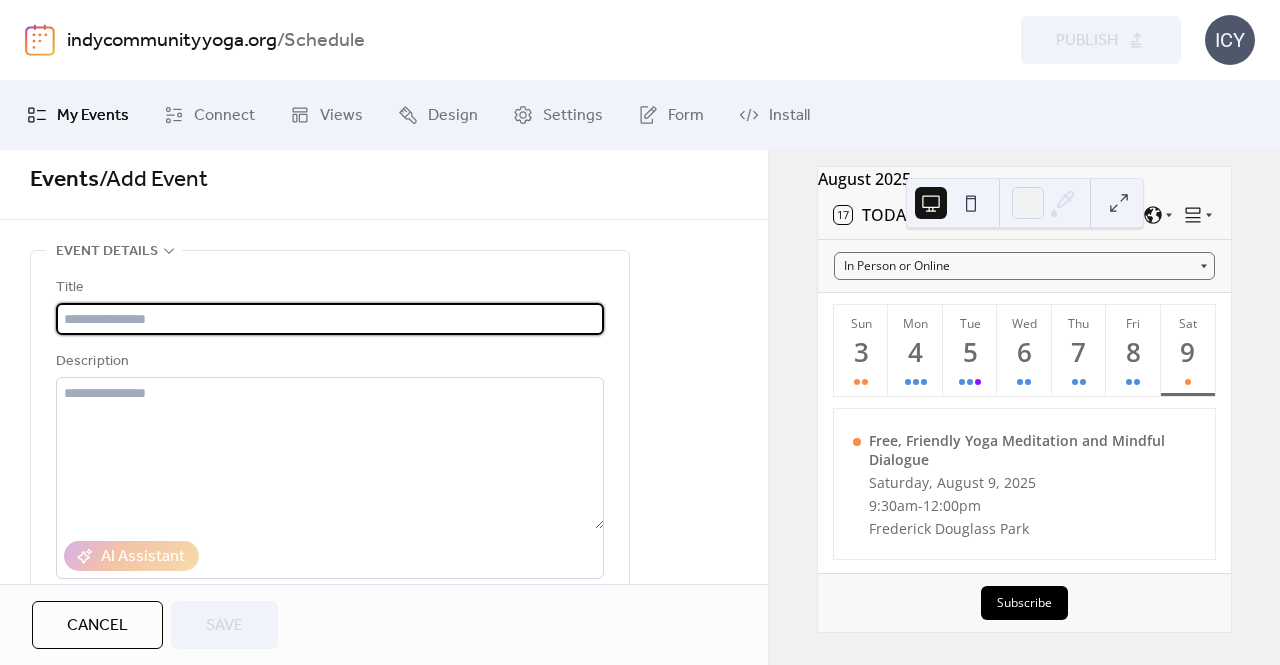 scroll, scrollTop: 0, scrollLeft: 0, axis: both 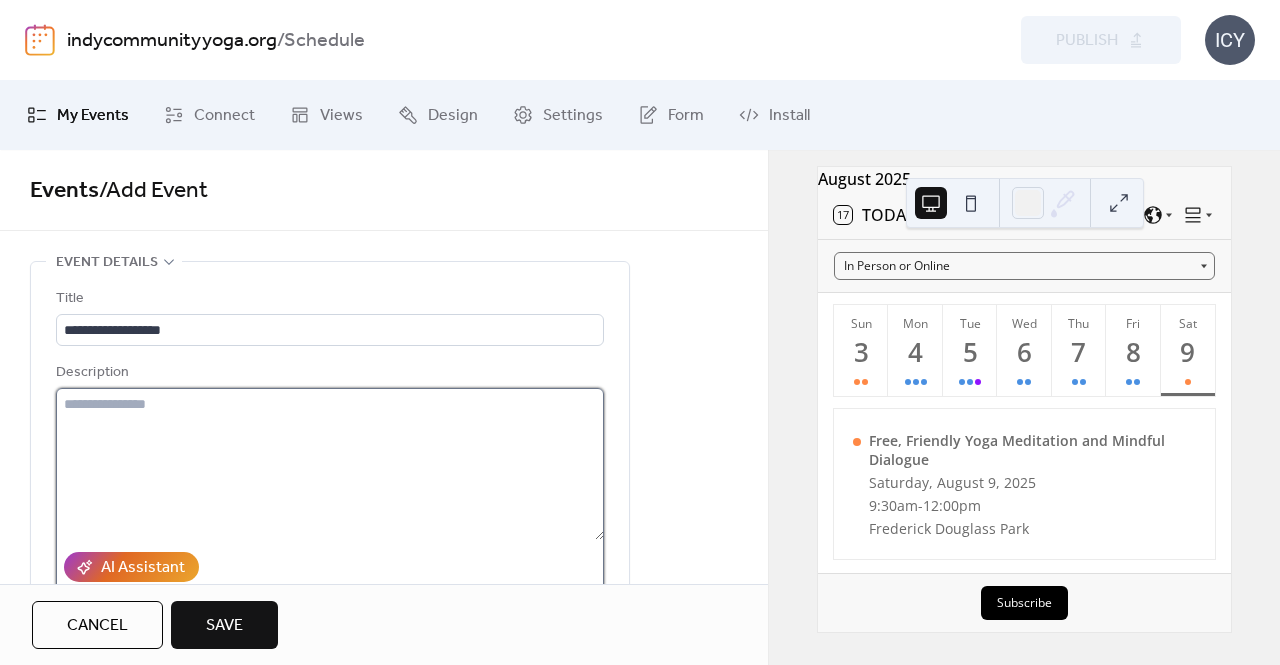 click at bounding box center (330, 464) 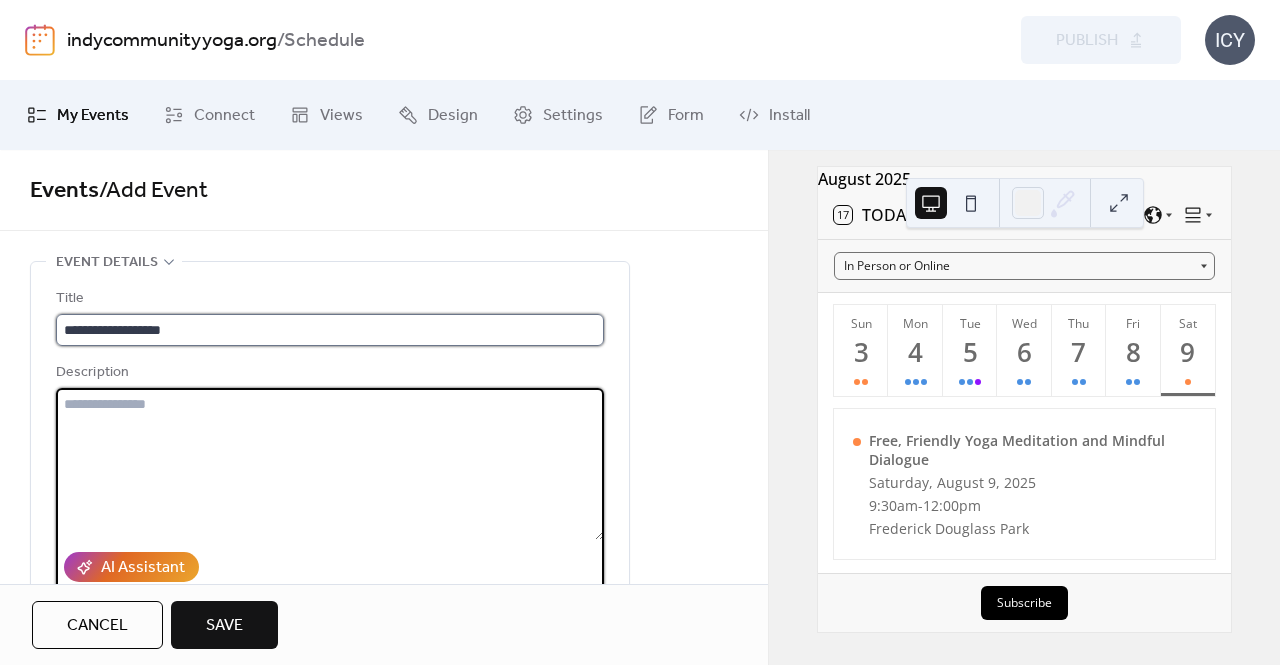 click on "**********" at bounding box center (330, 330) 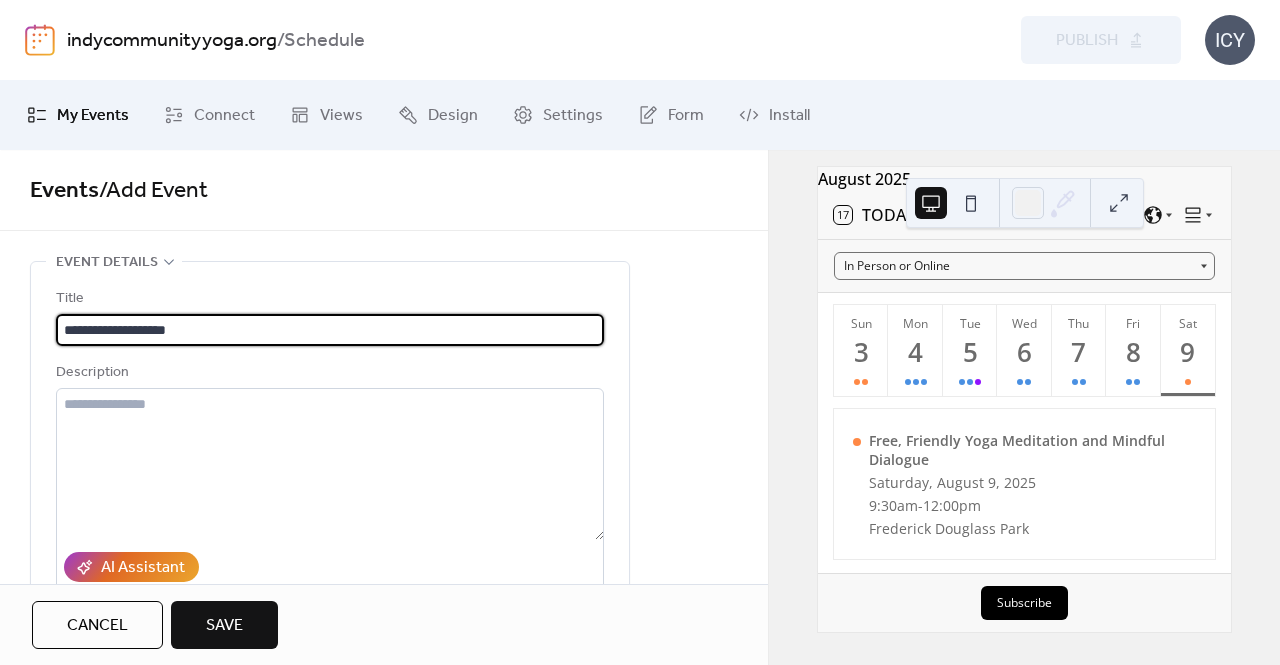 type on "**********" 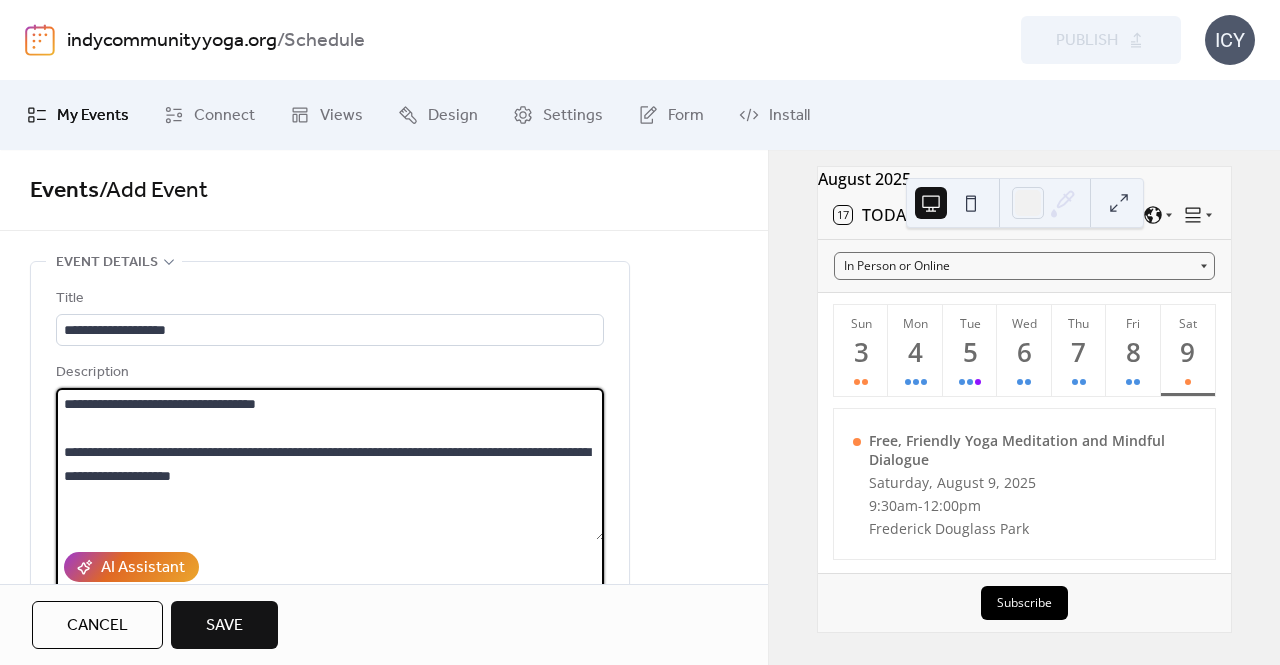 click on "**********" at bounding box center [330, 464] 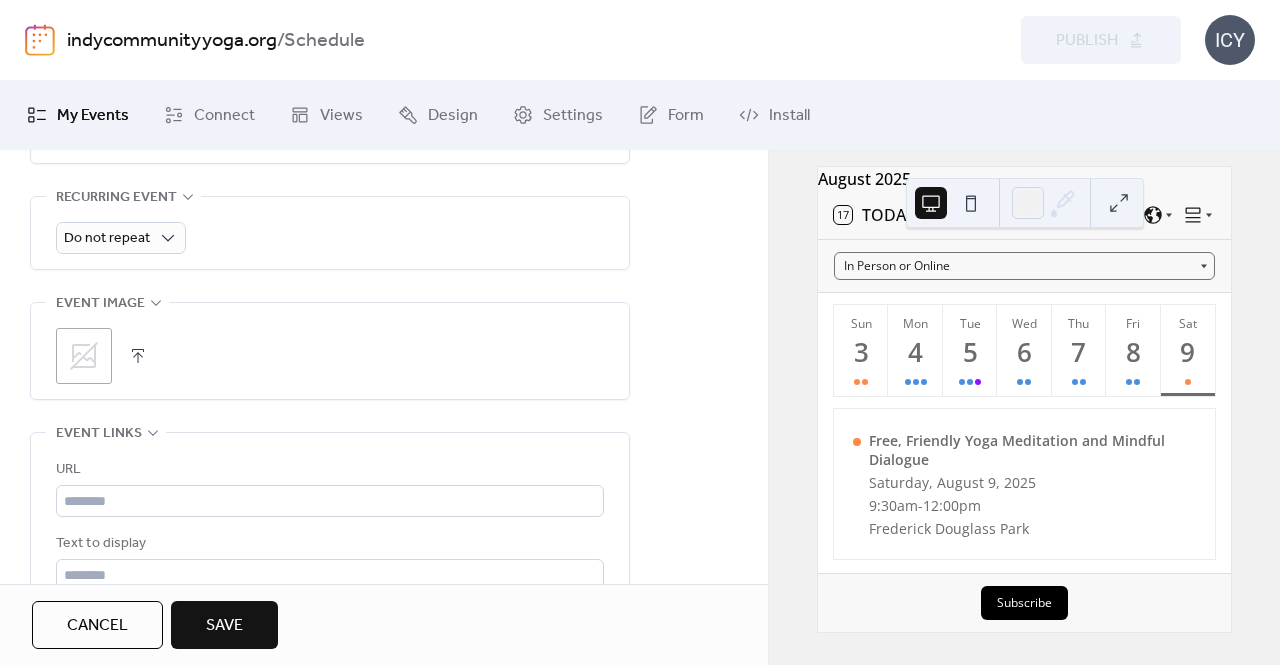 scroll, scrollTop: 1100, scrollLeft: 0, axis: vertical 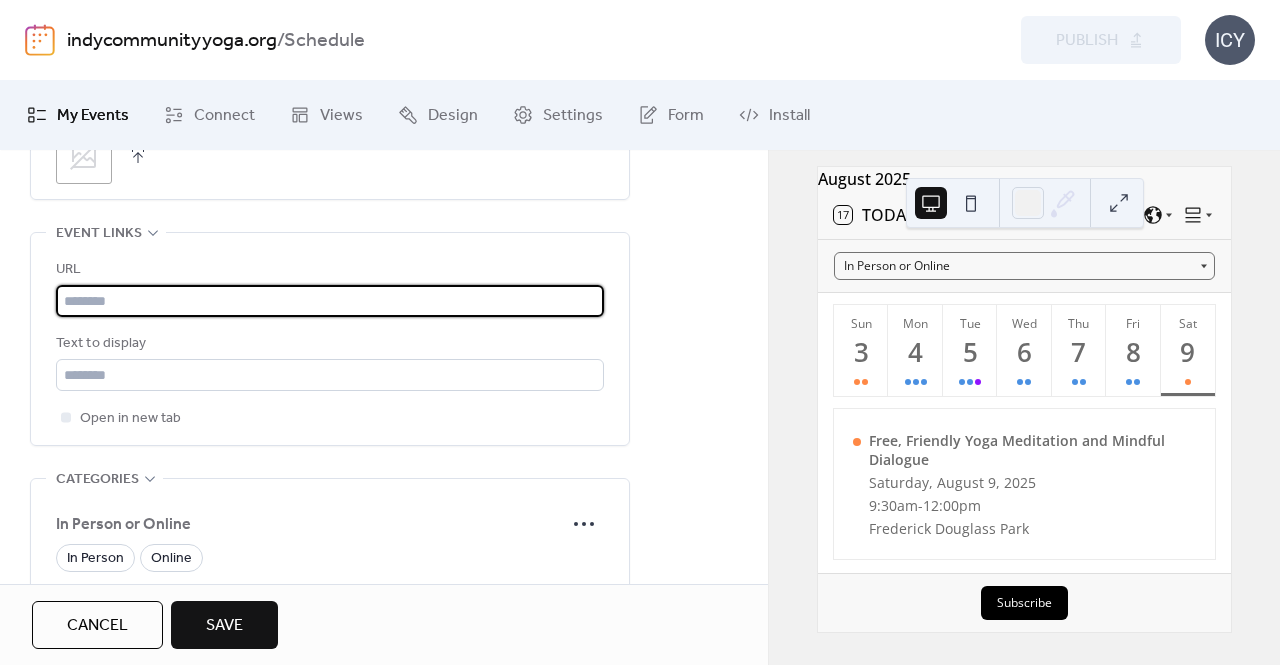 click at bounding box center [330, 301] 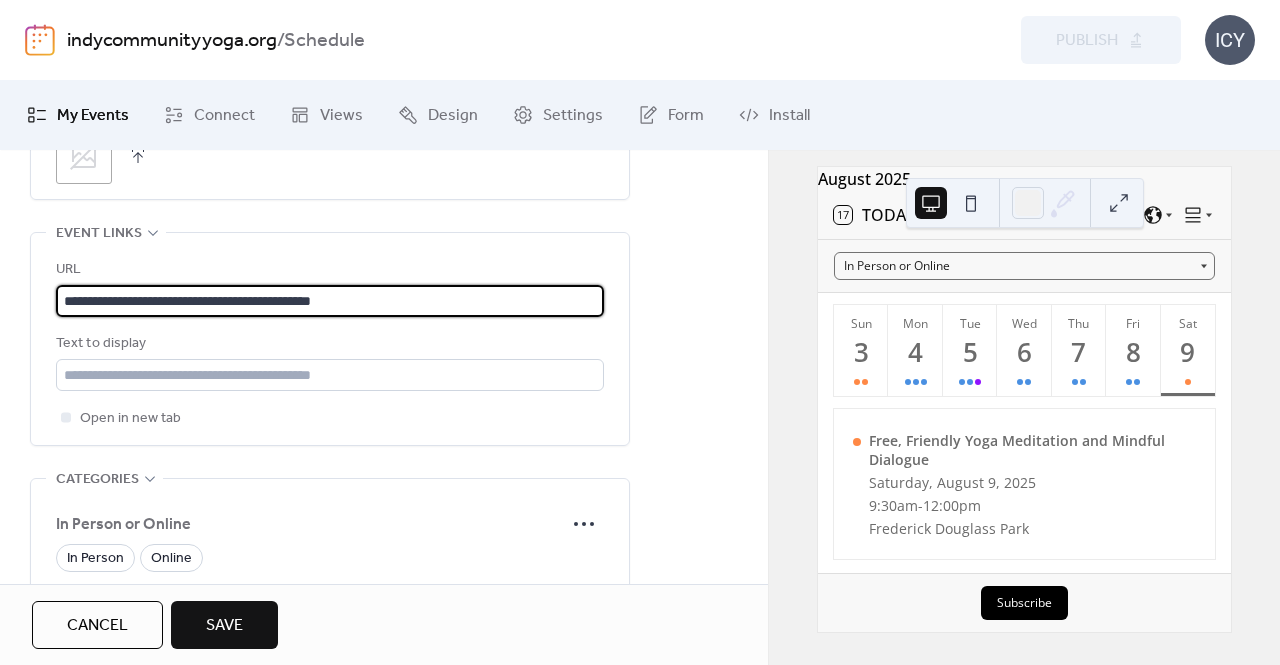 type on "**********" 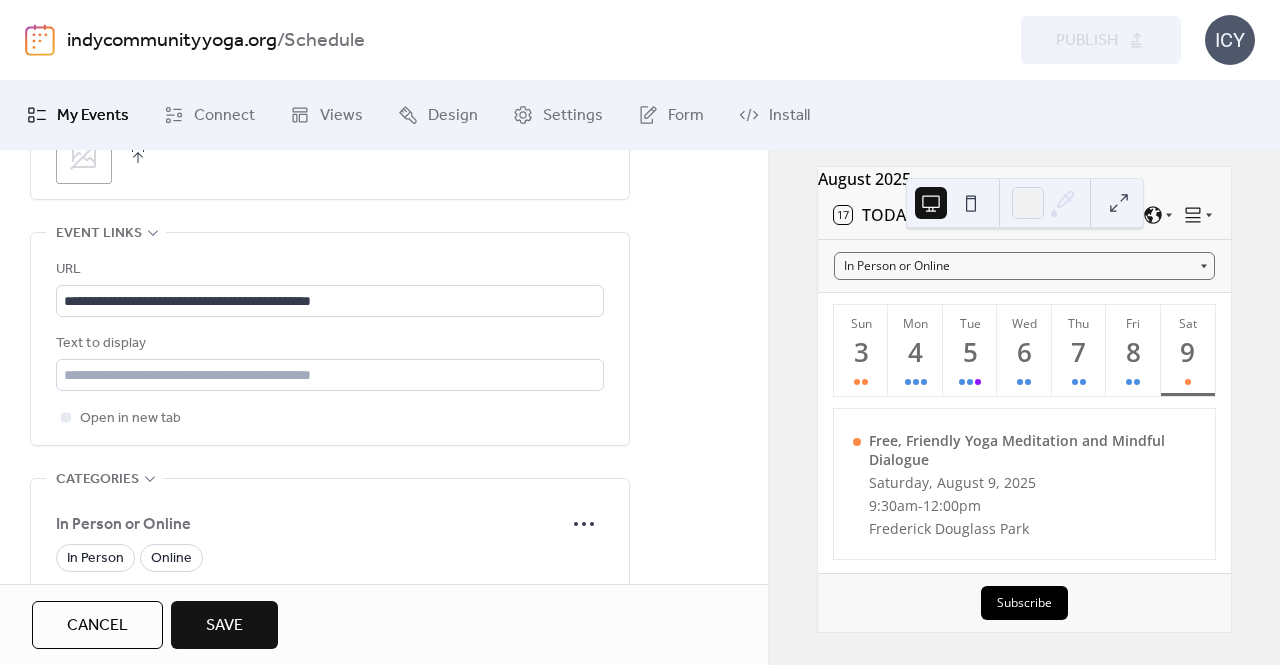 click on "**********" at bounding box center [384, -9] 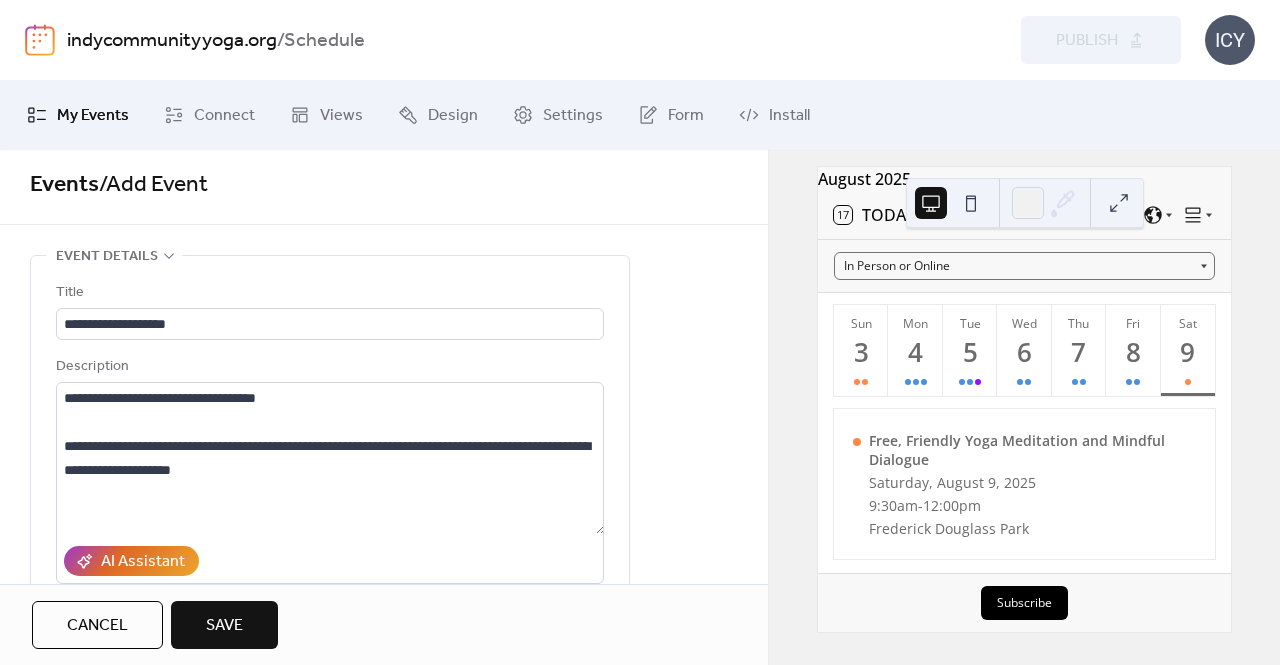 scroll, scrollTop: 0, scrollLeft: 0, axis: both 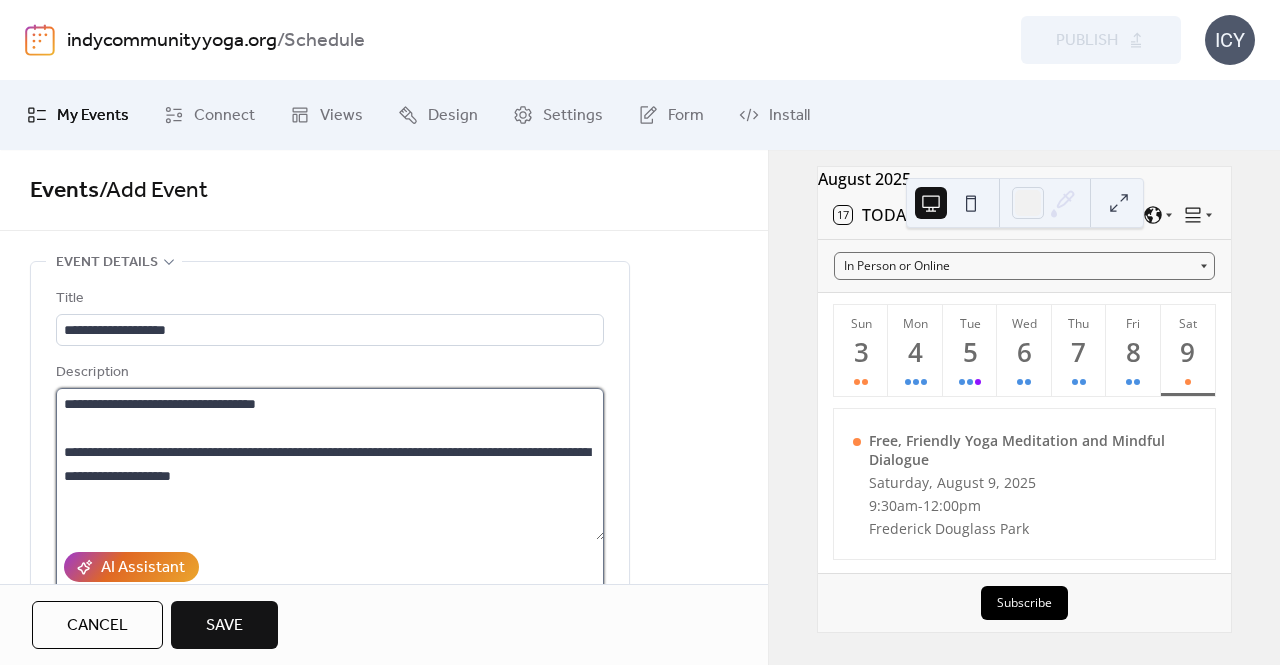 click on "**********" at bounding box center (330, 464) 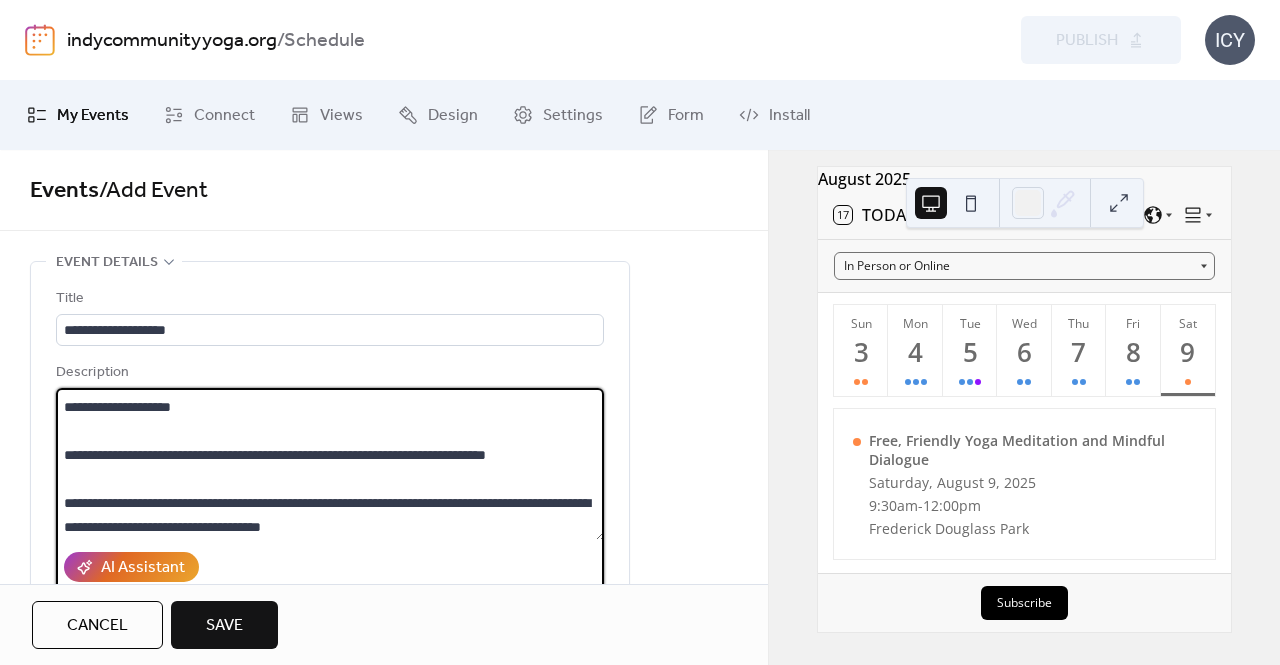 scroll, scrollTop: 117, scrollLeft: 0, axis: vertical 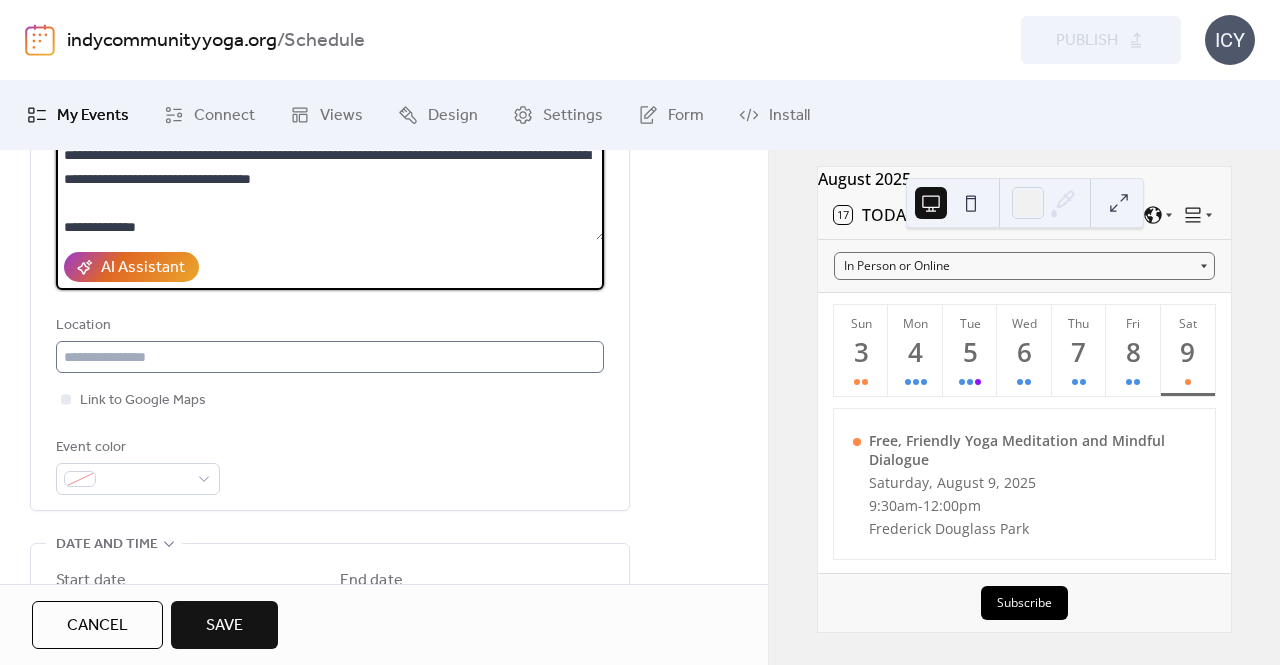type on "**********" 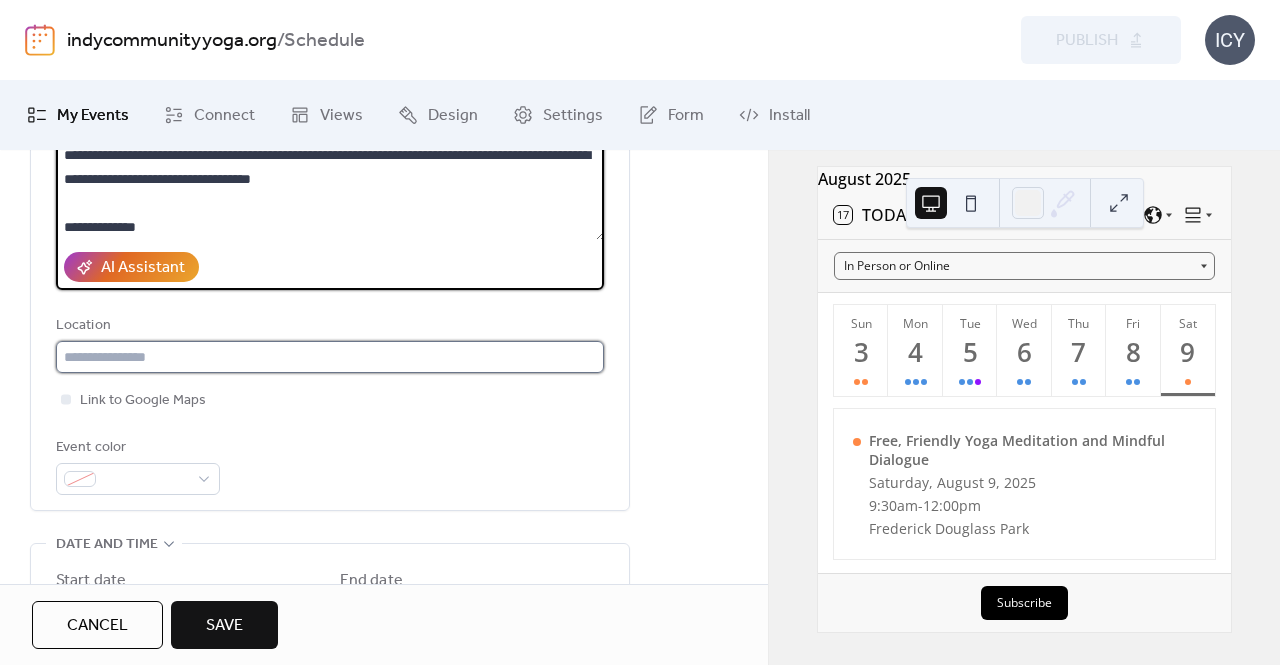 click at bounding box center (330, 357) 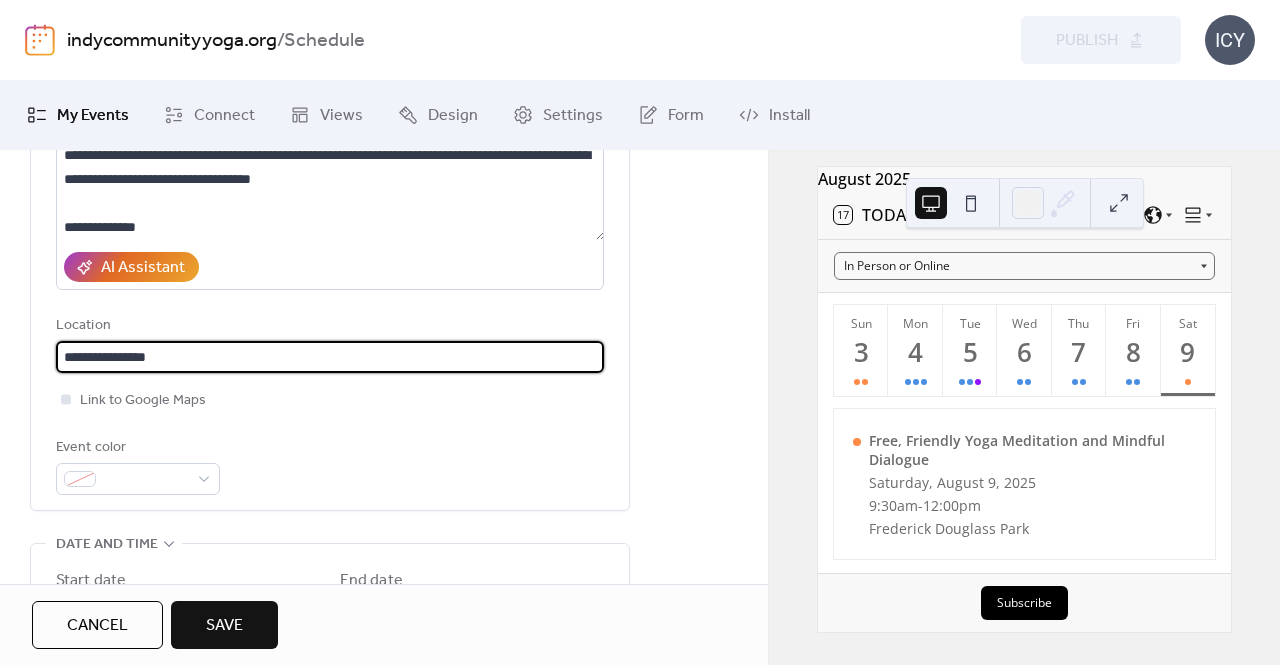 type on "**********" 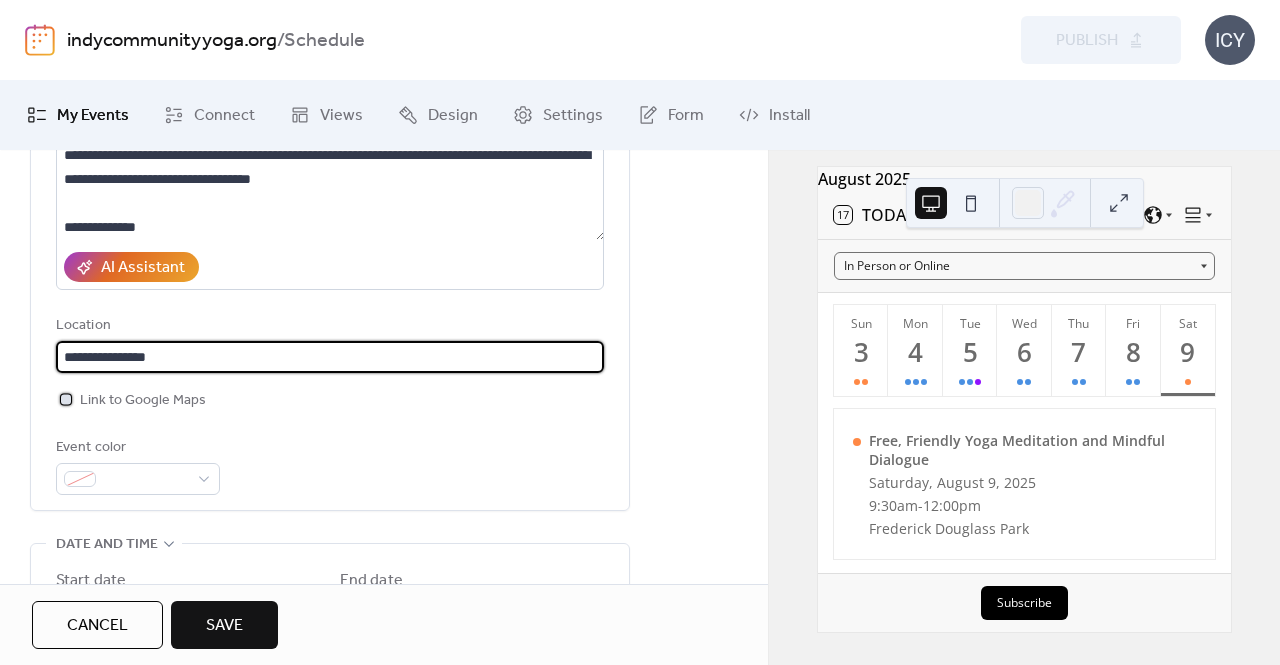 click at bounding box center (66, 399) 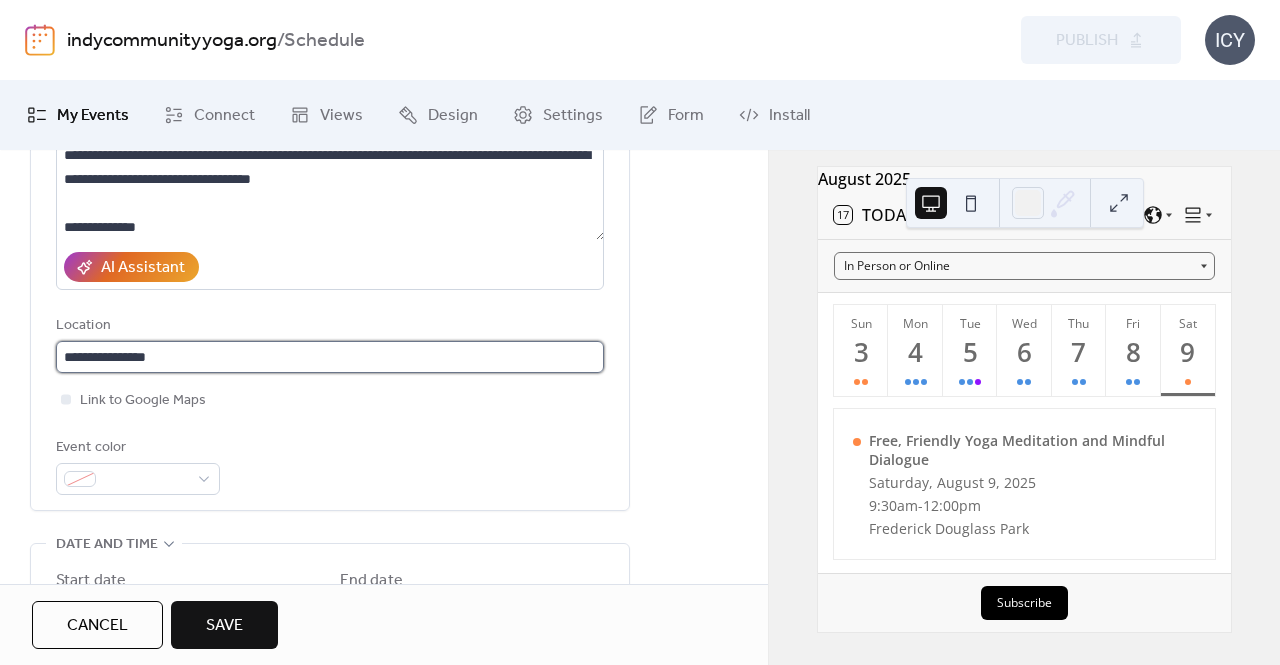 click on "**********" at bounding box center [330, 357] 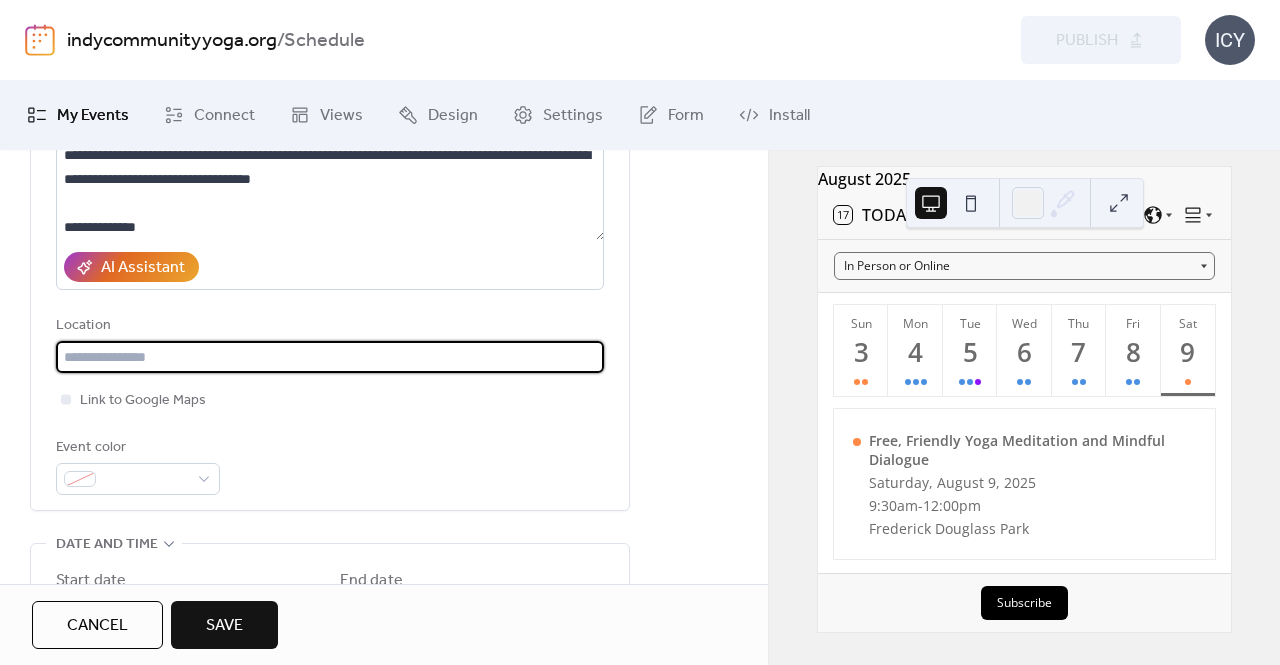 click on "Event color" at bounding box center (330, 465) 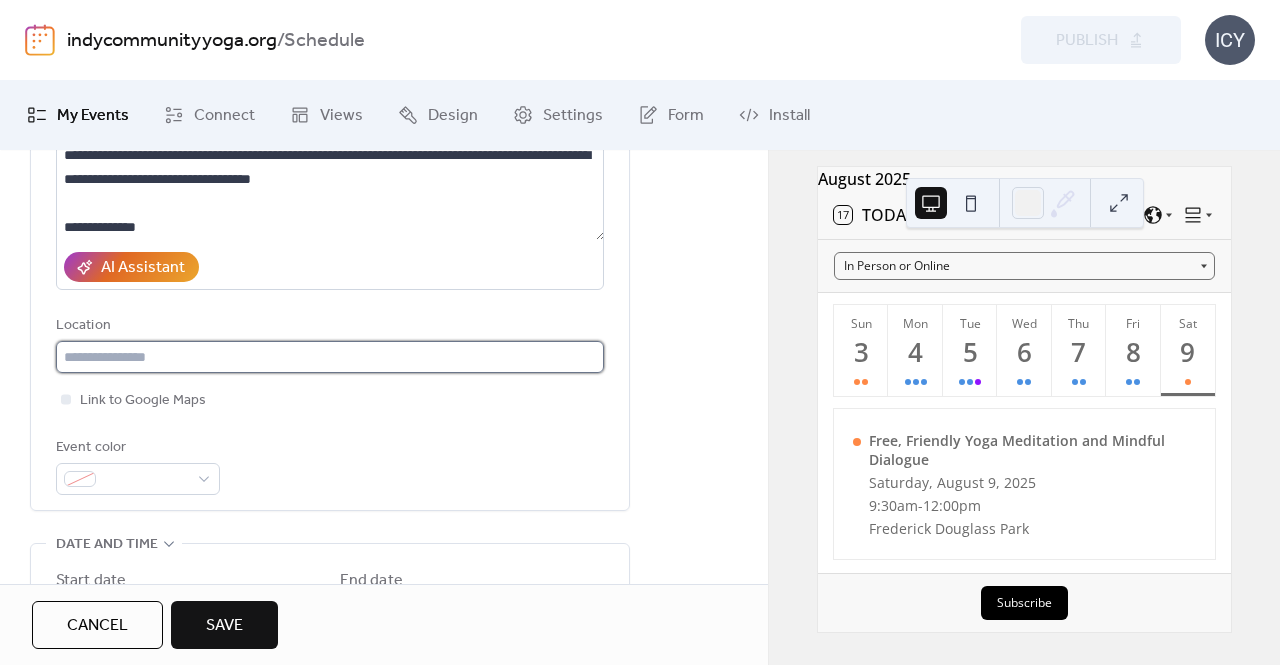 click at bounding box center (330, 357) 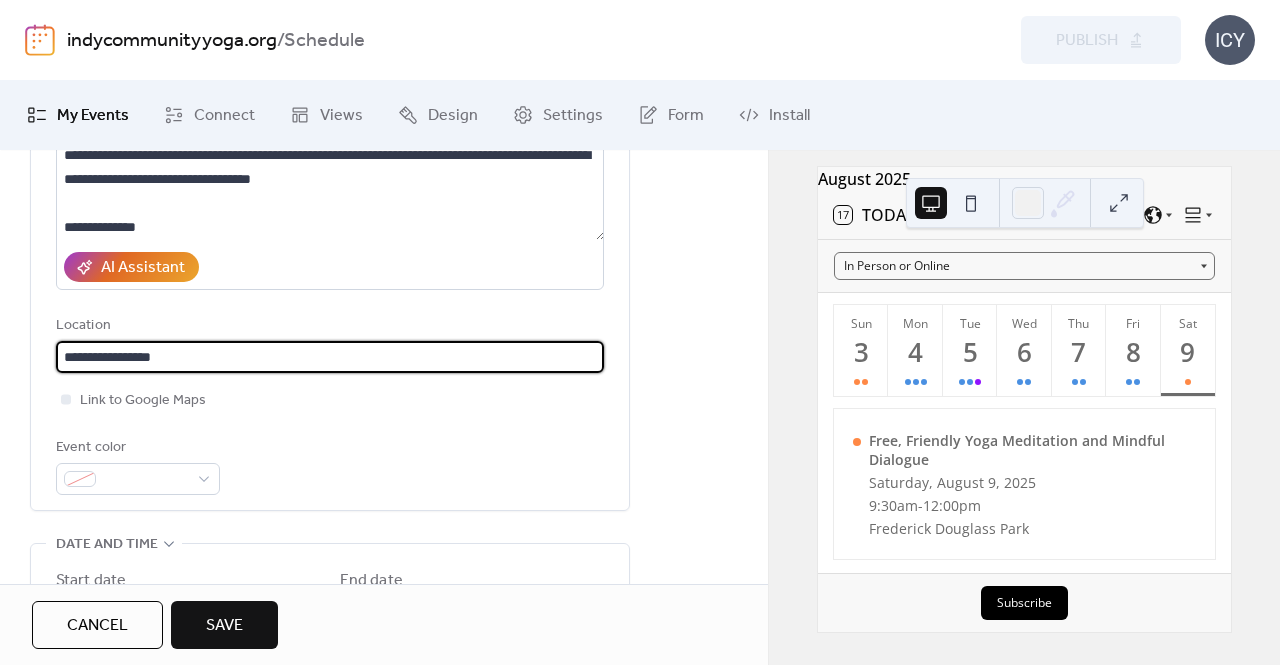 type on "**********" 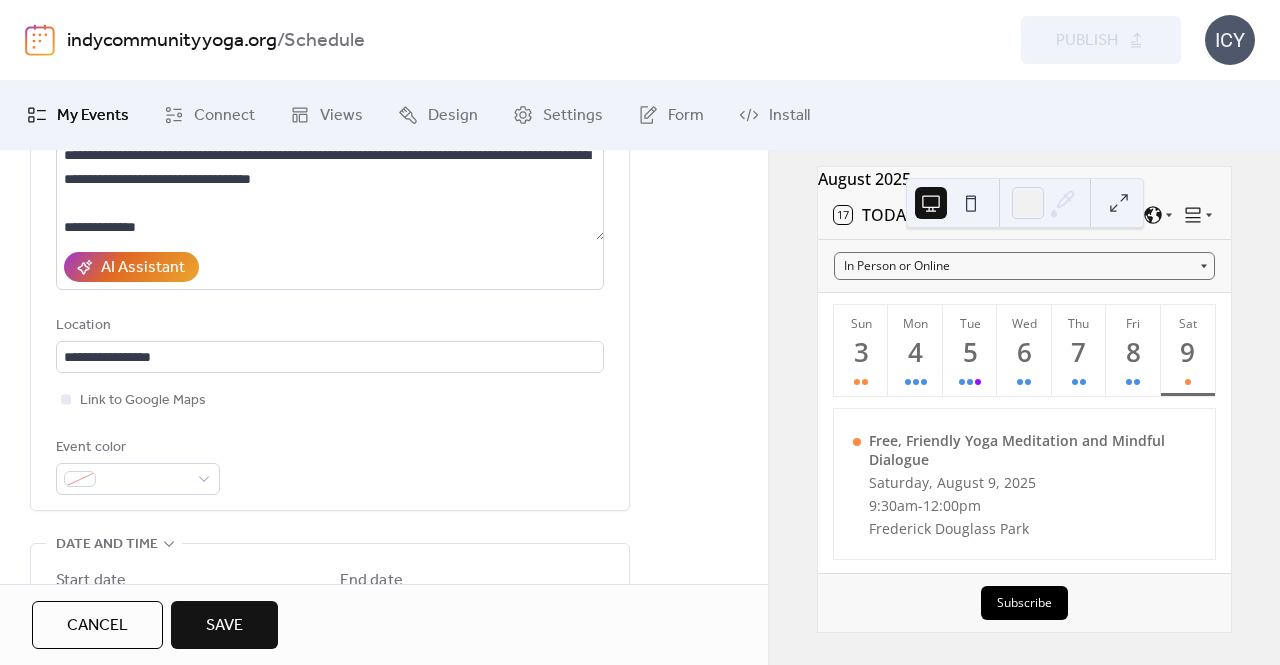 click on "Event color" at bounding box center [330, 465] 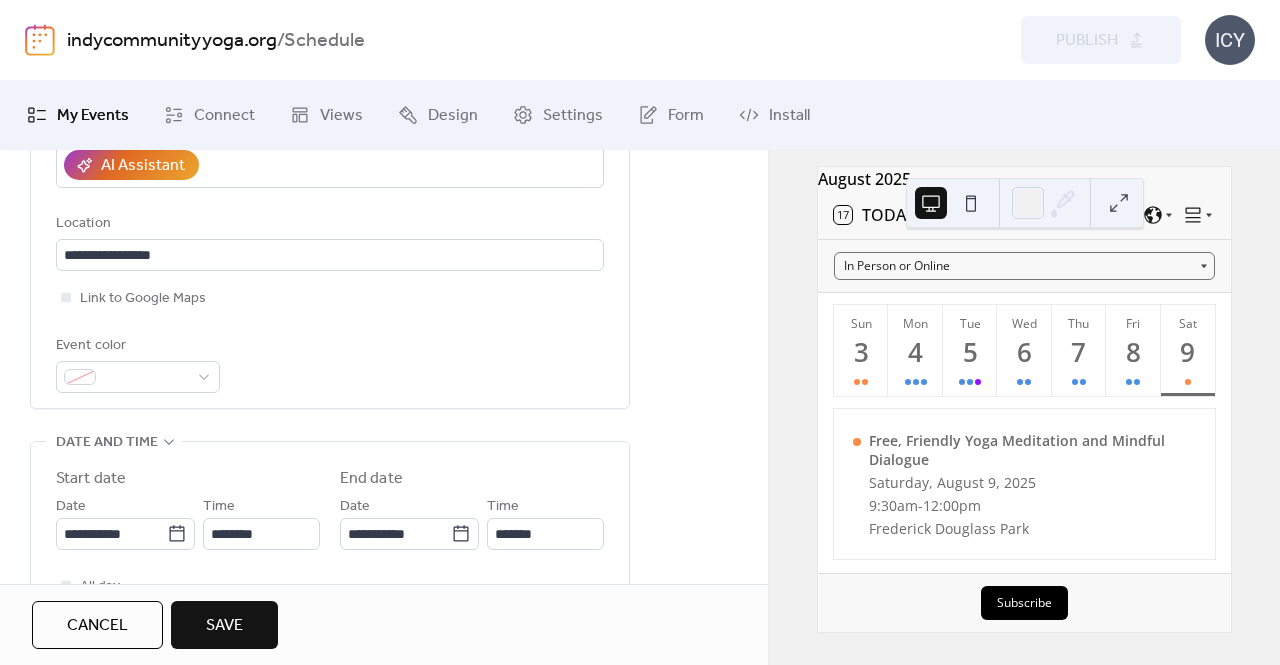 scroll, scrollTop: 500, scrollLeft: 0, axis: vertical 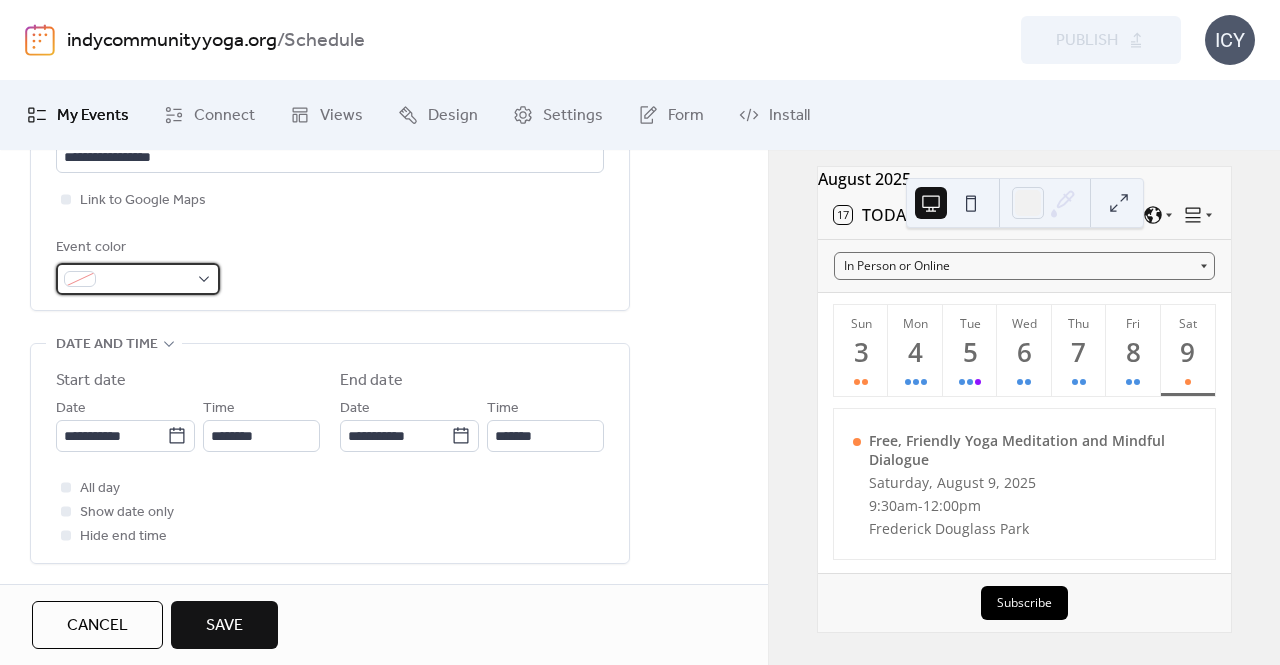 click at bounding box center (138, 279) 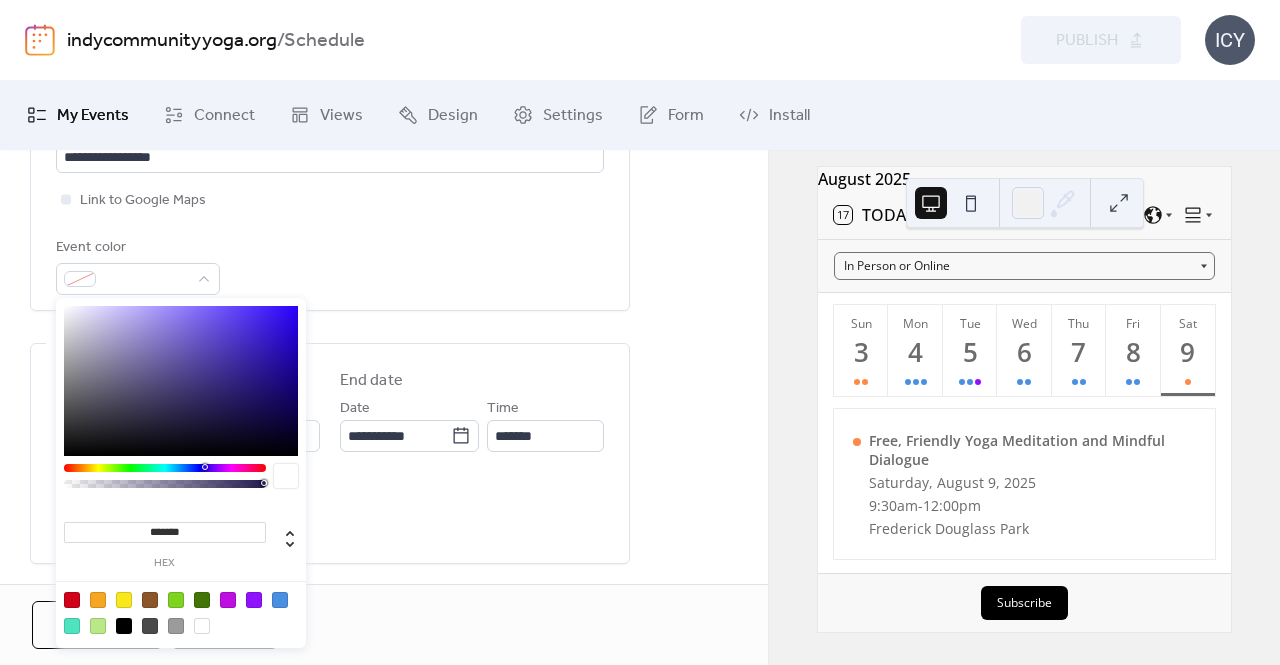 click at bounding box center [165, 468] 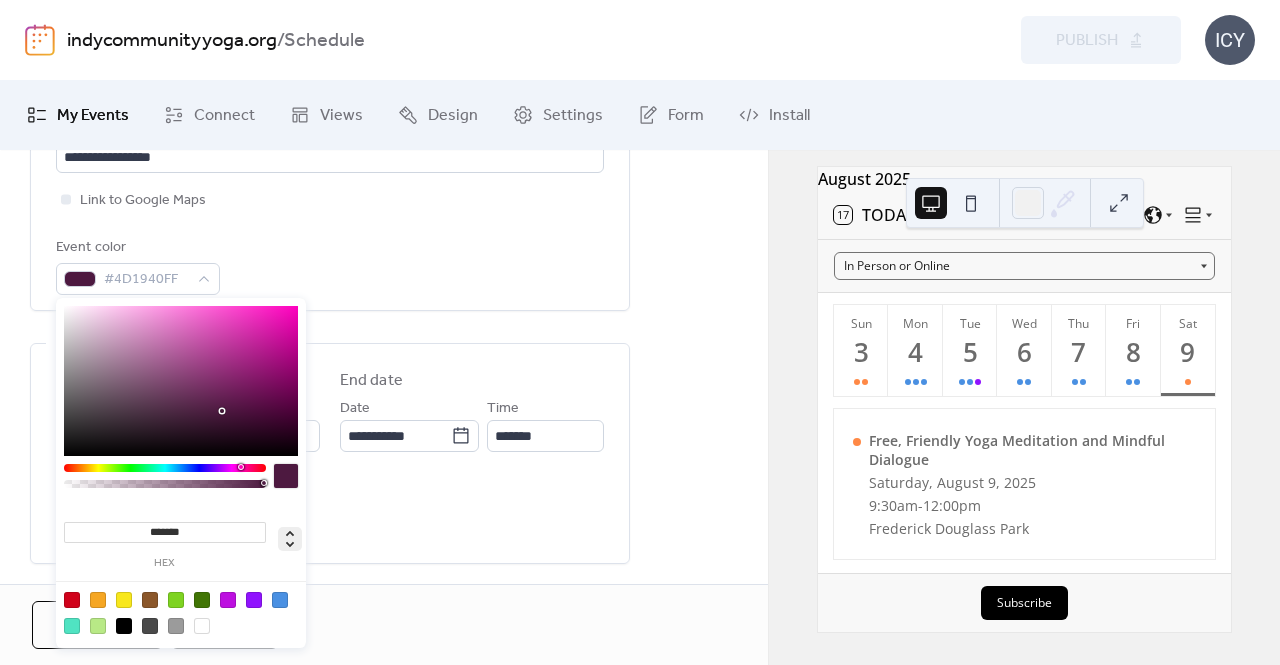 click 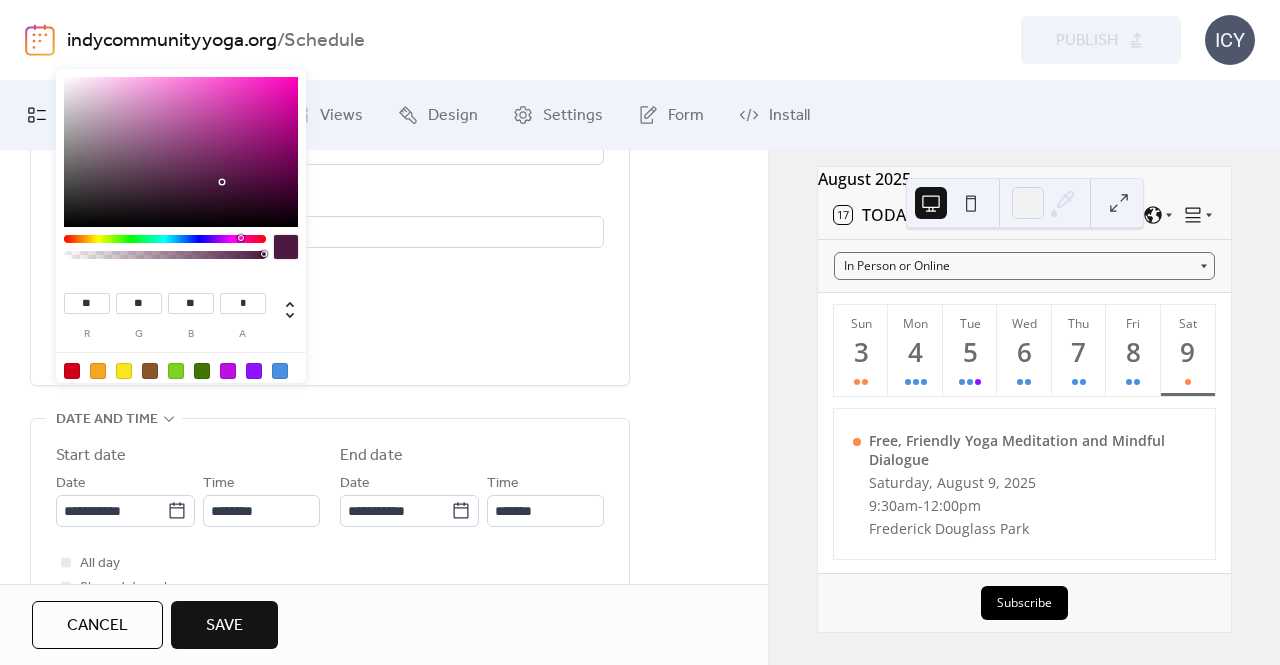 scroll, scrollTop: 300, scrollLeft: 0, axis: vertical 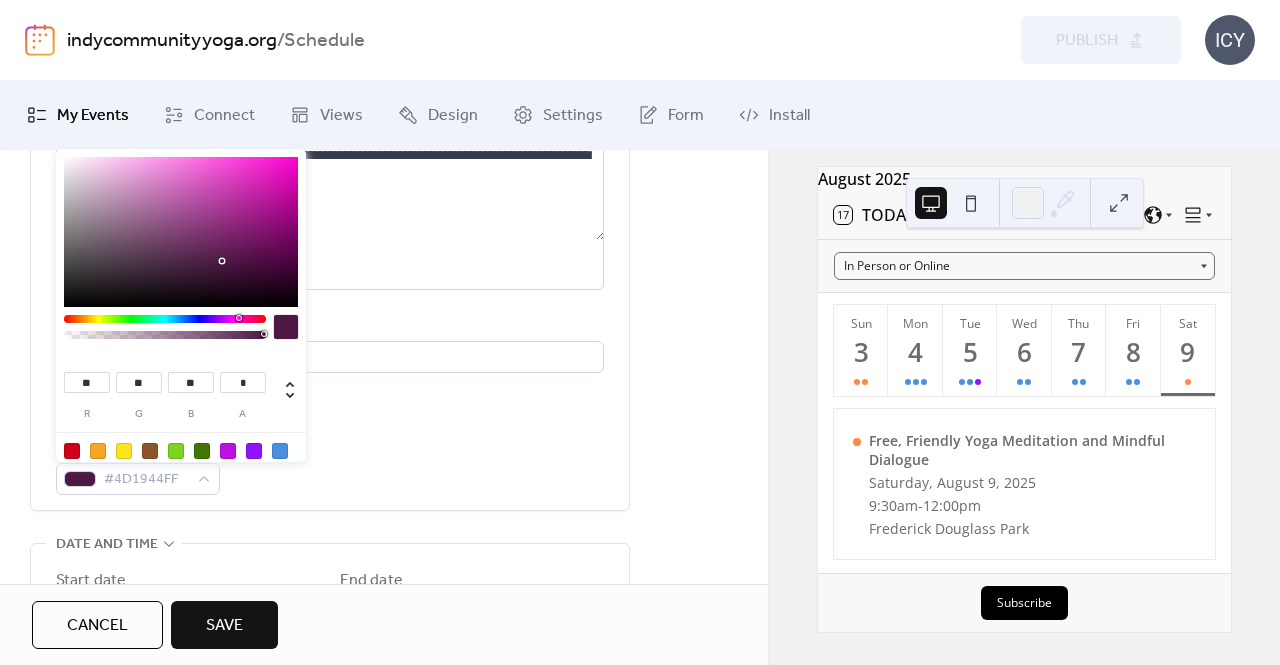 type on "**" 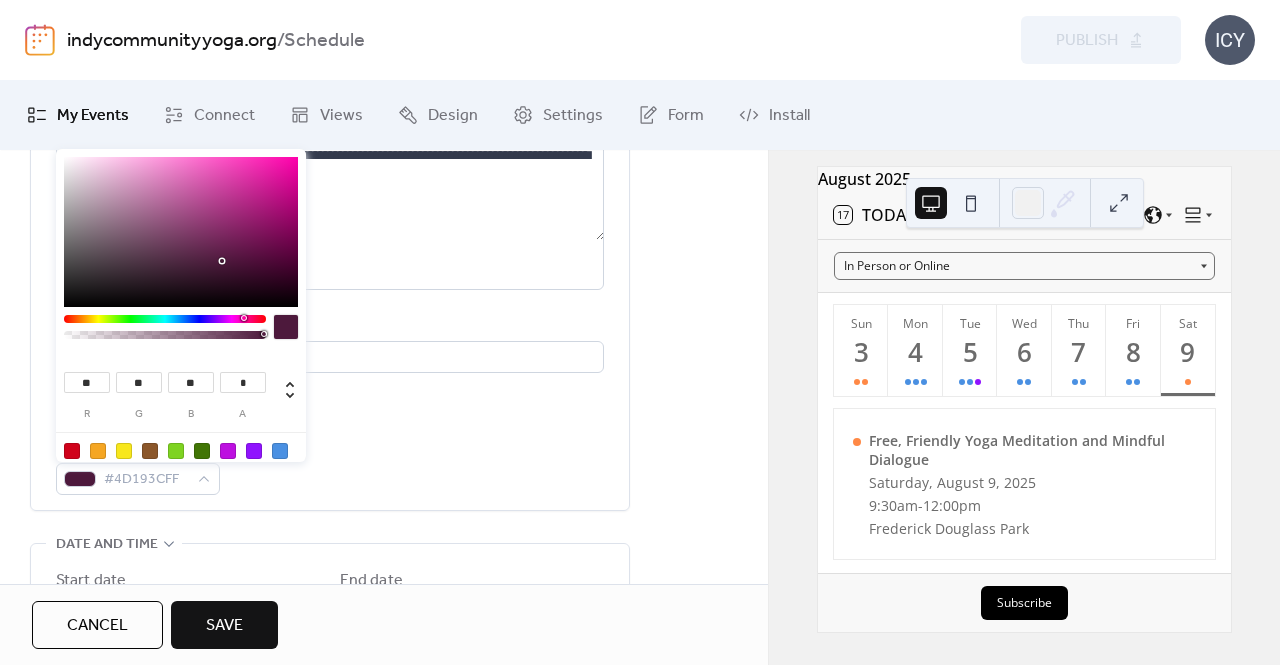 click at bounding box center [244, 318] 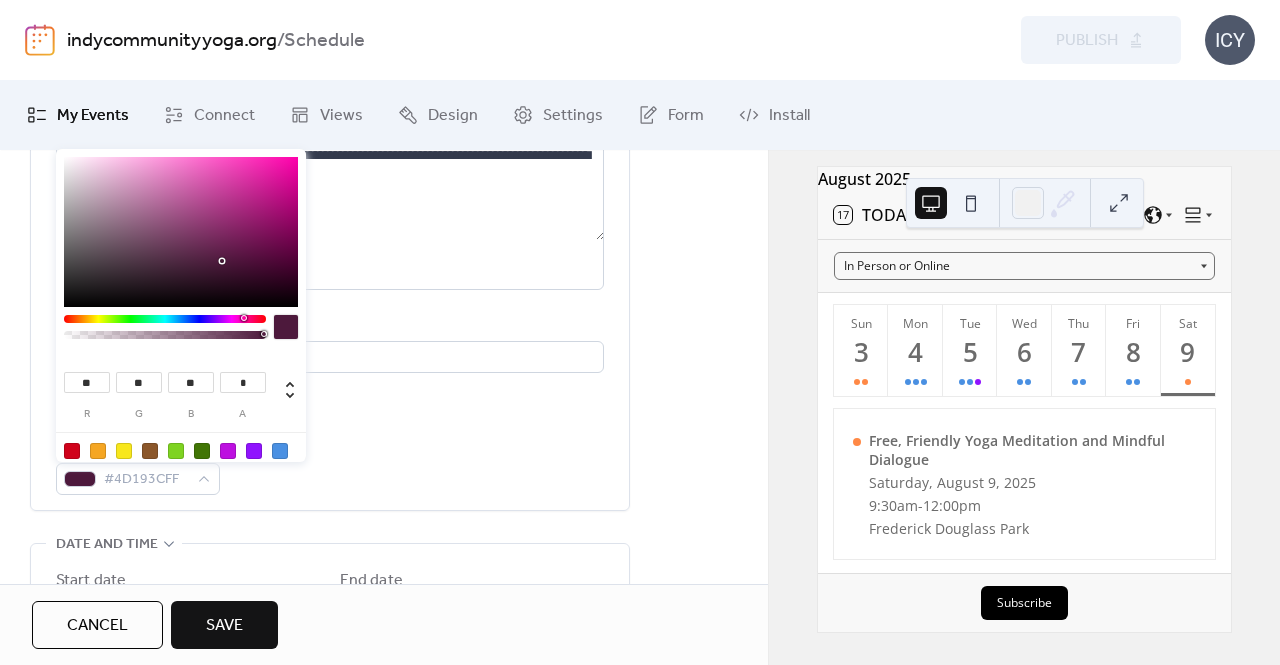 type on "***" 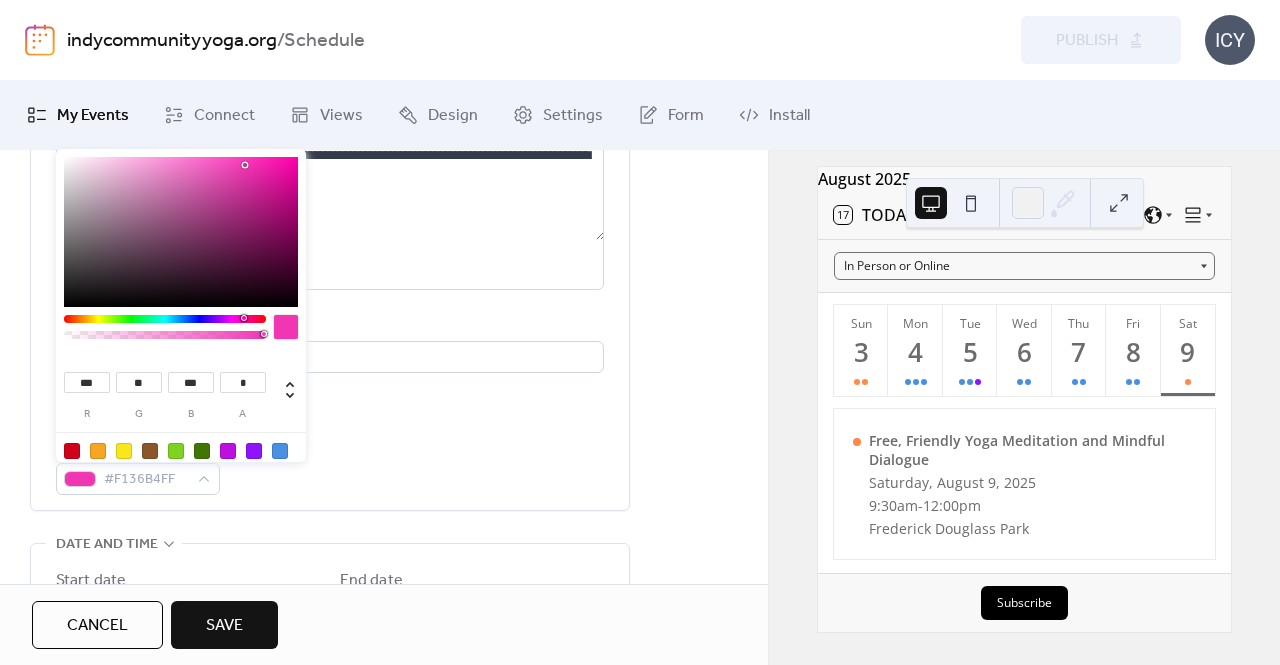 click at bounding box center (181, 232) 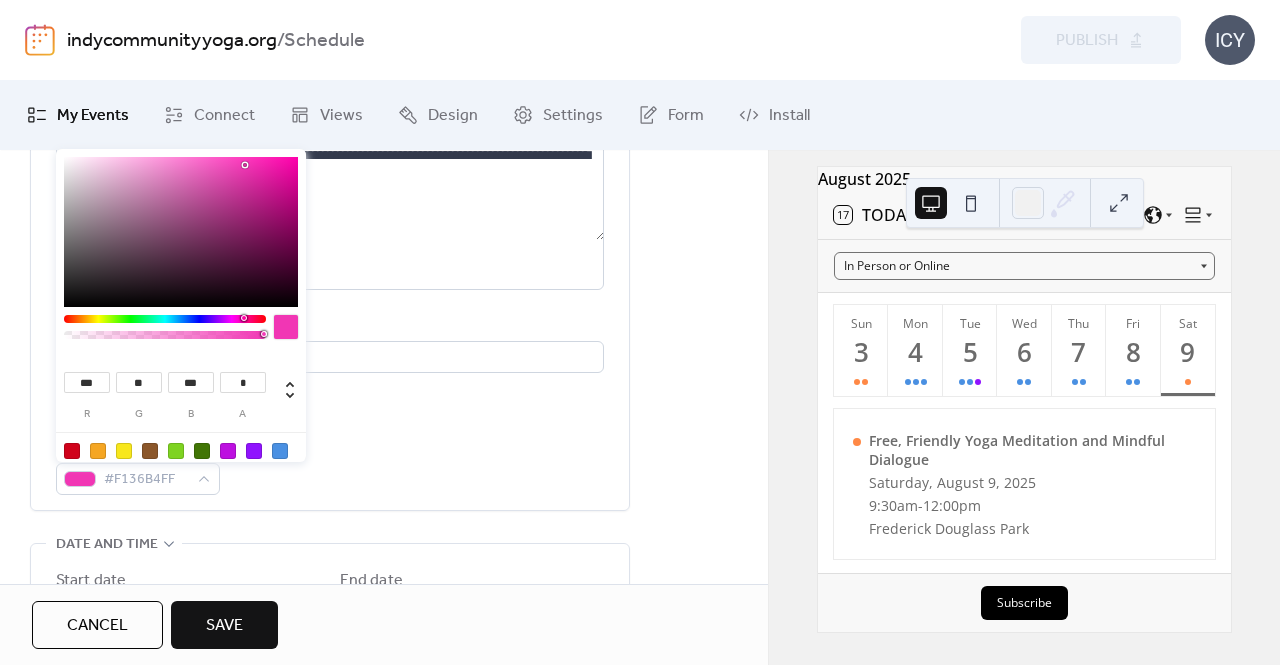 type on "***" 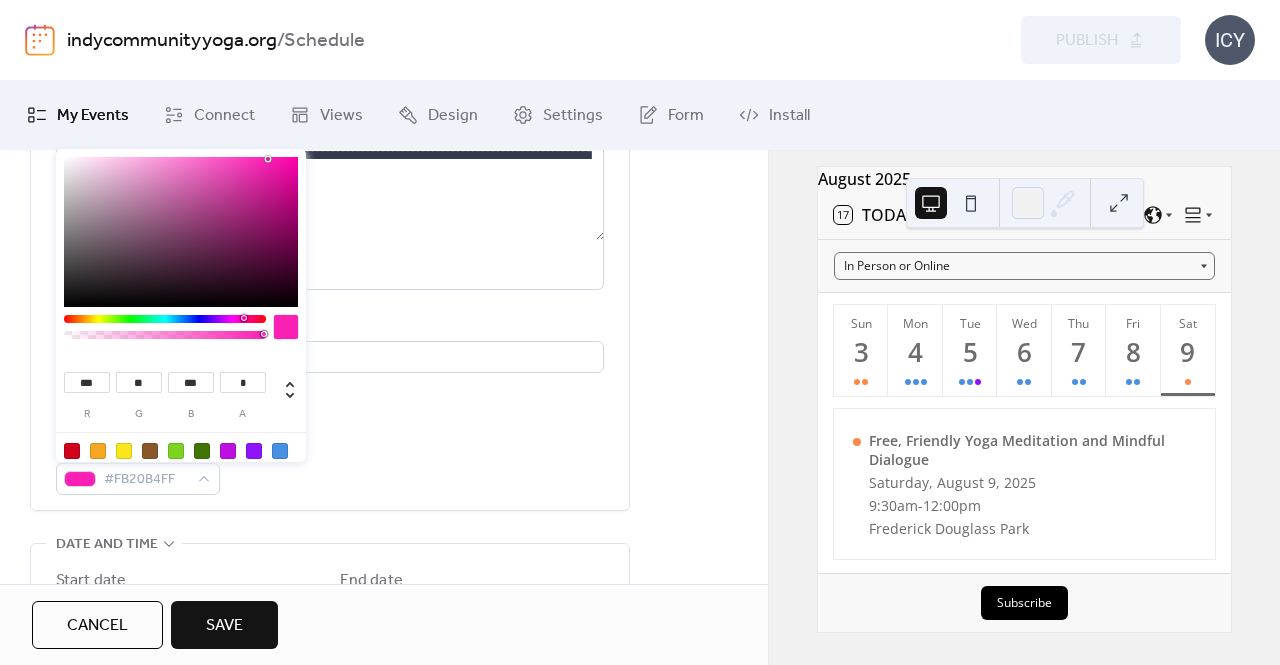 type on "**" 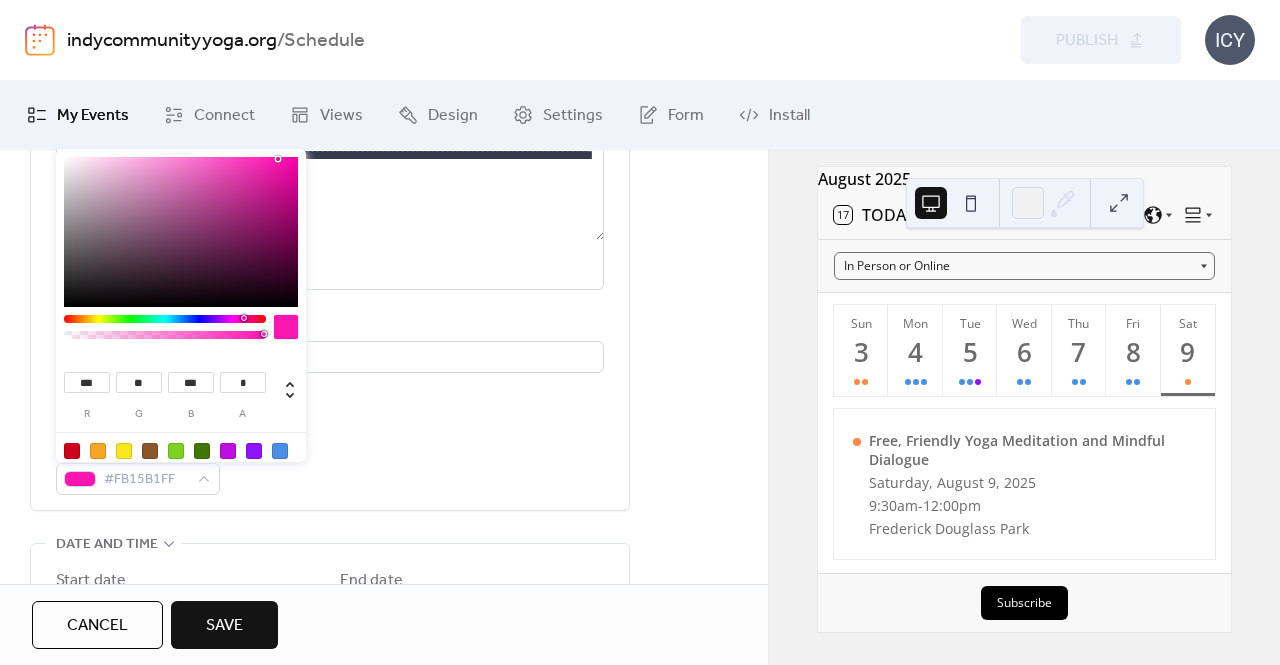 type on "**" 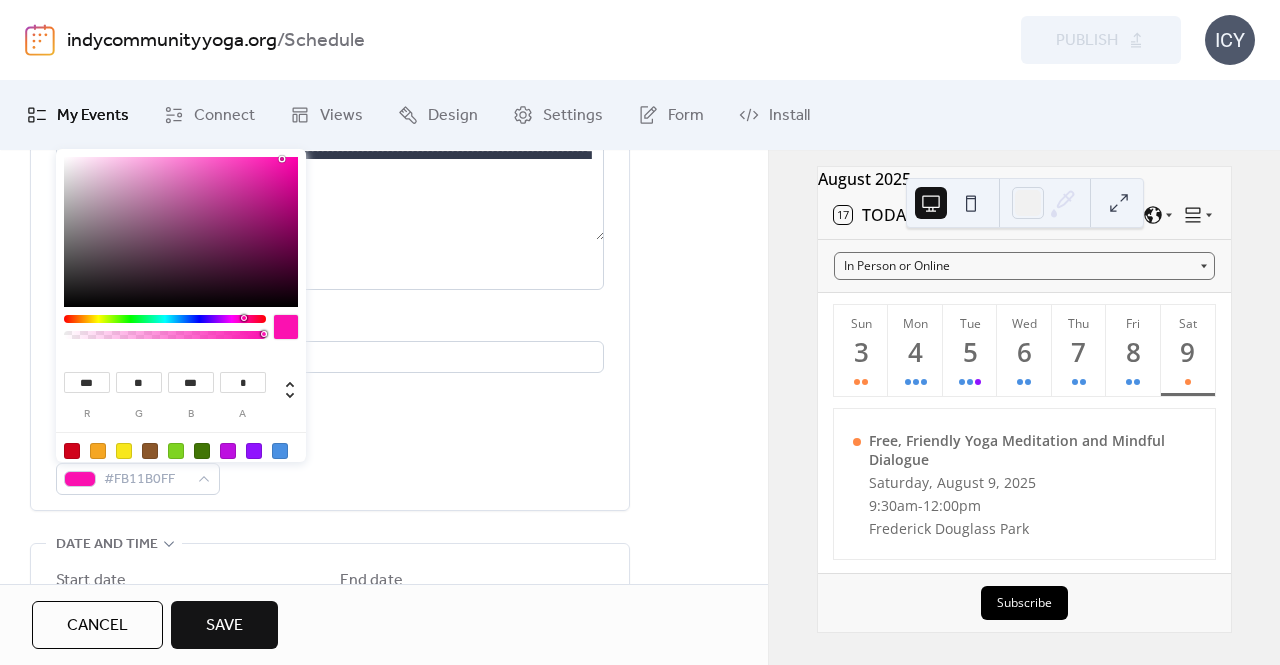drag, startPoint x: 267, startPoint y: 159, endPoint x: 282, endPoint y: 159, distance: 15 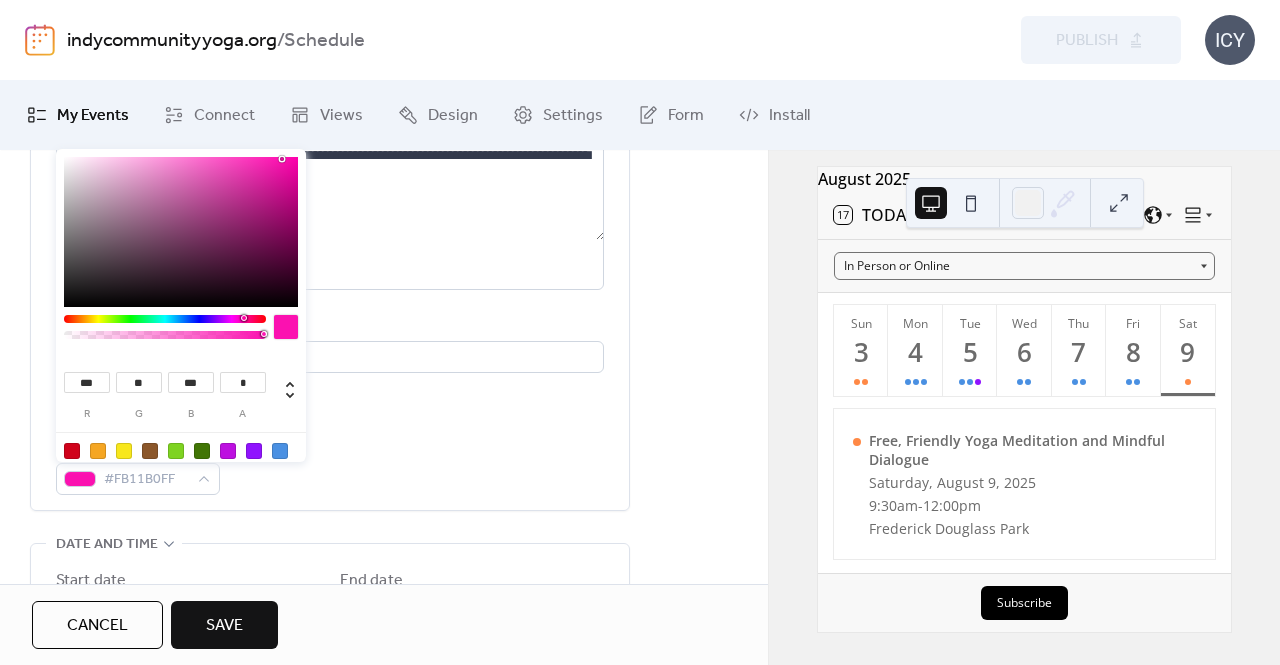 click on "Save" at bounding box center (224, 626) 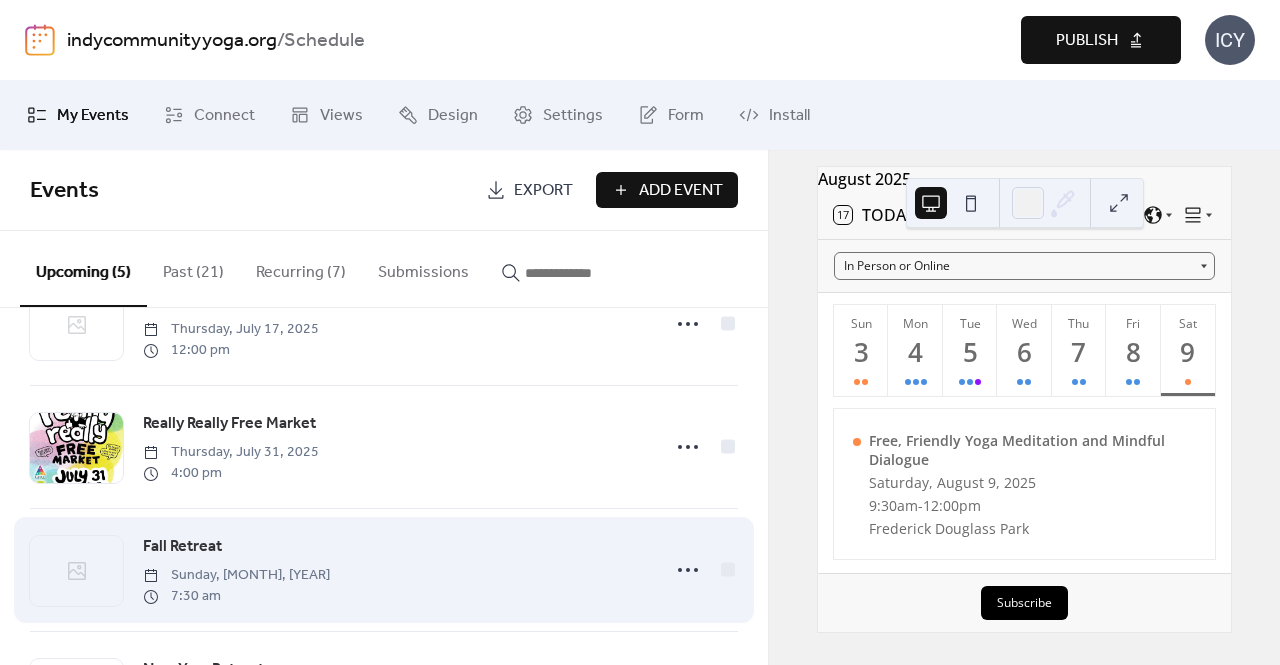 scroll, scrollTop: 0, scrollLeft: 0, axis: both 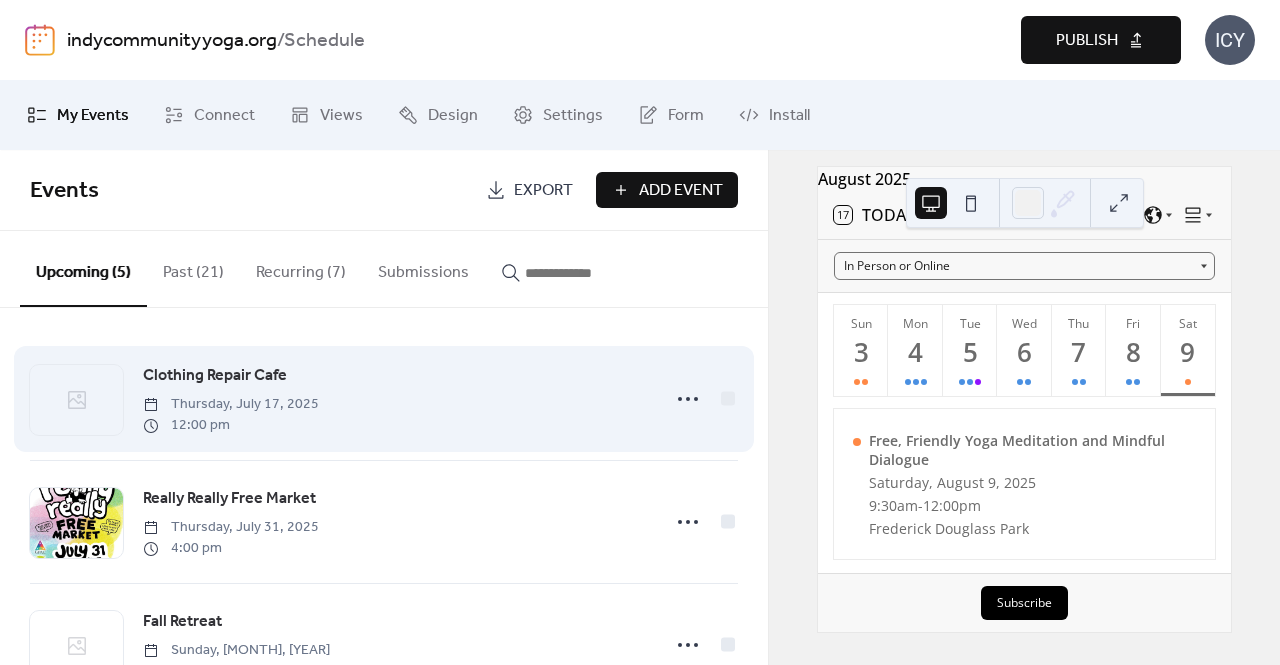 click on "Clothing Repair Cafe" at bounding box center (215, 376) 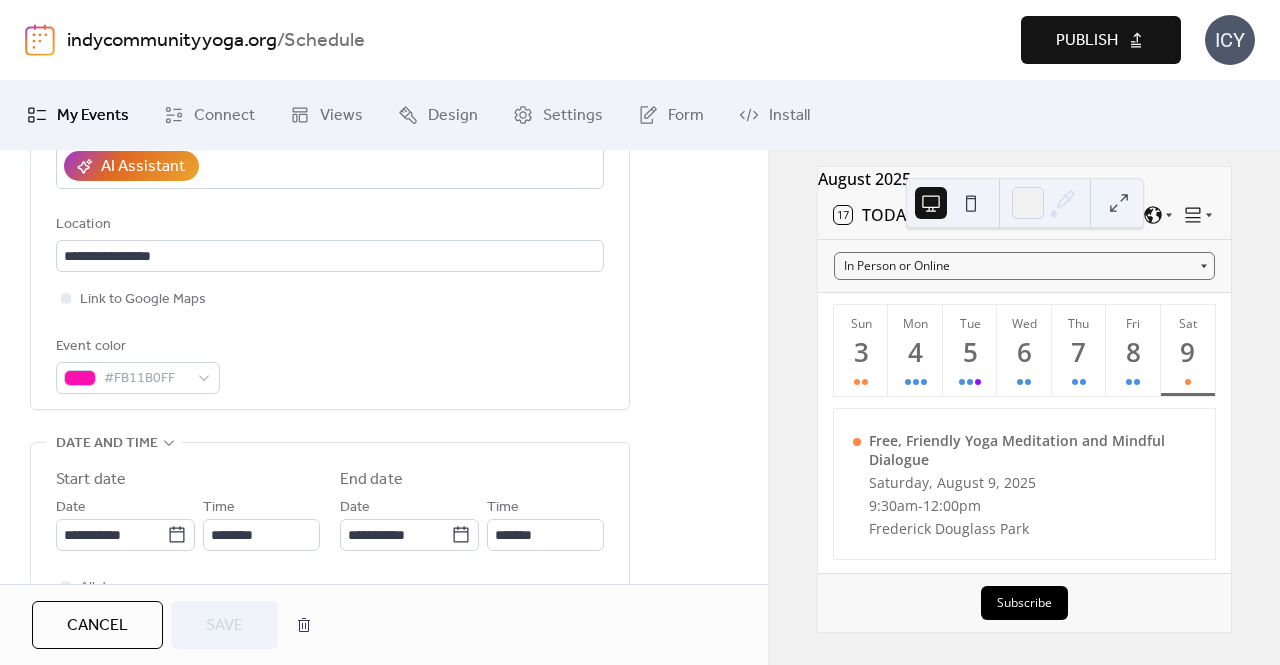 scroll, scrollTop: 500, scrollLeft: 0, axis: vertical 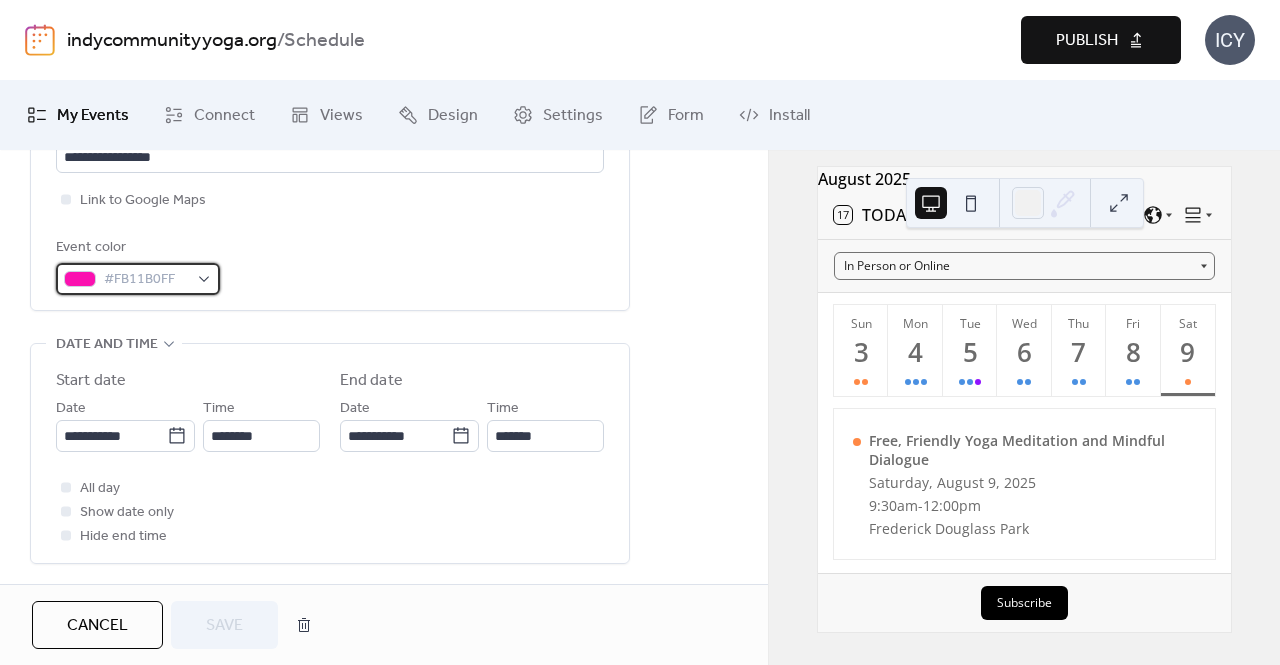 click on "#FB11B0FF" at bounding box center (138, 279) 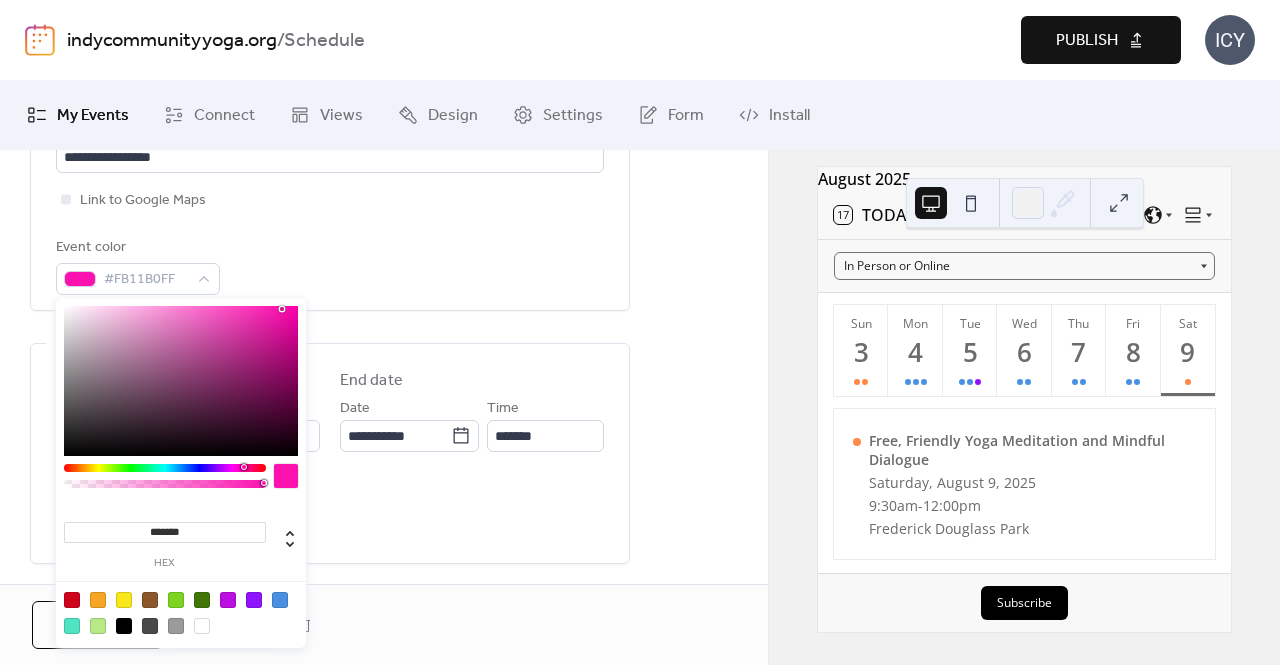 click at bounding box center (176, 600) 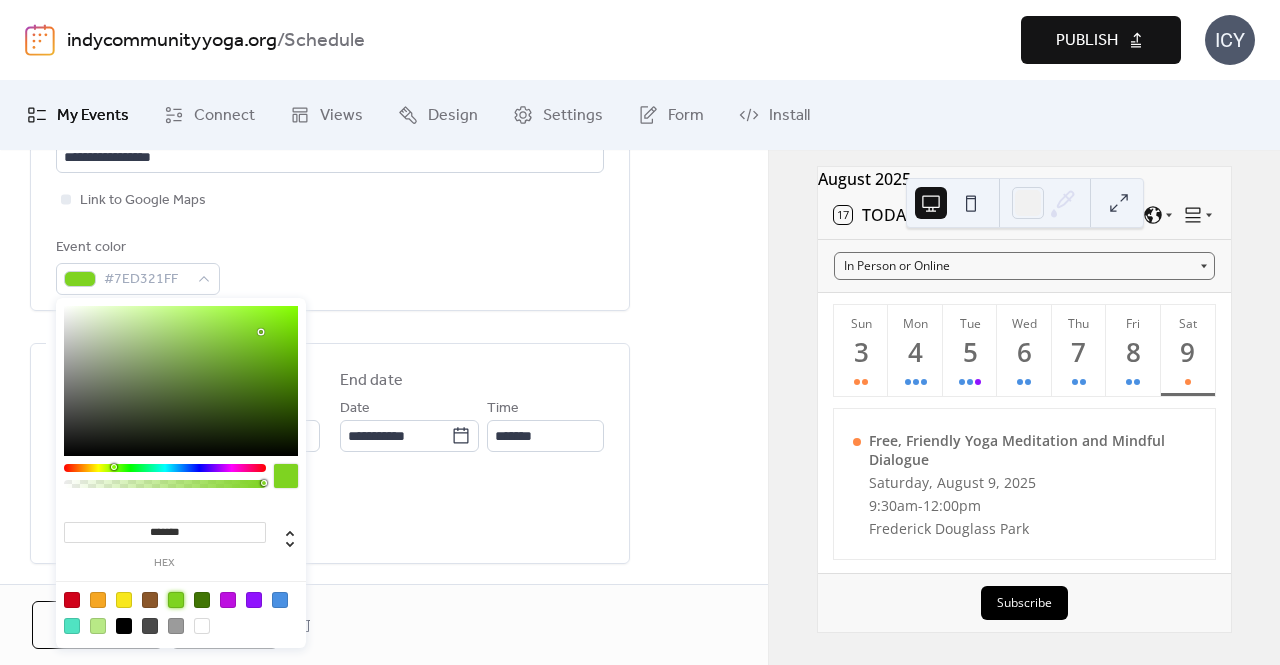 click on "**********" at bounding box center [384, 591] 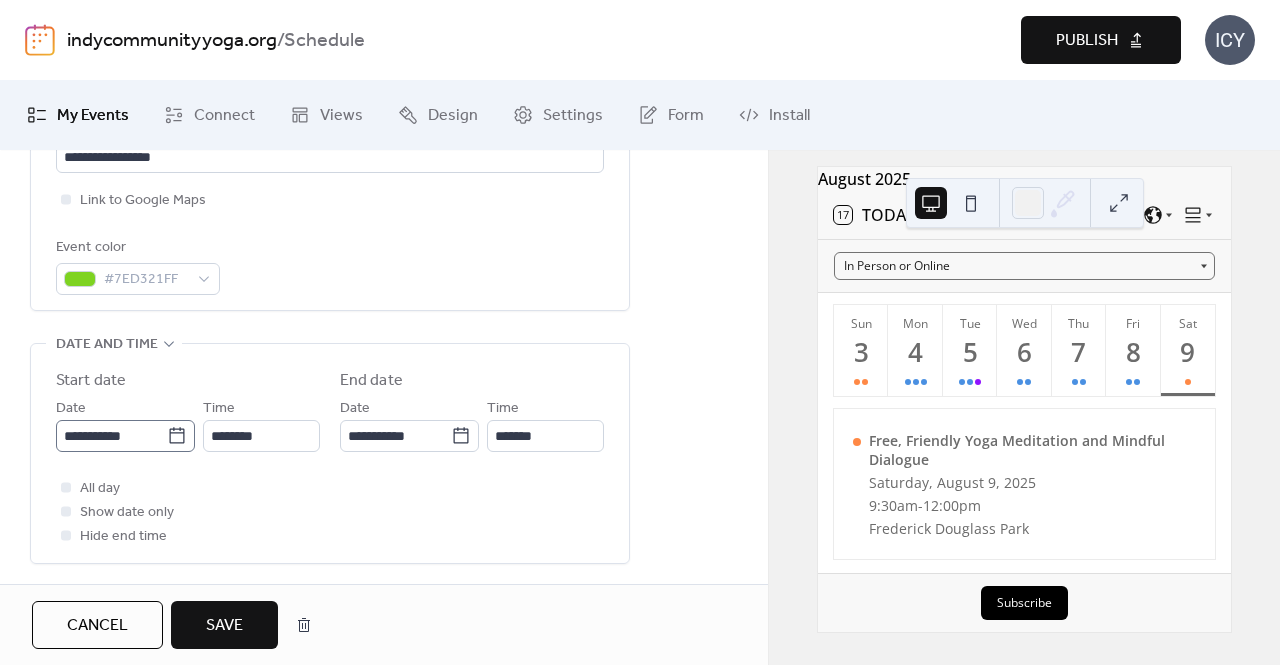 click 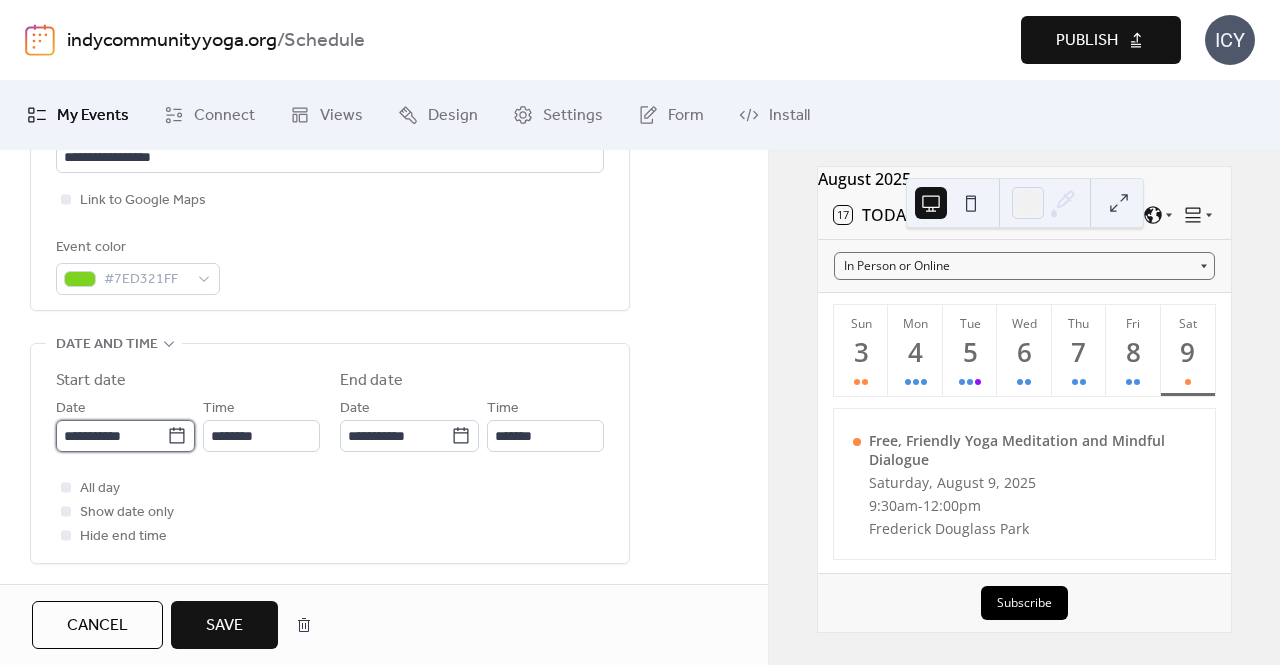 click on "**********" at bounding box center (111, 436) 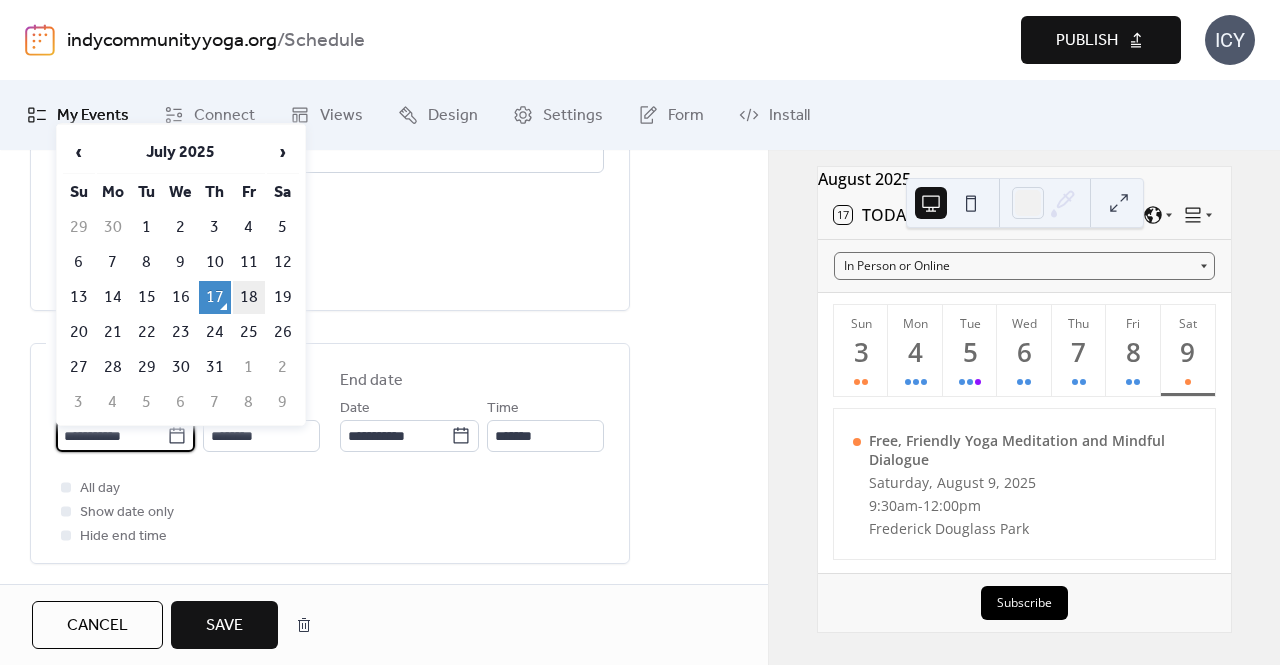 click on "18" at bounding box center (249, 297) 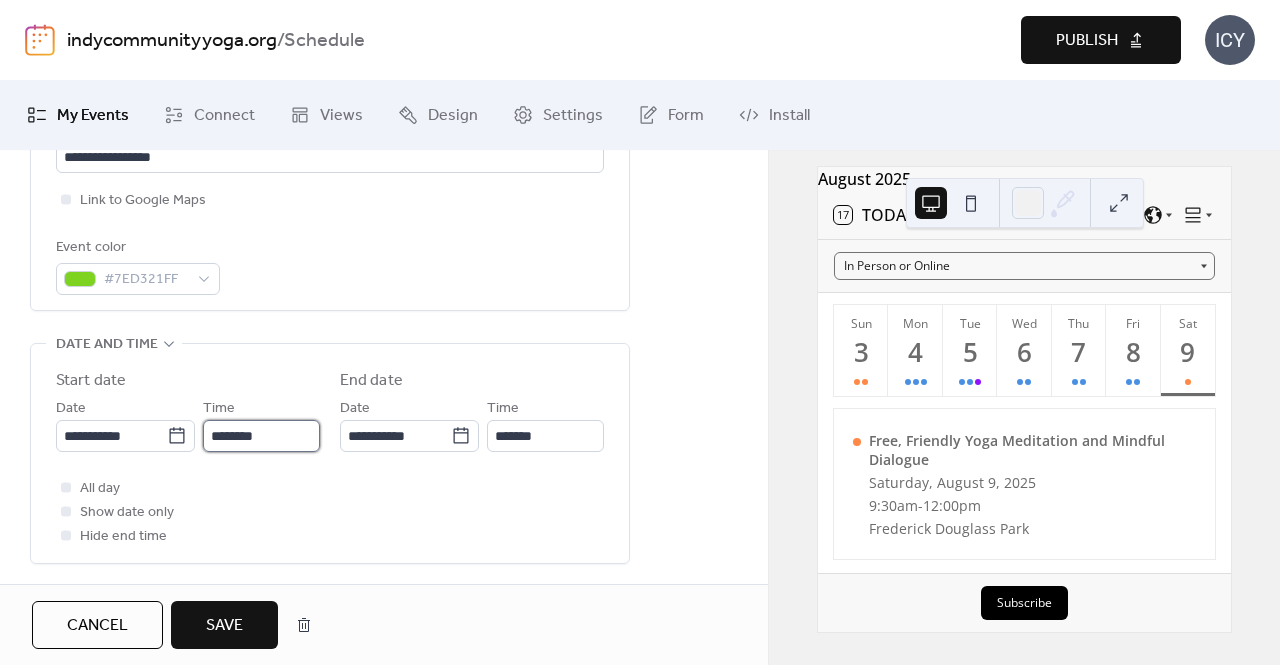 click on "********" at bounding box center (261, 436) 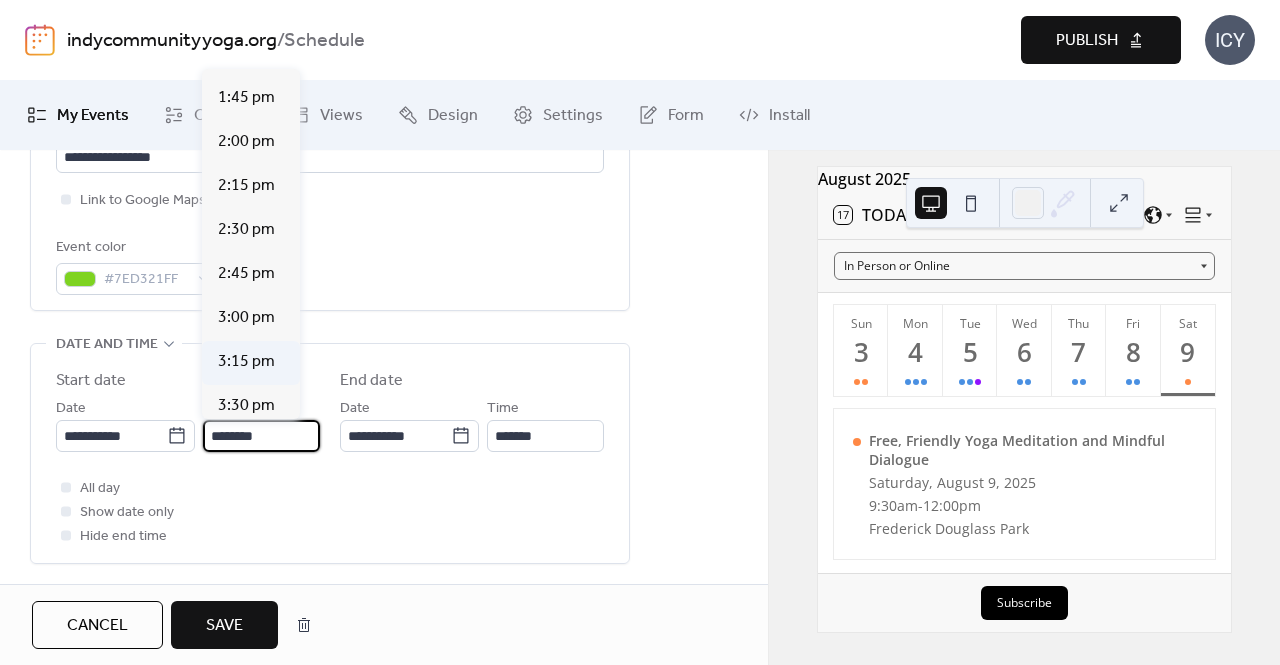scroll, scrollTop: 2612, scrollLeft: 0, axis: vertical 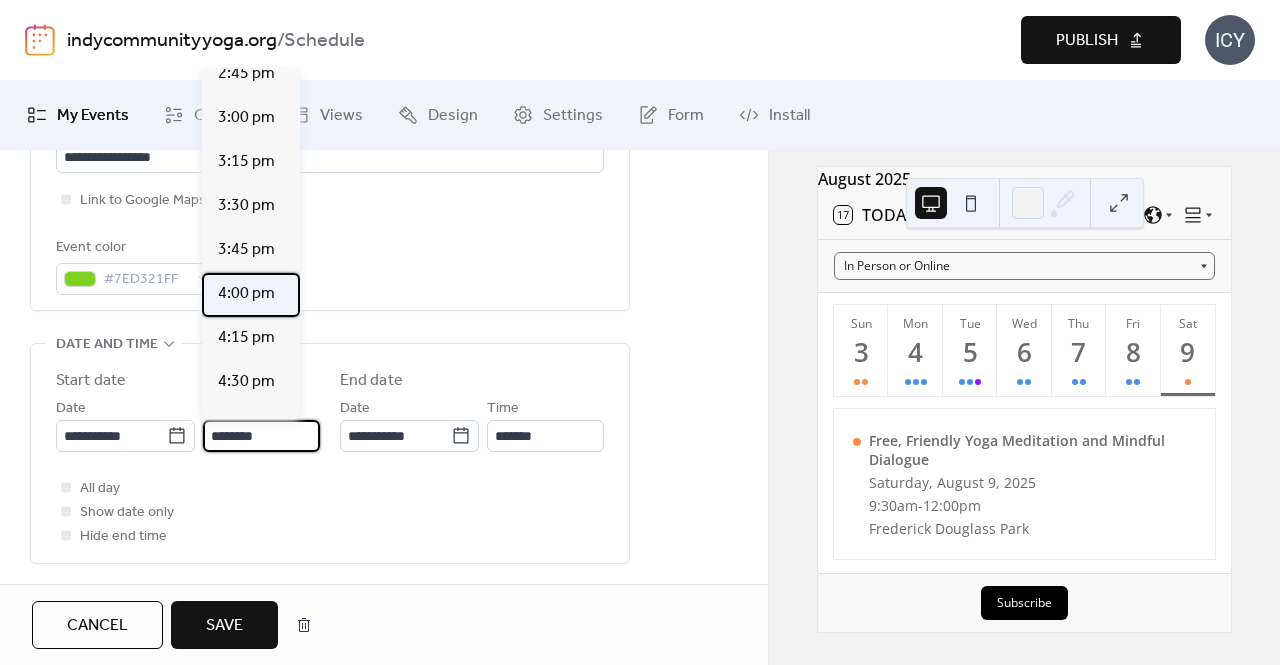 click on "4:00 pm" at bounding box center (246, 294) 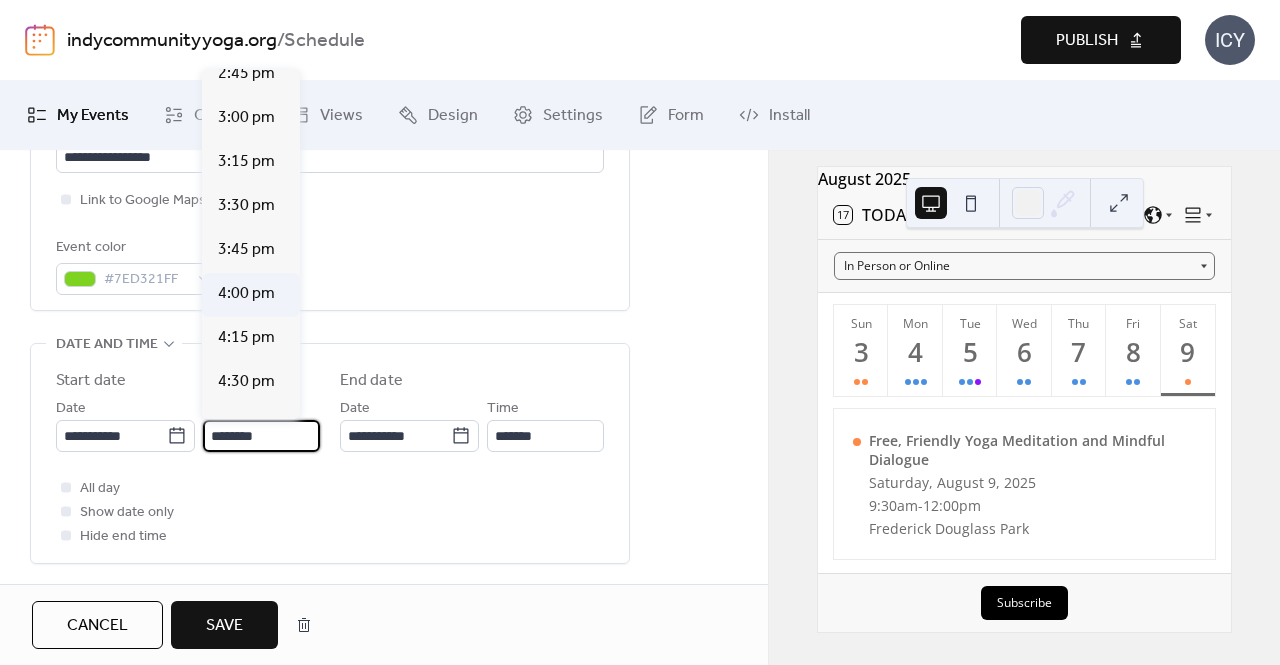 type on "*******" 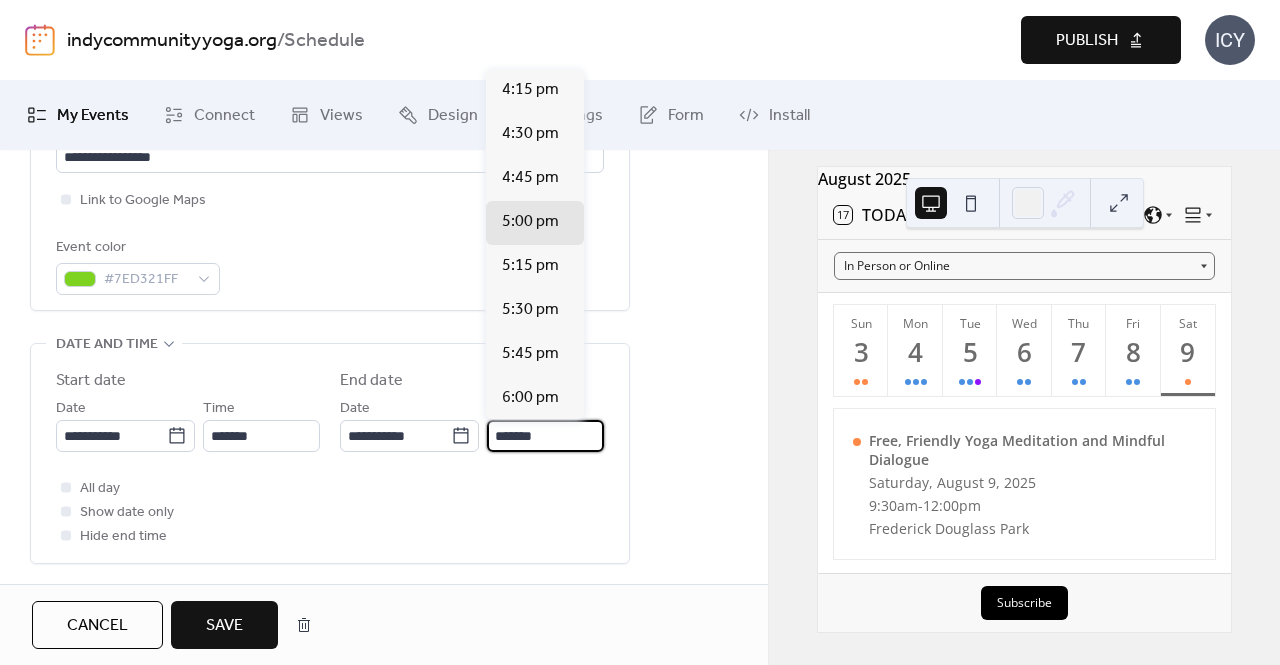 click on "*******" at bounding box center (545, 436) 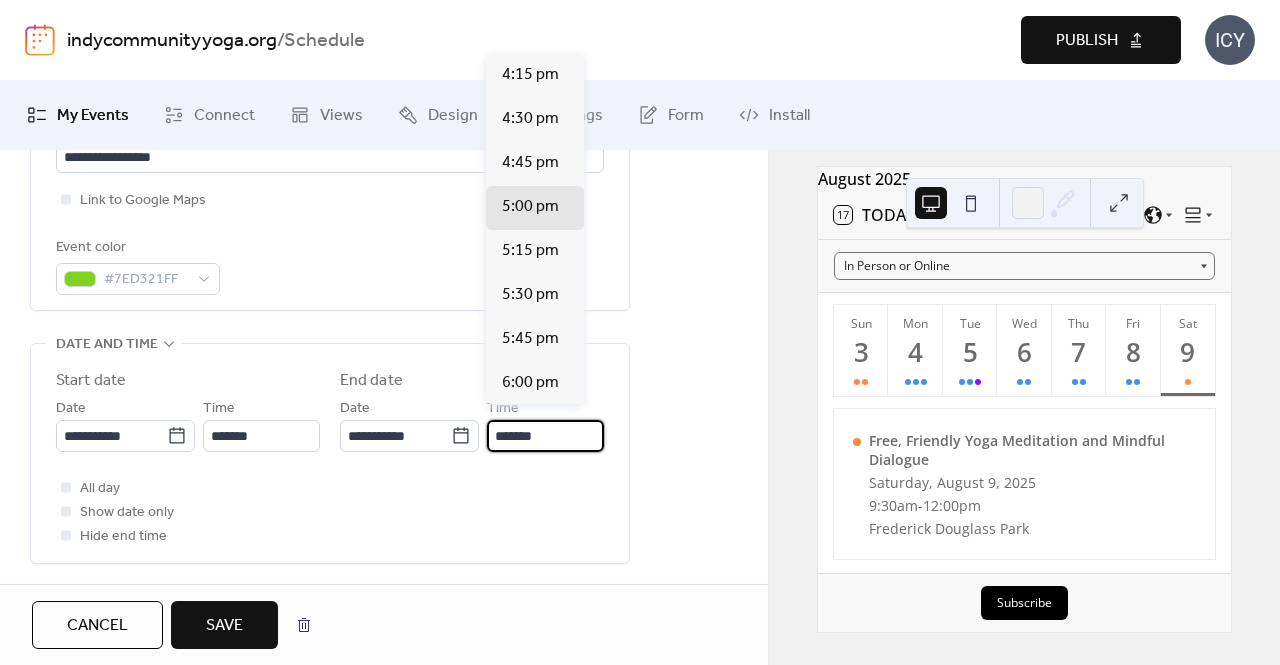 scroll, scrollTop: 600, scrollLeft: 0, axis: vertical 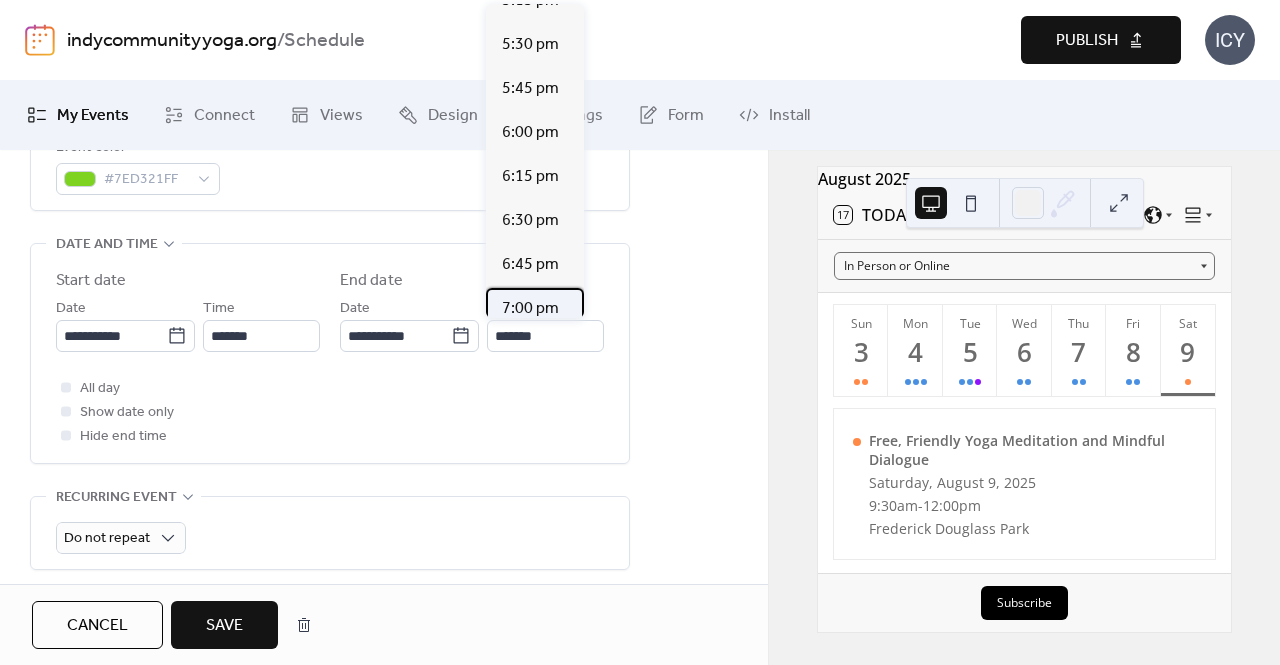 click on "7:00 pm" at bounding box center (530, 309) 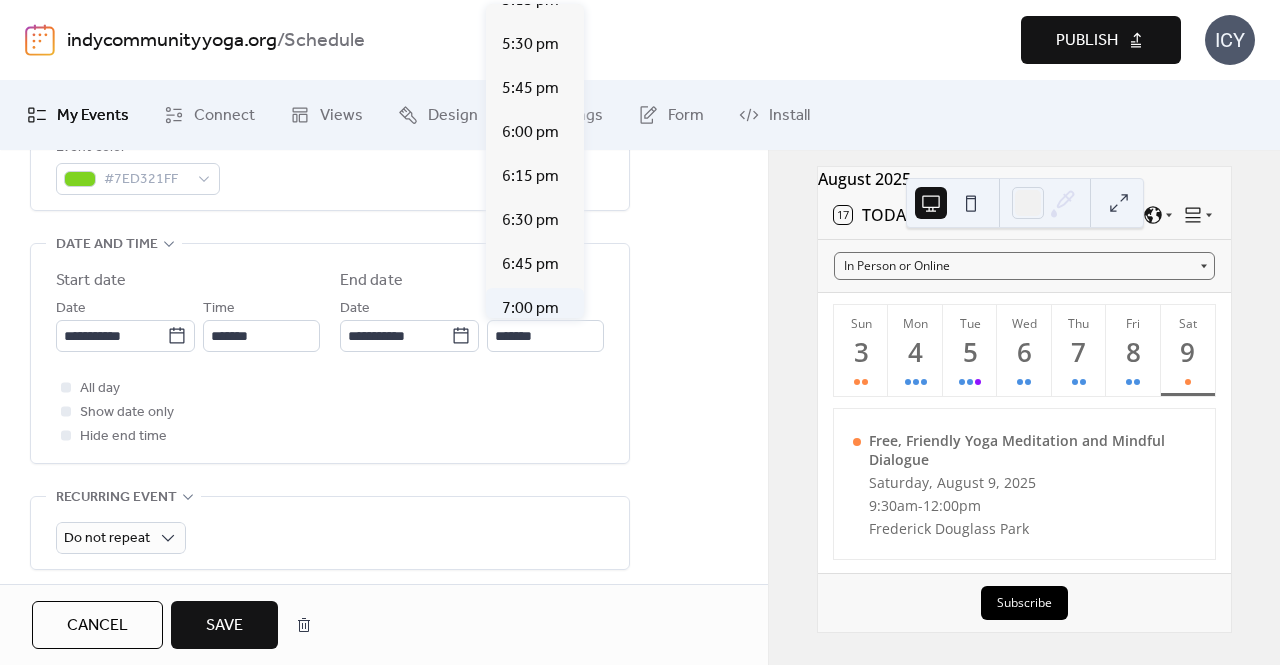 type on "*******" 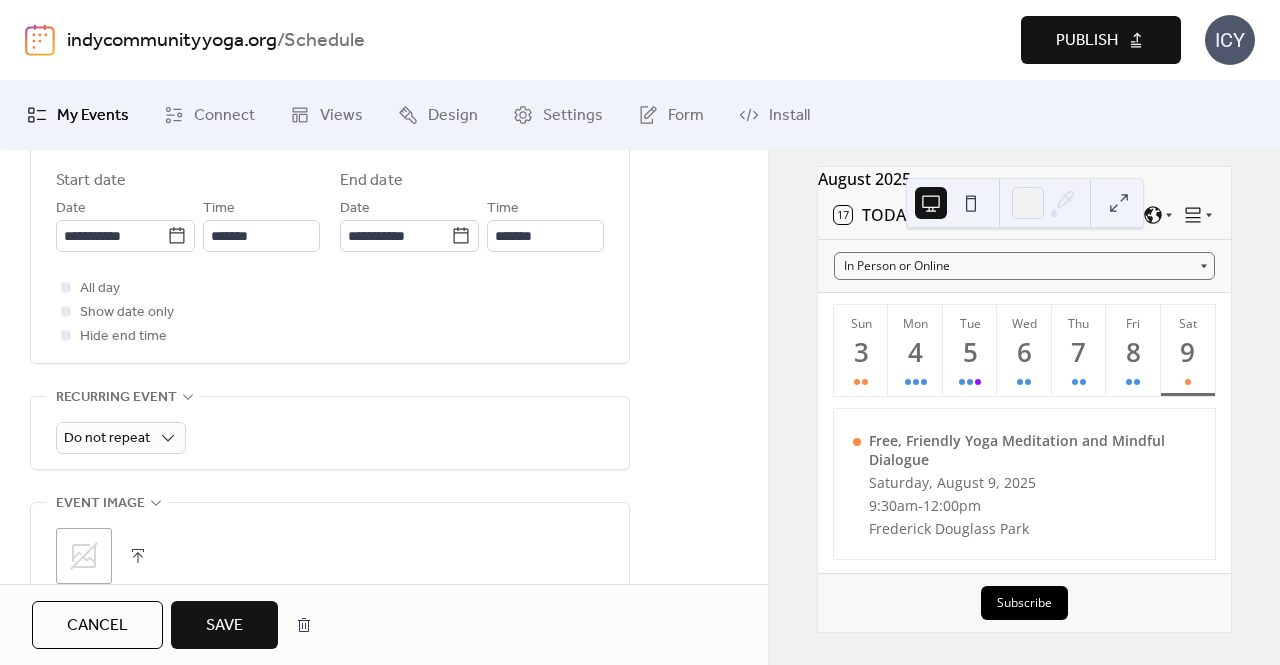 scroll, scrollTop: 900, scrollLeft: 0, axis: vertical 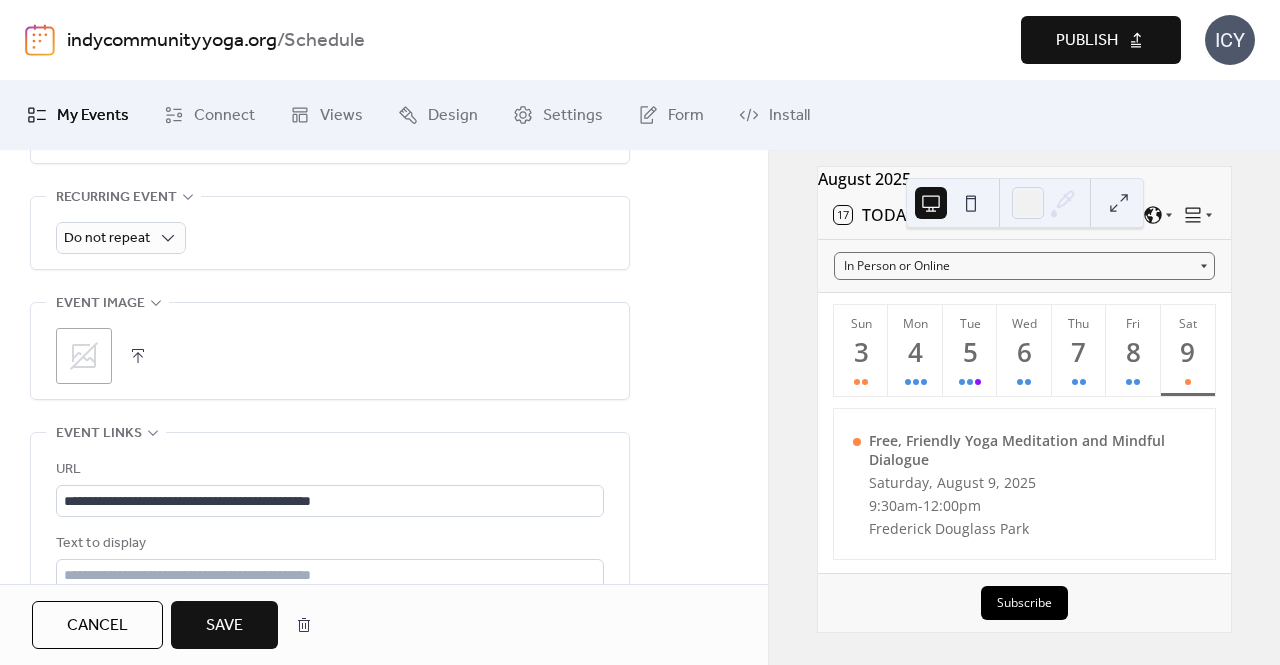 click 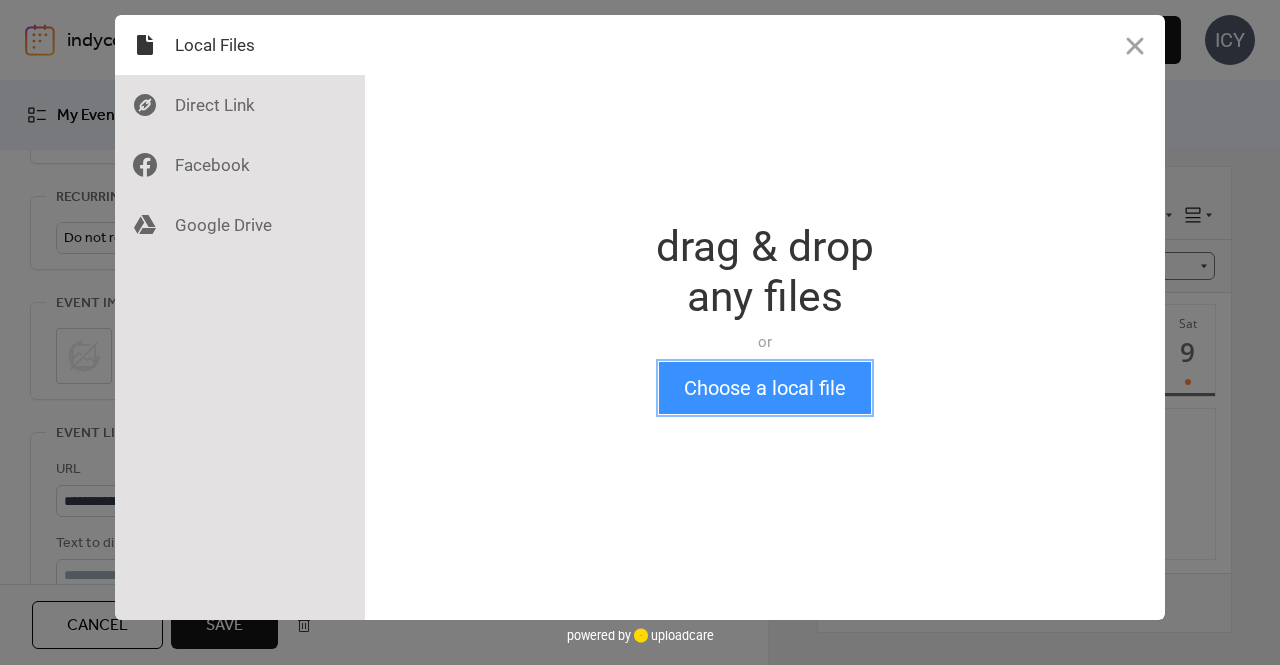 click on "Choose a local file" at bounding box center (765, 388) 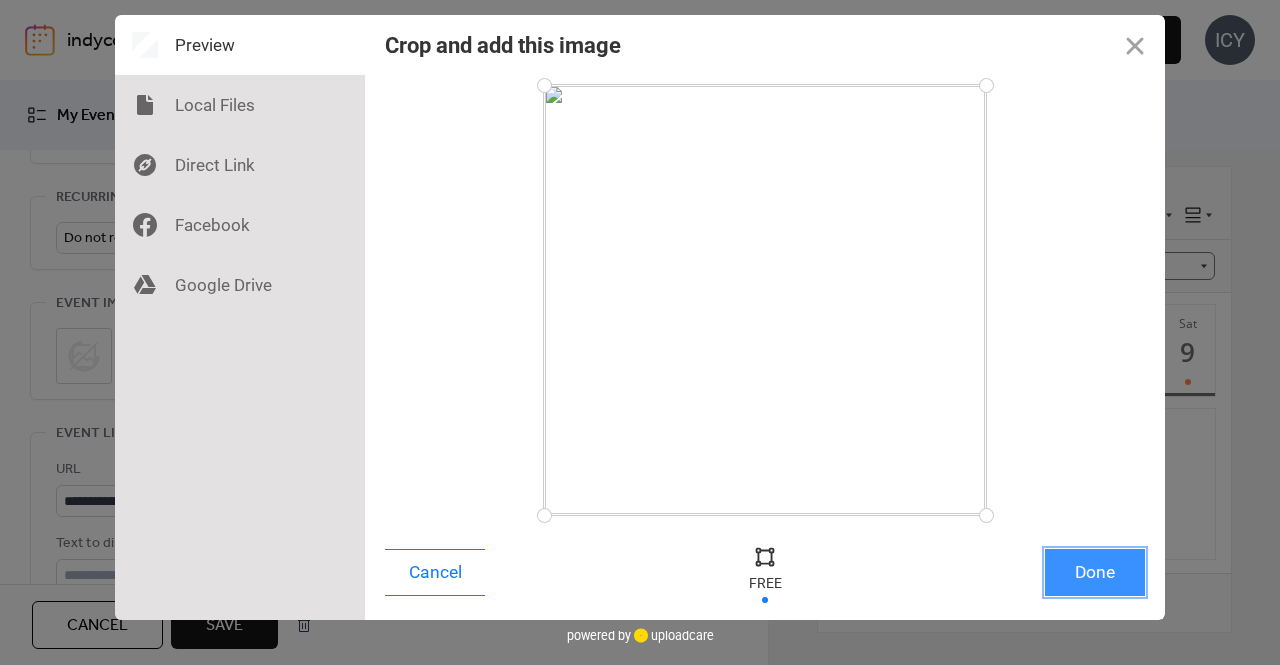 click on "Done" at bounding box center [1095, 572] 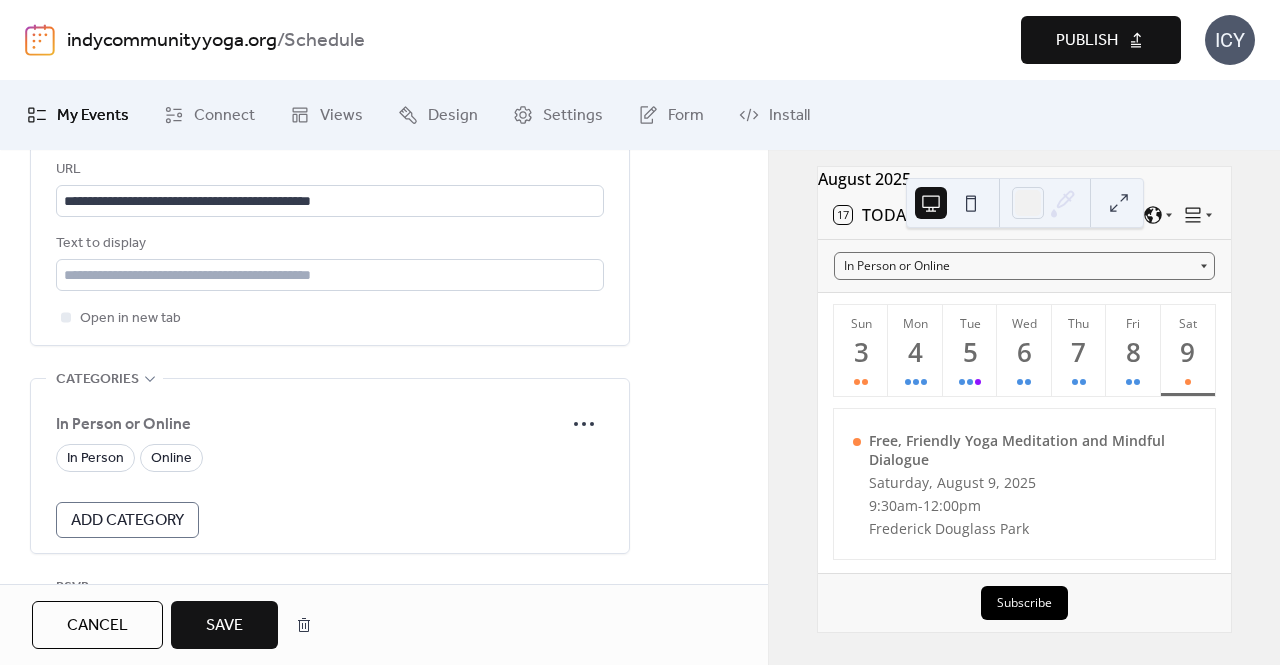 scroll, scrollTop: 1300, scrollLeft: 0, axis: vertical 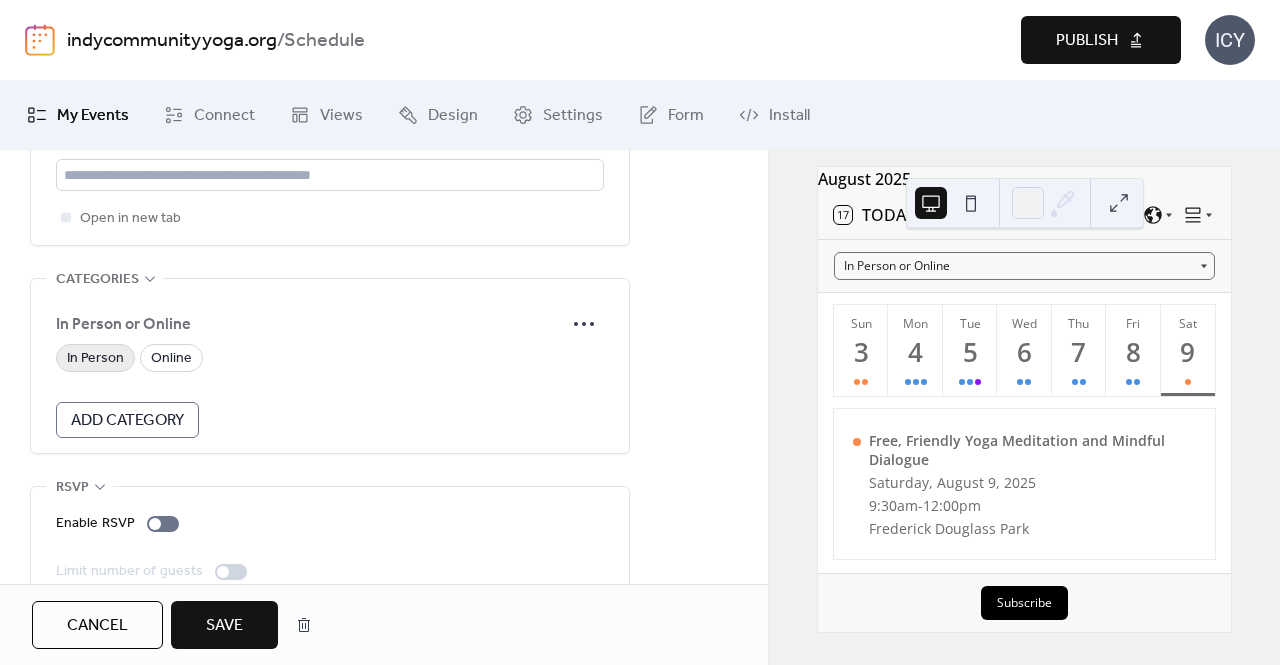 click on "In Person" at bounding box center [95, 358] 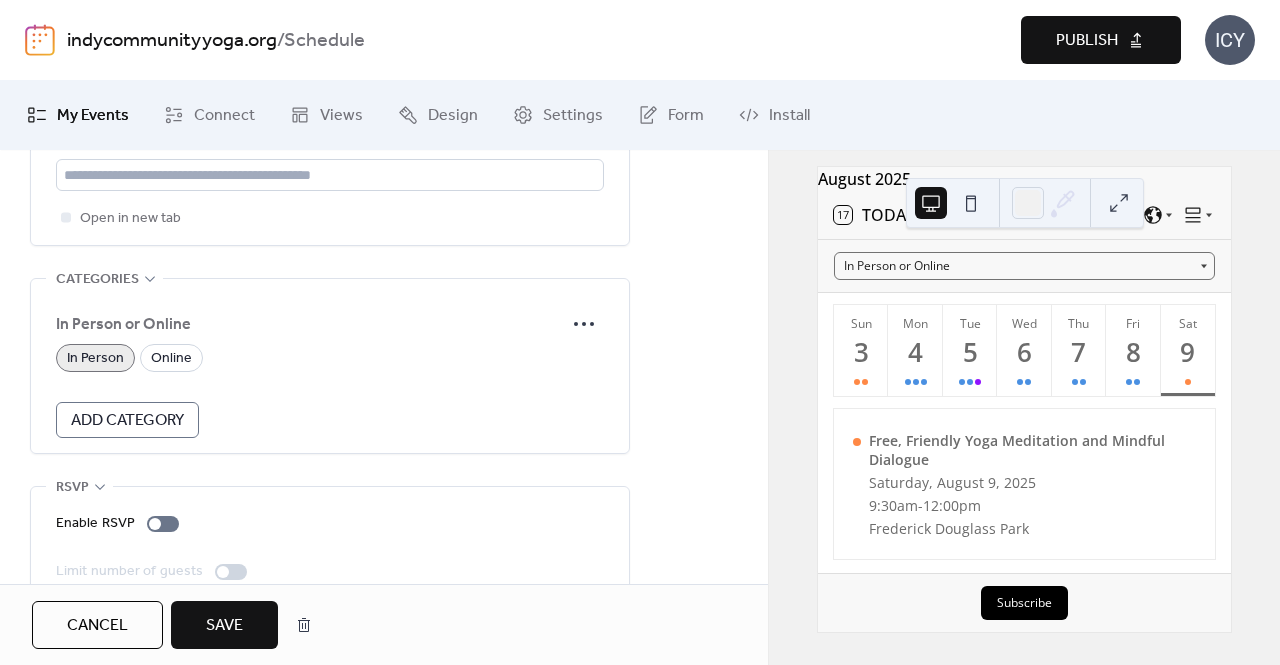 scroll, scrollTop: 1334, scrollLeft: 0, axis: vertical 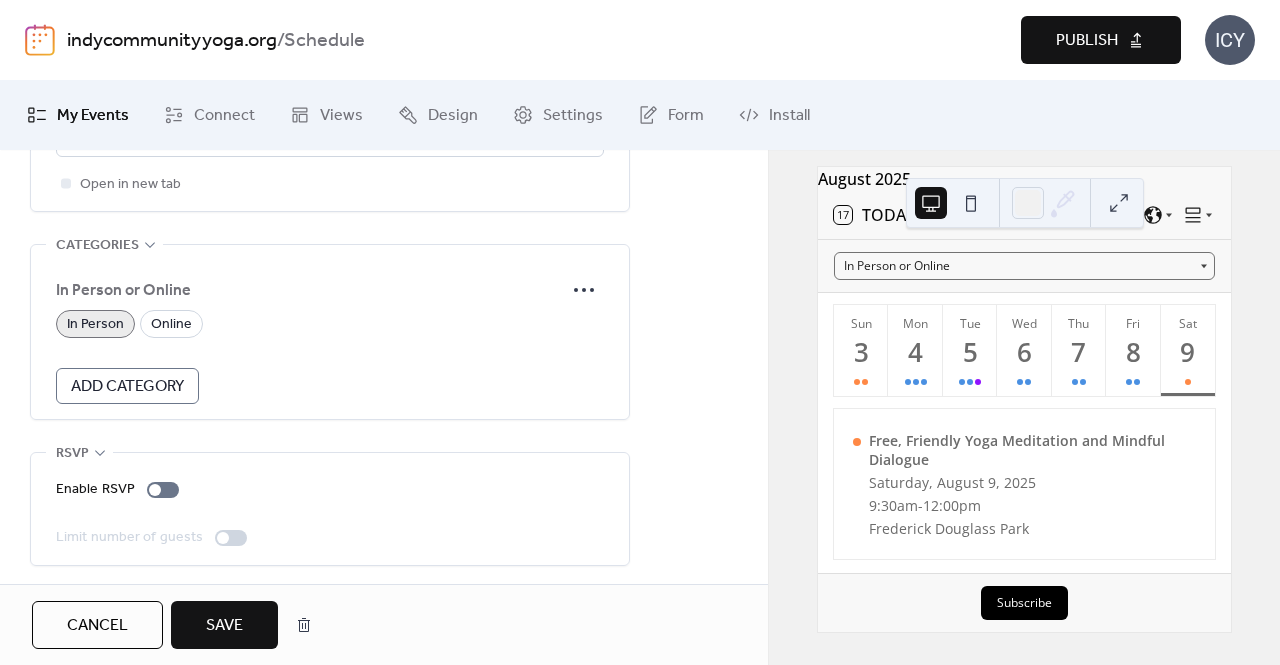 click on "Save" at bounding box center (224, 626) 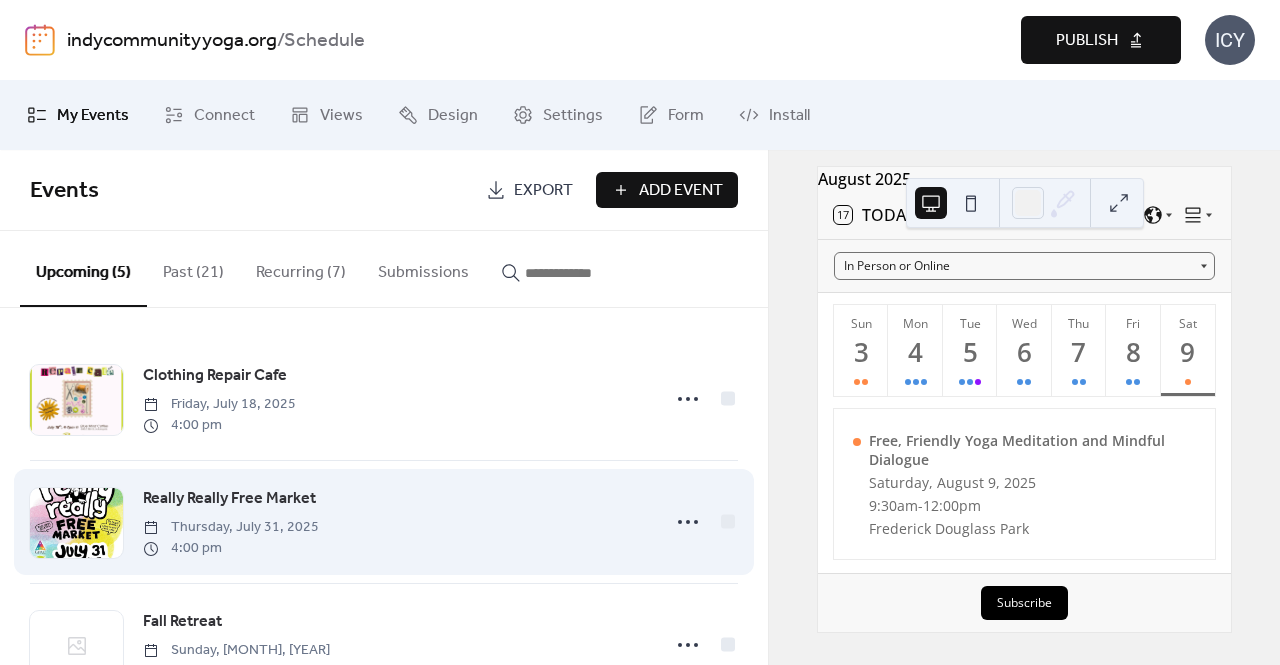 click on "Really Really Free Market Thursday, [DATE], [YEAR] [TIME]" at bounding box center [395, 522] 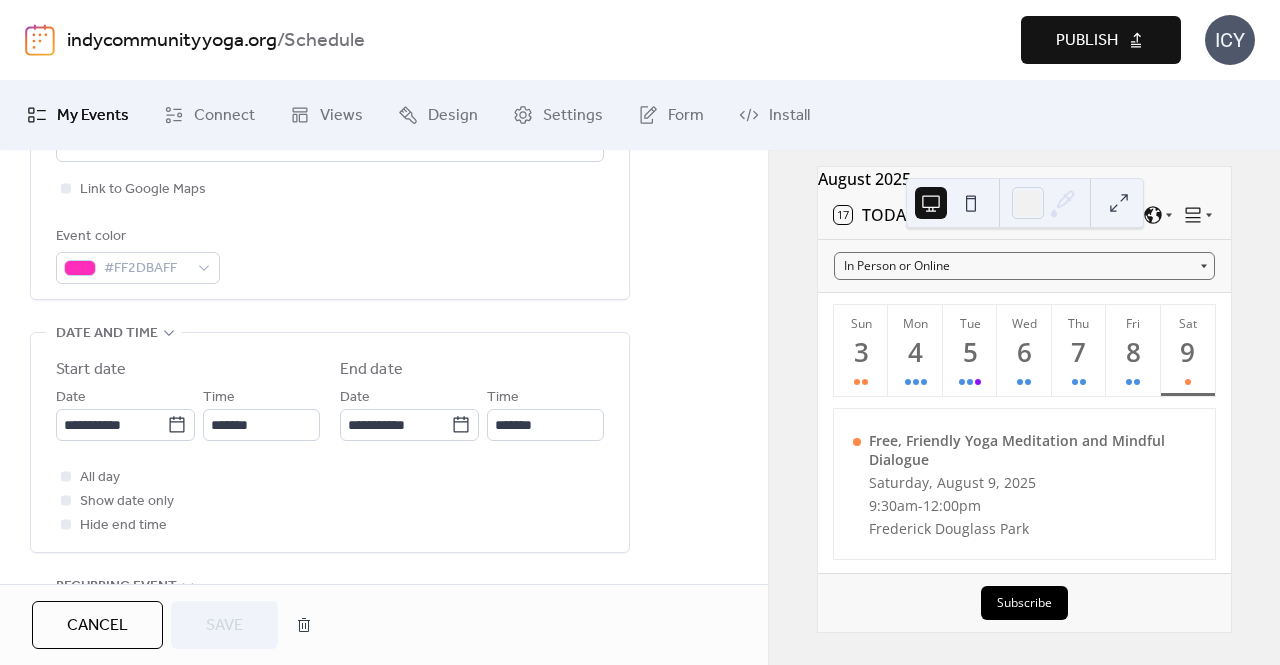 scroll, scrollTop: 600, scrollLeft: 0, axis: vertical 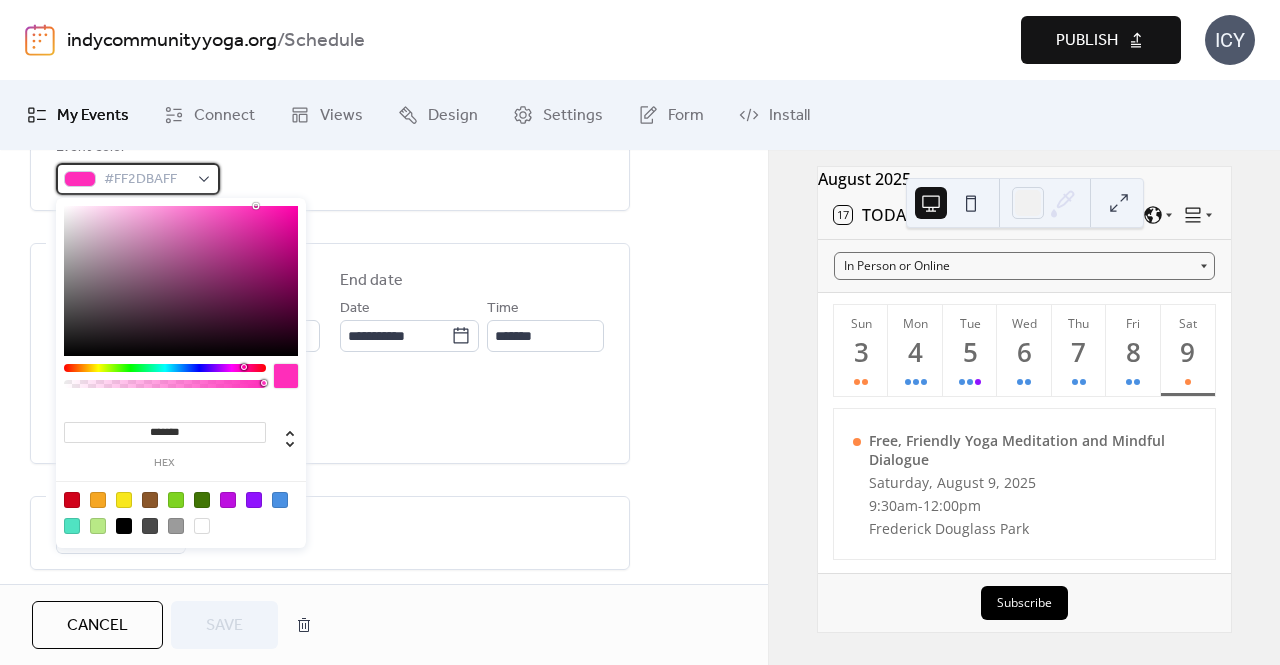 click on "#FF2DBAFF" at bounding box center [138, 179] 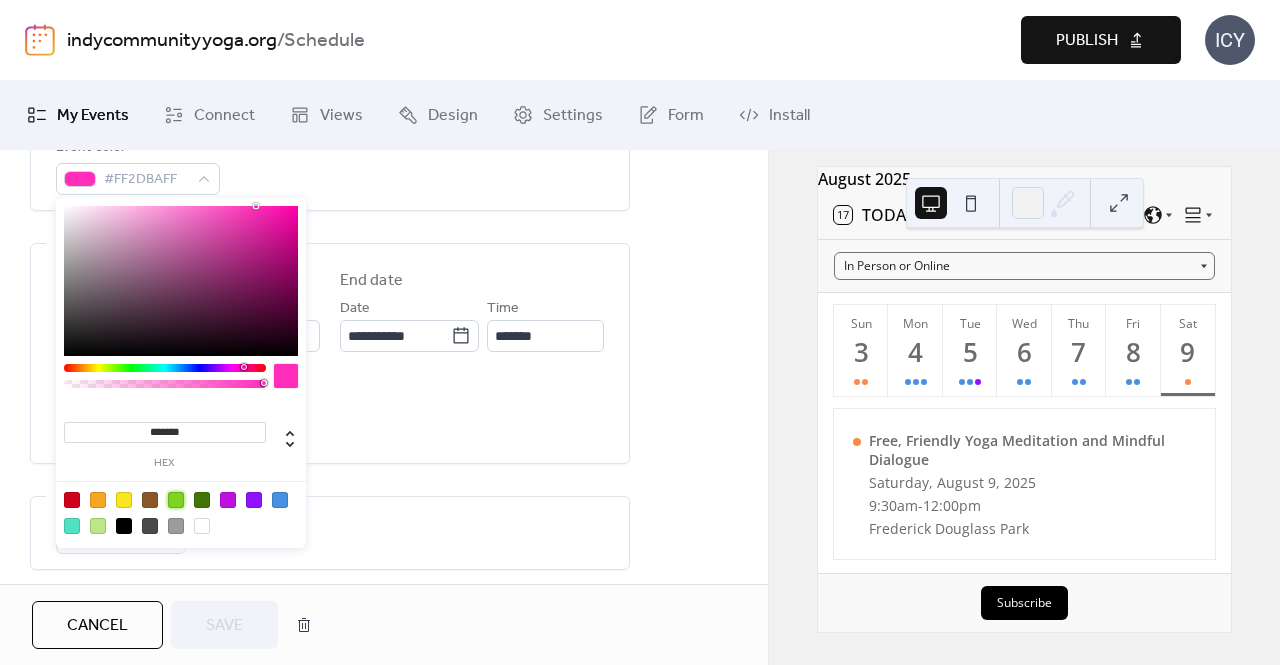 click at bounding box center (176, 500) 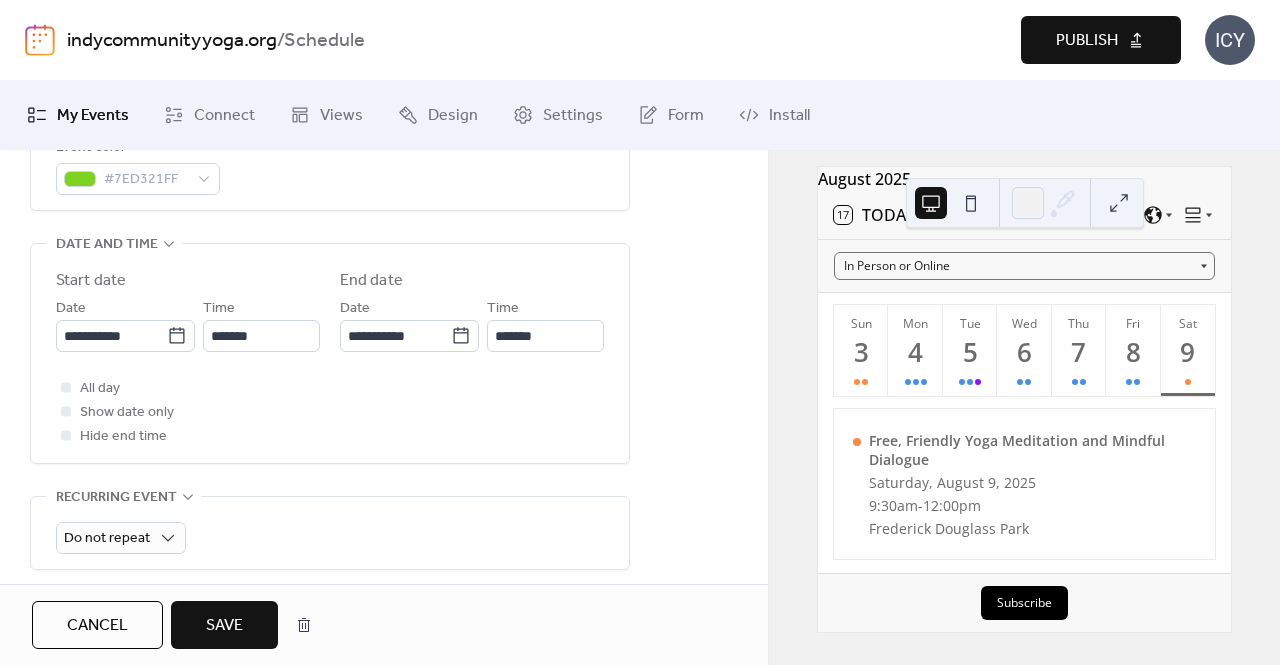 click on "**********" at bounding box center (384, 491) 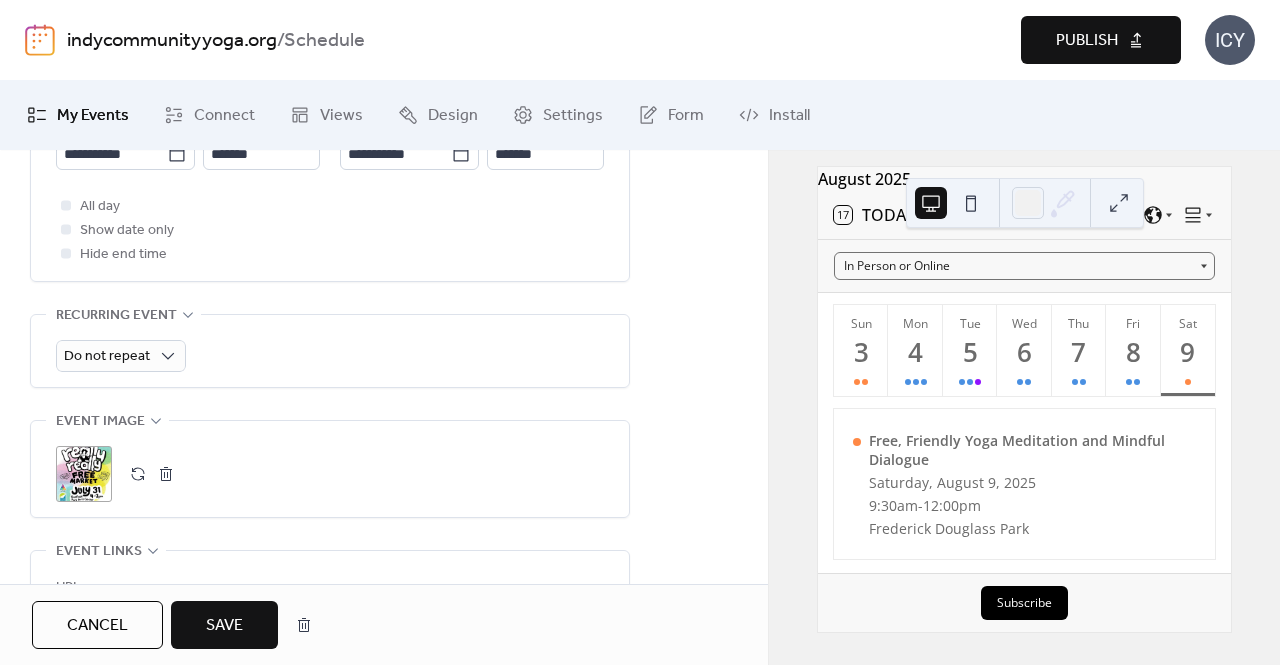 scroll, scrollTop: 900, scrollLeft: 0, axis: vertical 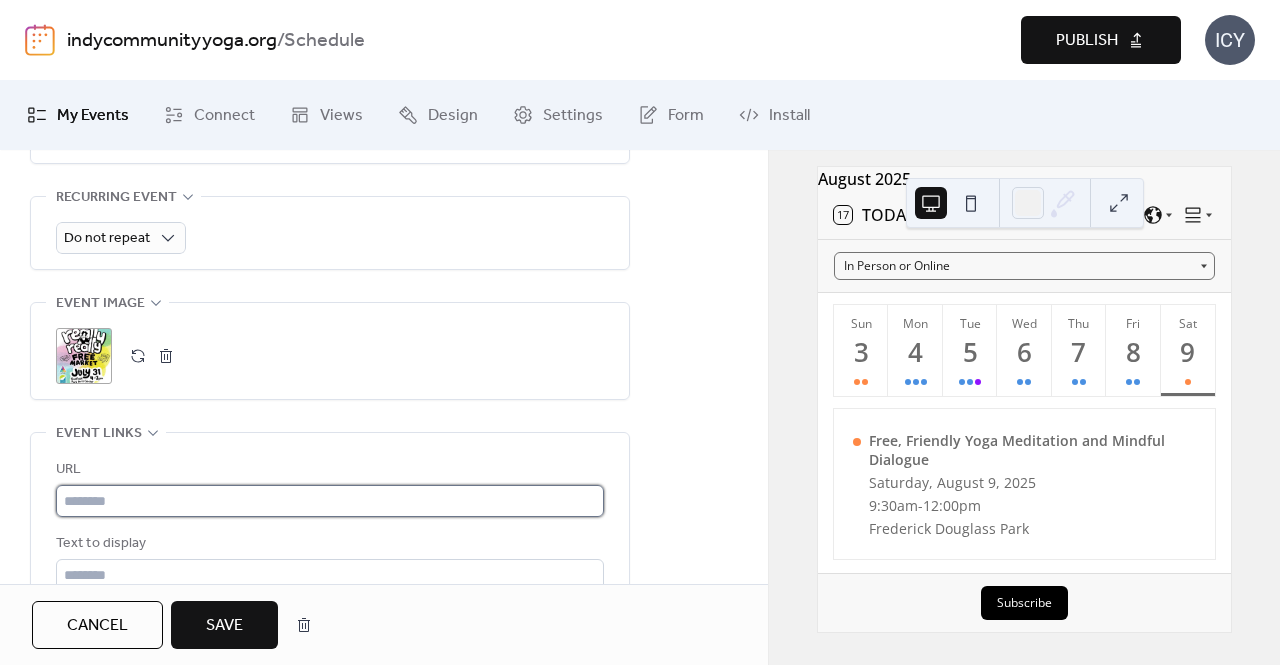 click at bounding box center (330, 501) 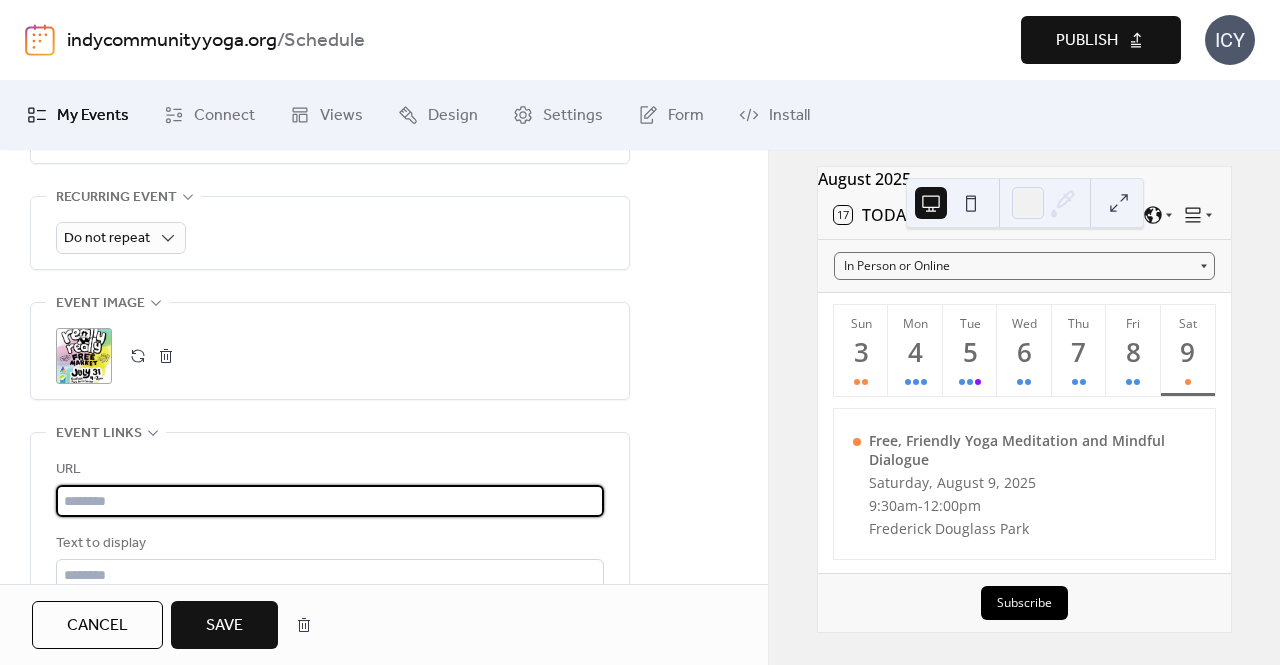 paste on "**********" 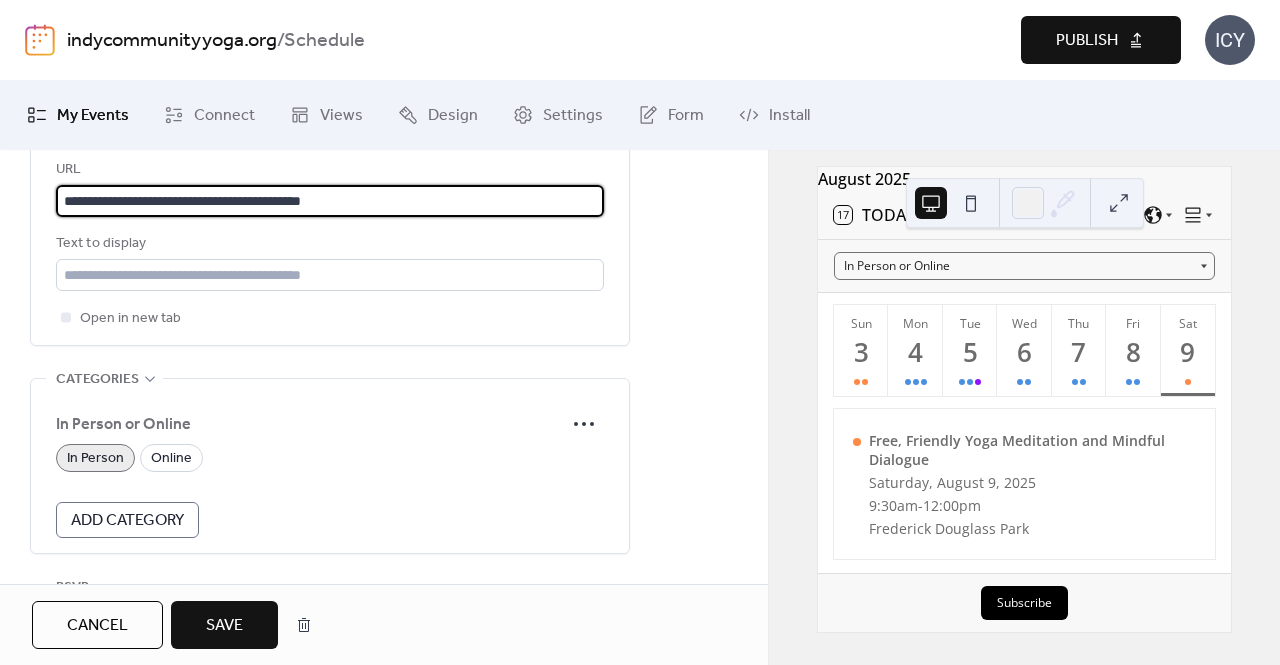 scroll, scrollTop: 1334, scrollLeft: 0, axis: vertical 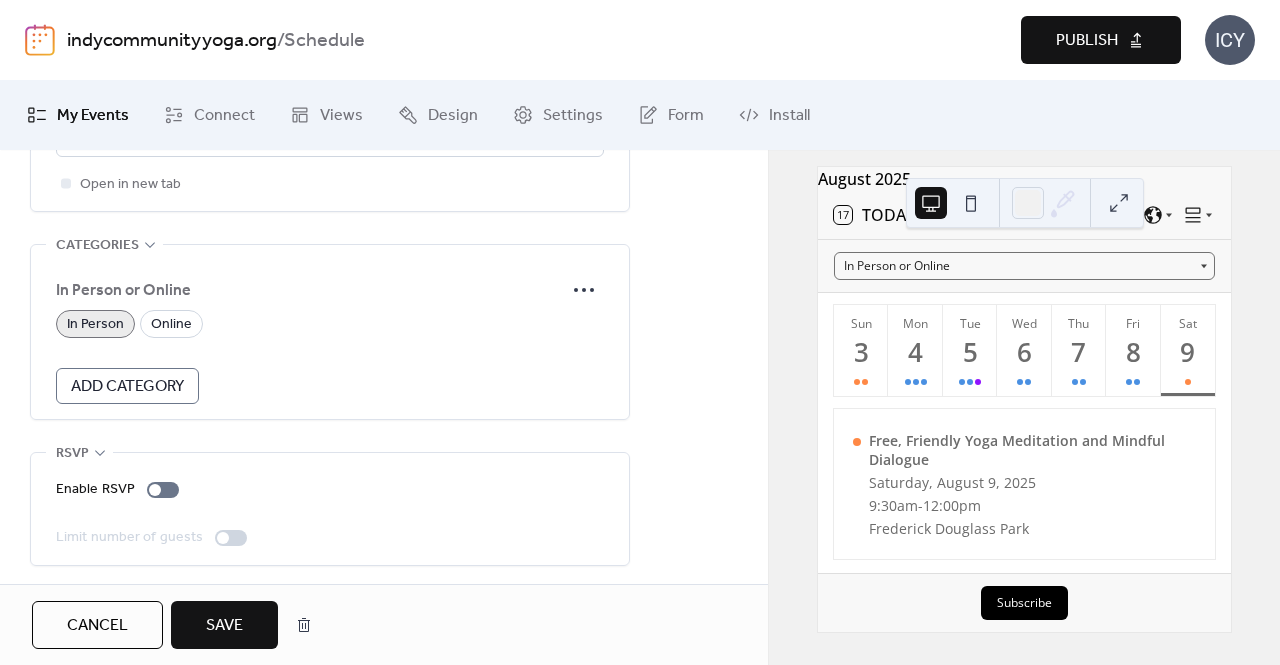 type on "**********" 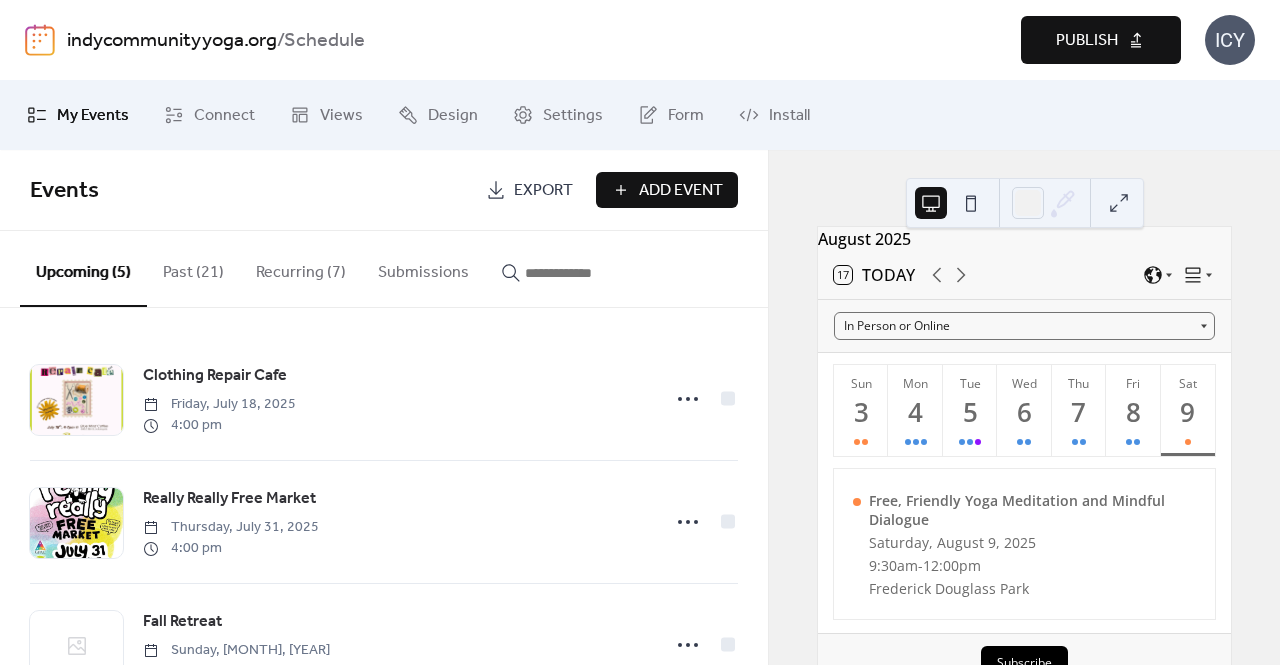 scroll, scrollTop: 0, scrollLeft: 0, axis: both 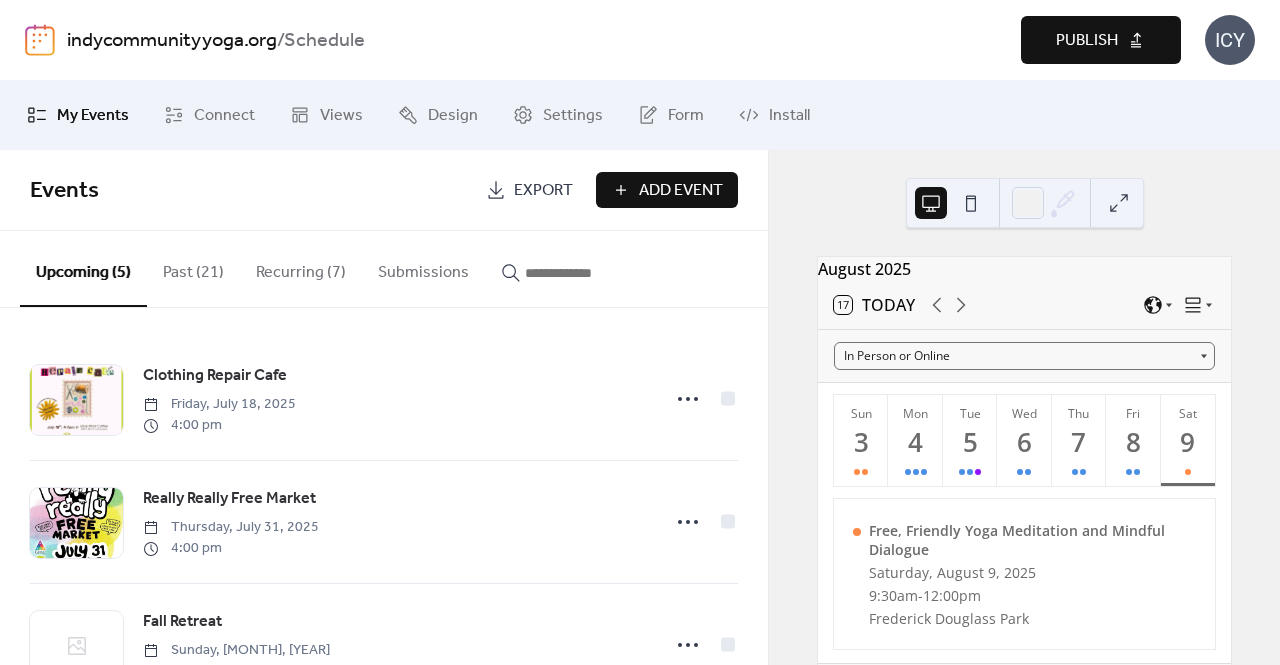 click on "Publish" at bounding box center [1087, 41] 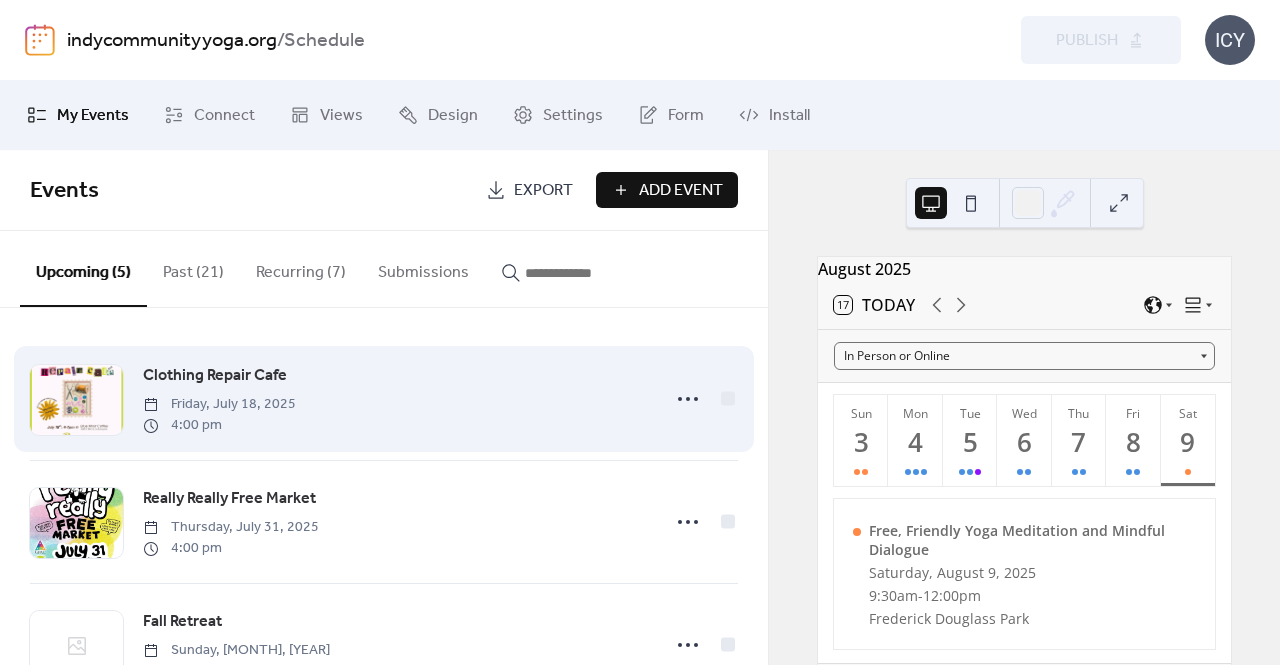 click on "Clothing Repair Cafe" at bounding box center (215, 376) 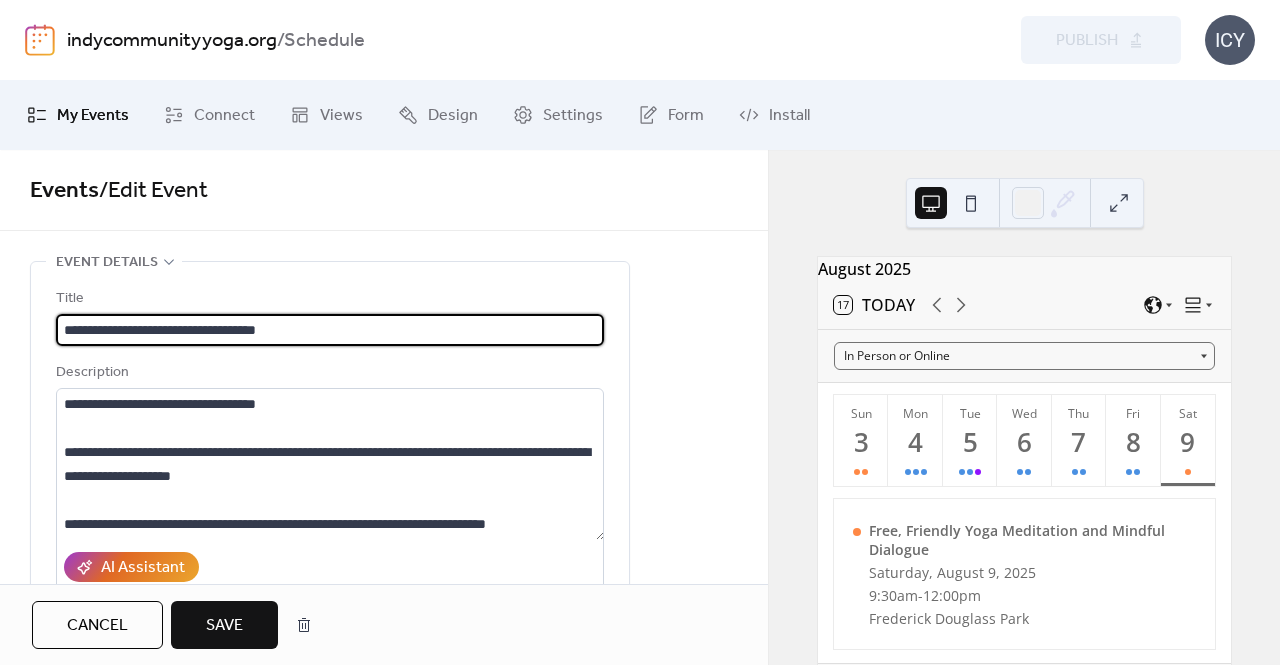 type on "**********" 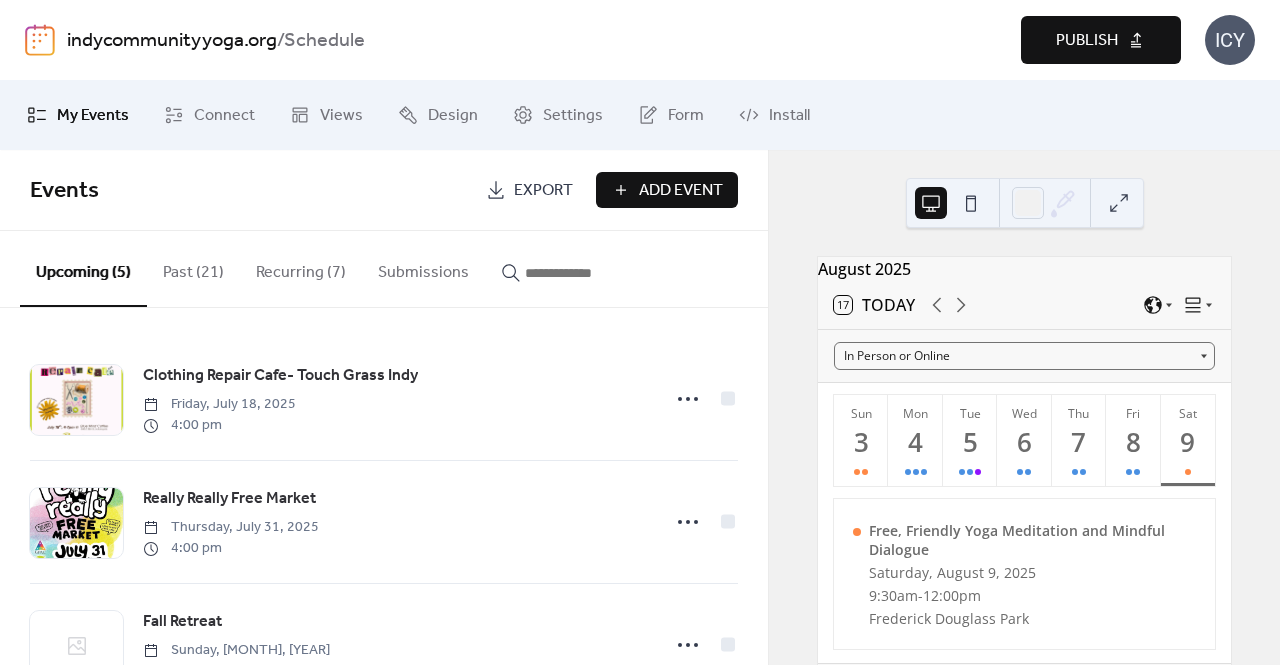 click on "Publish" at bounding box center (1087, 41) 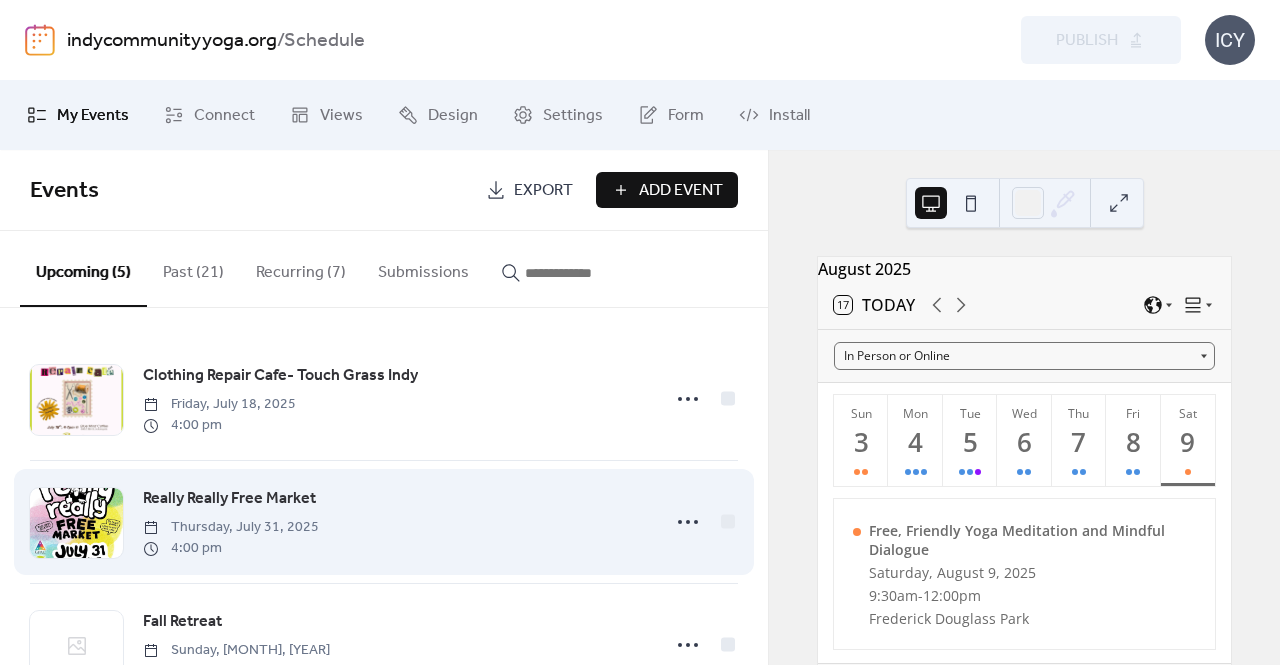 click on "Really Really Free Market" at bounding box center [229, 499] 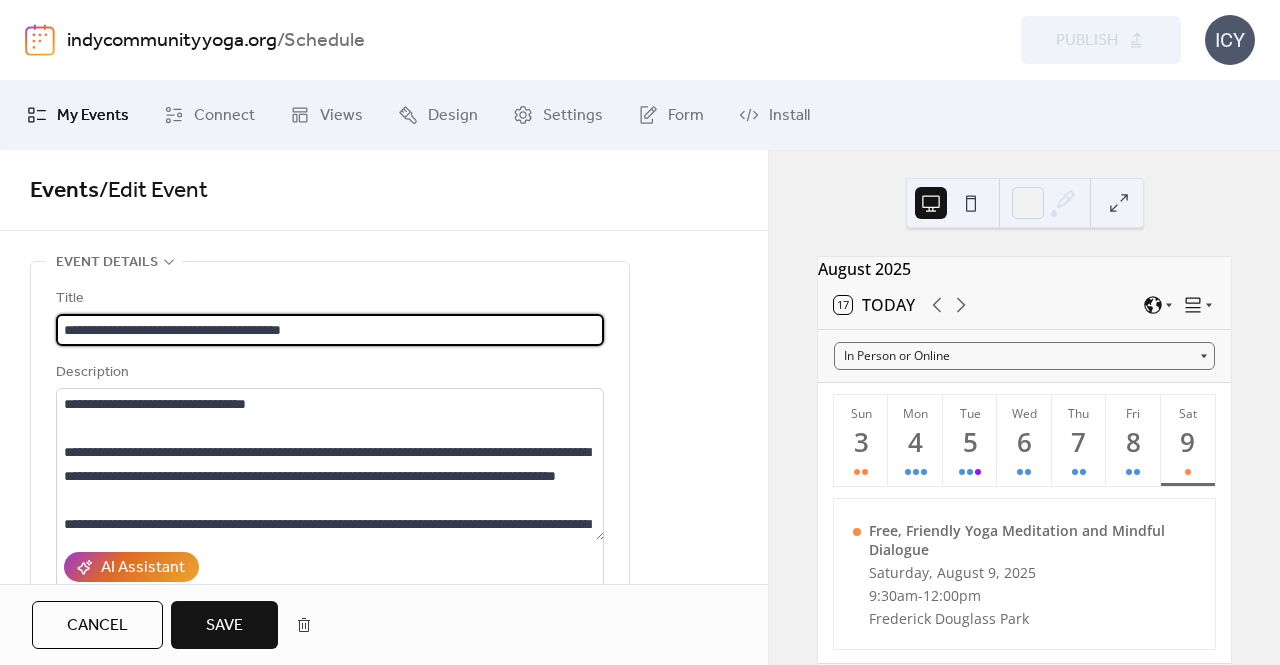 type on "**********" 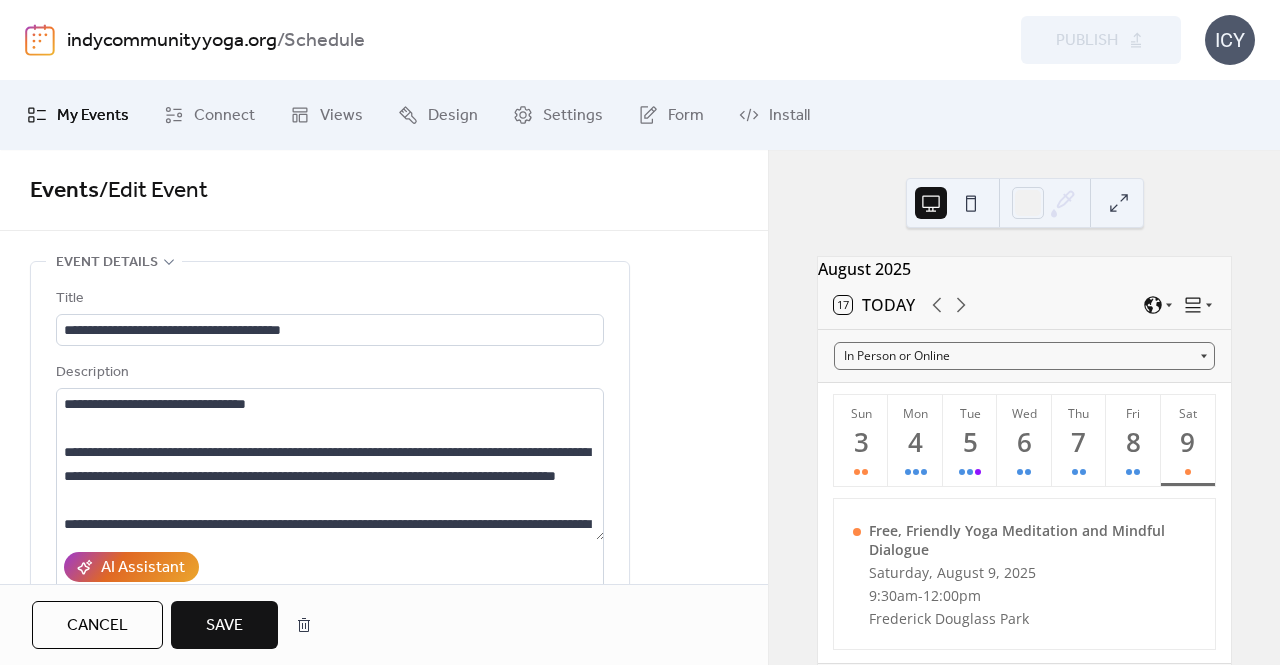 click on "Save" at bounding box center (224, 626) 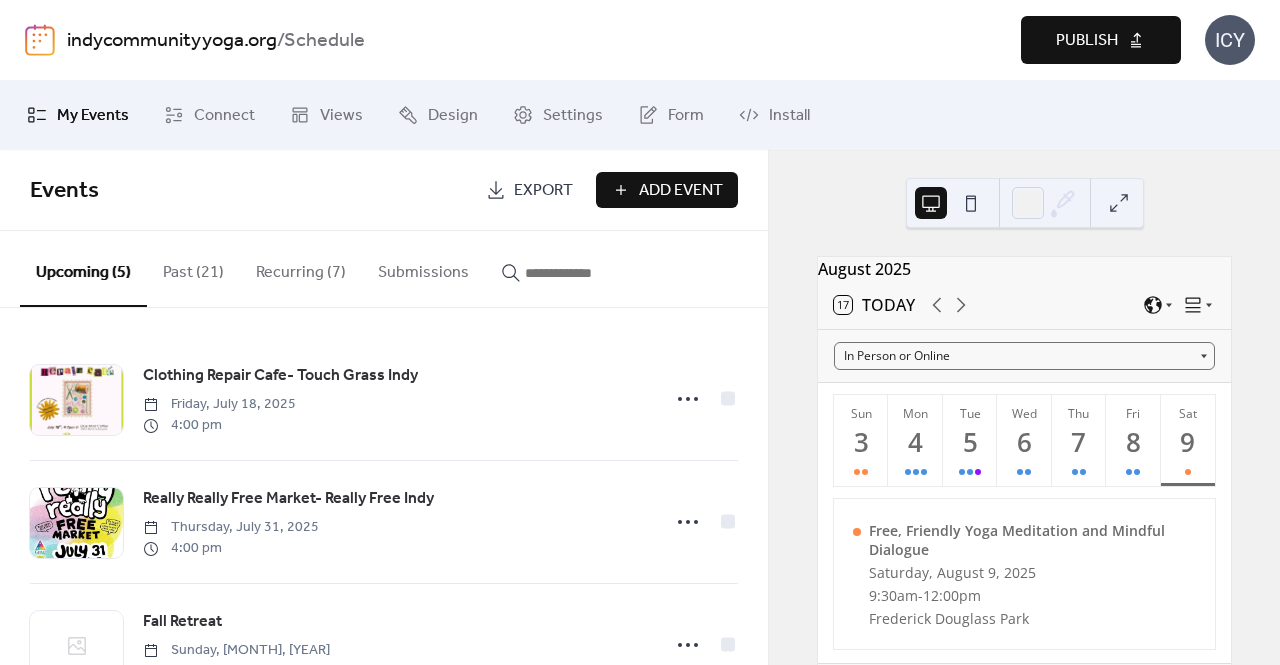 click on "Publish" at bounding box center [1101, 40] 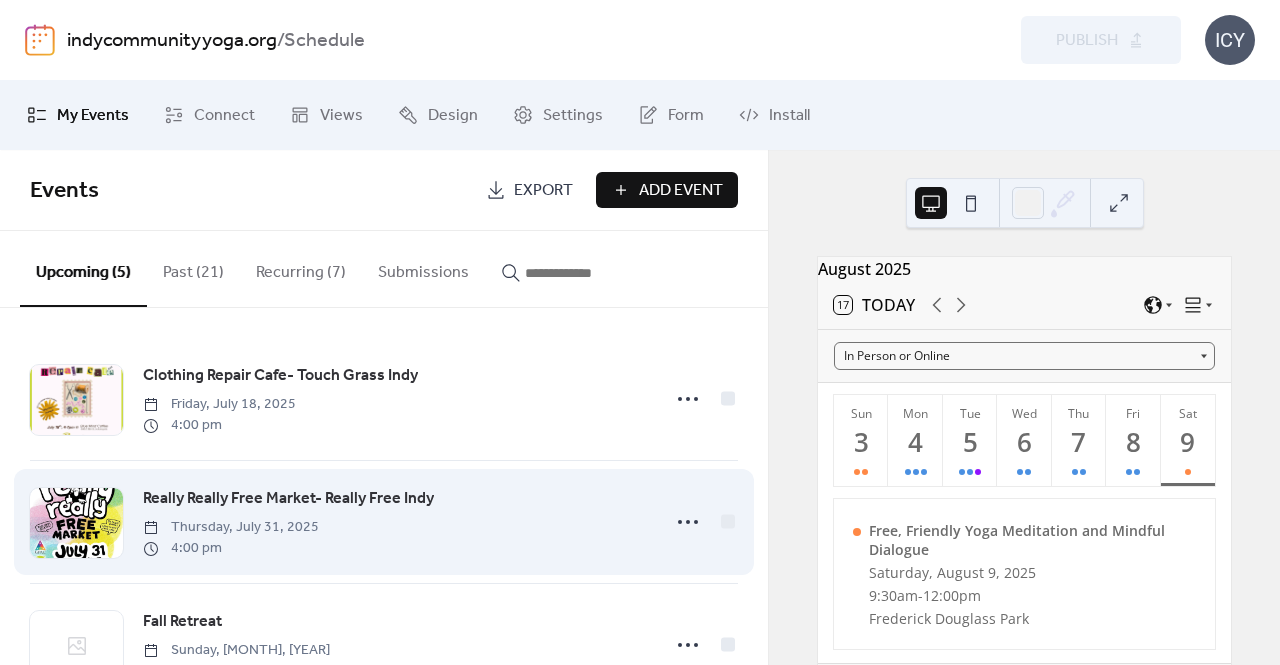 scroll, scrollTop: 318, scrollLeft: 0, axis: vertical 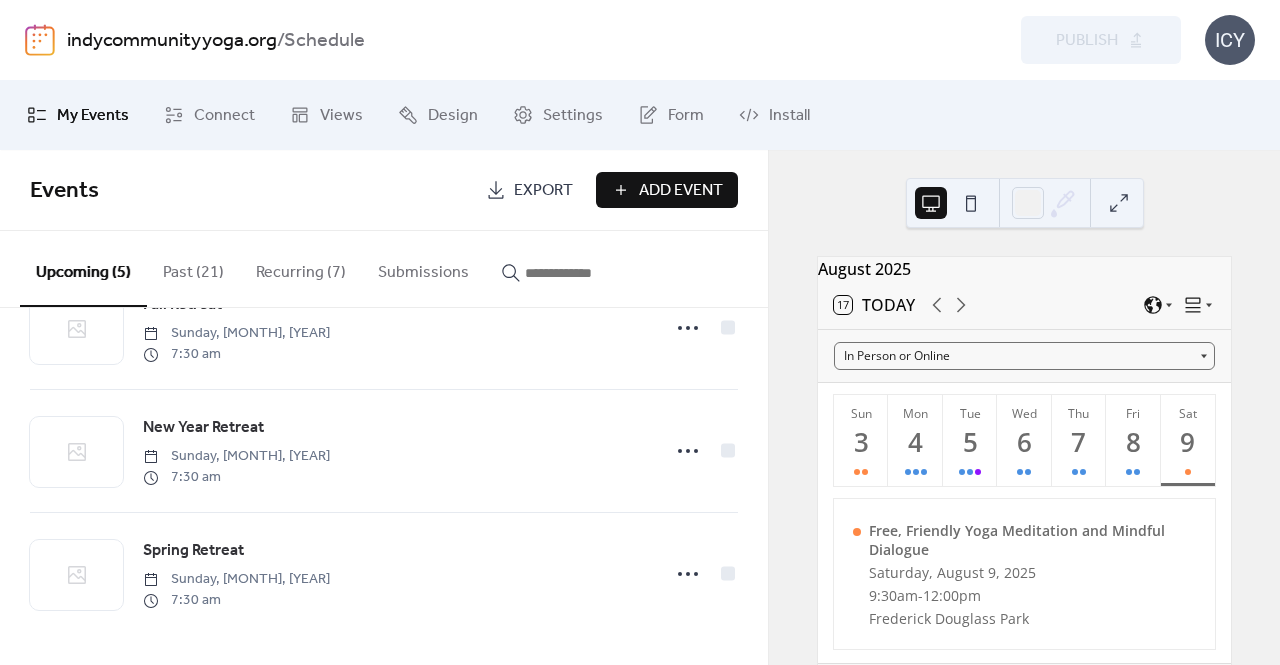 click on "ICY" at bounding box center (1230, 40) 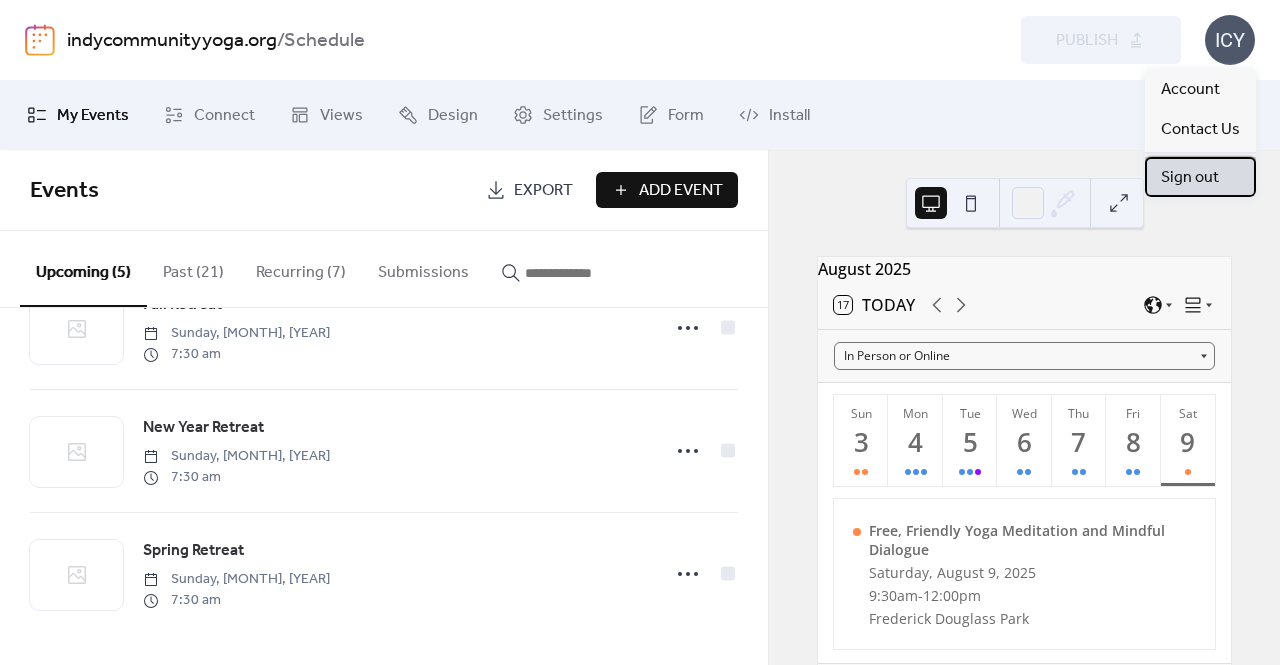 click on "Sign out" at bounding box center (1190, 178) 